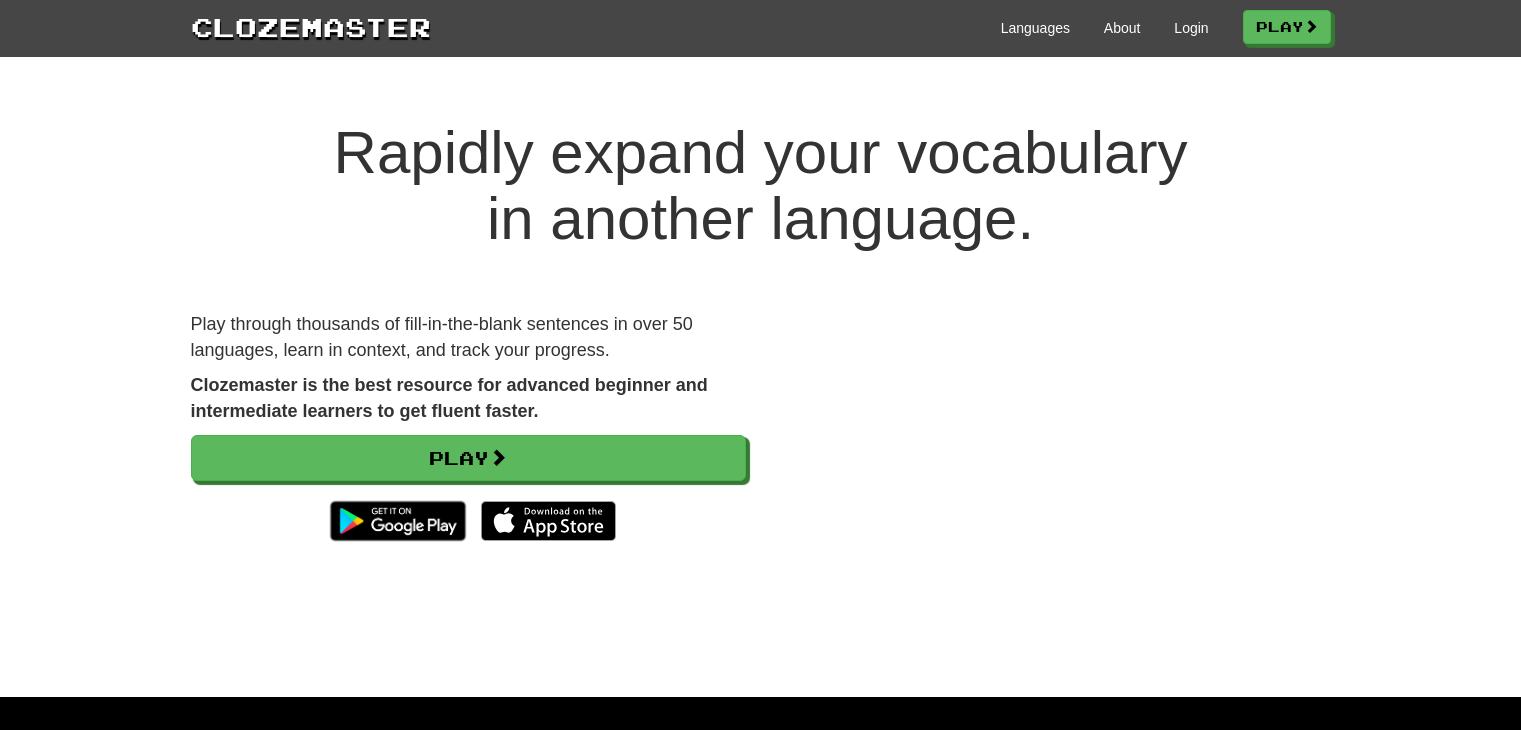 scroll, scrollTop: 0, scrollLeft: 0, axis: both 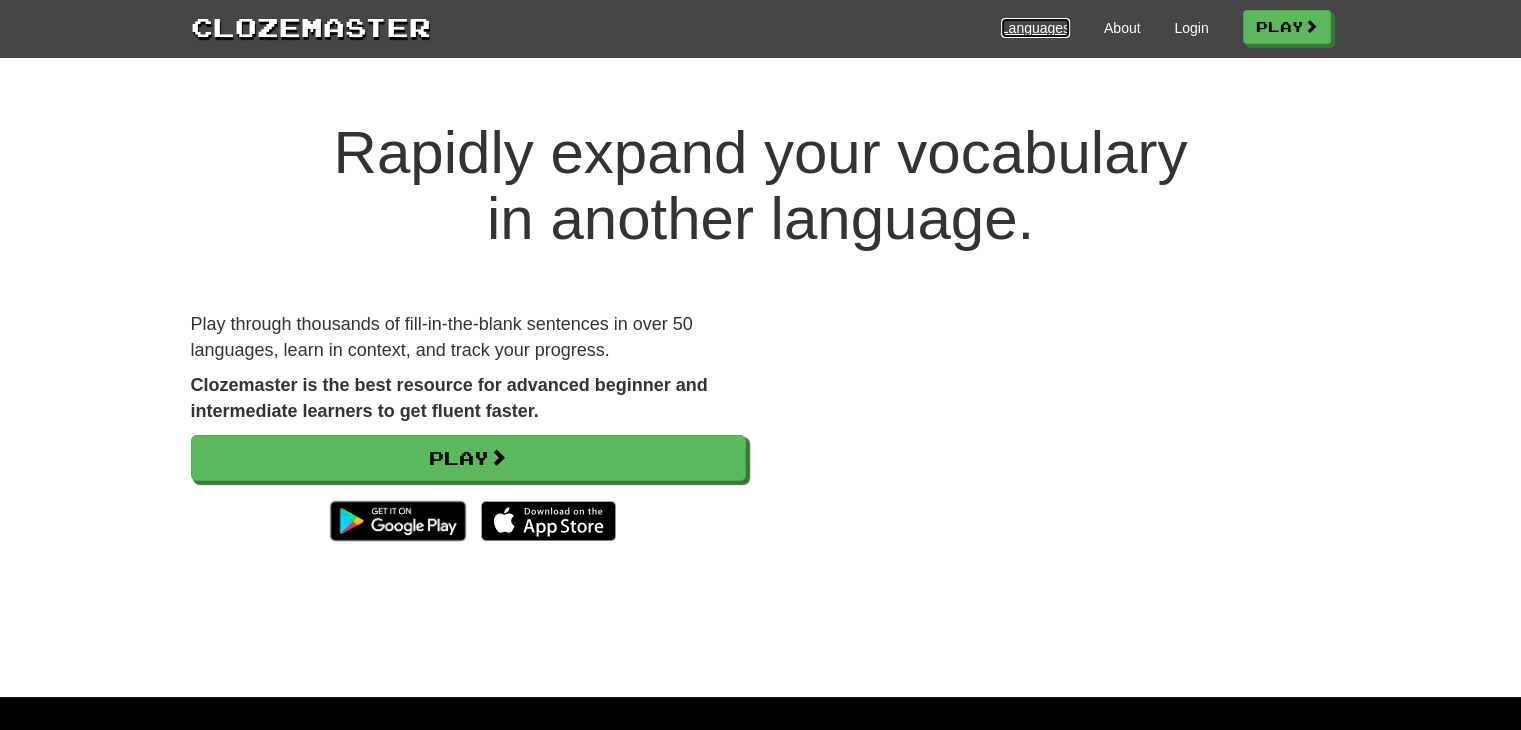 click on "Languages" at bounding box center (1035, 28) 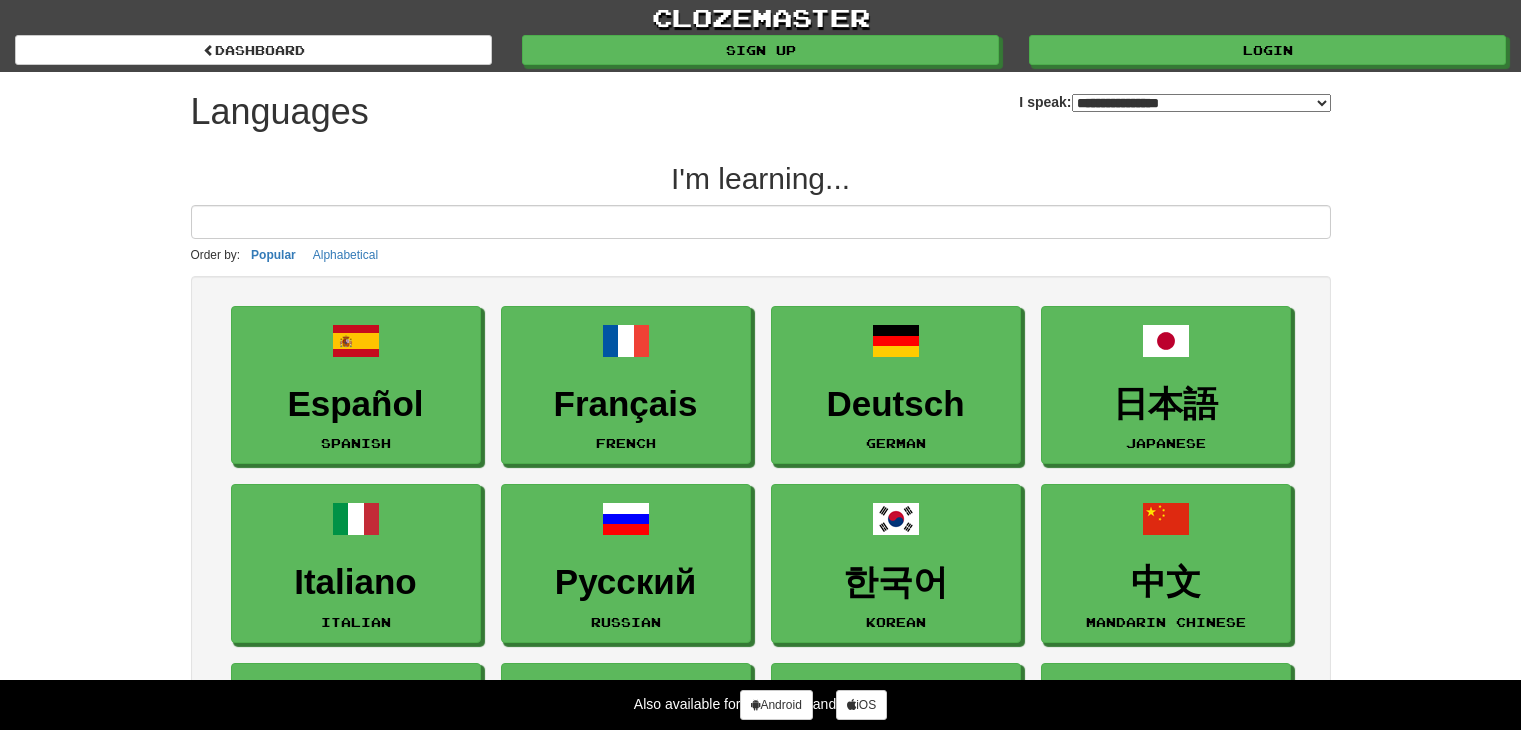 select on "*******" 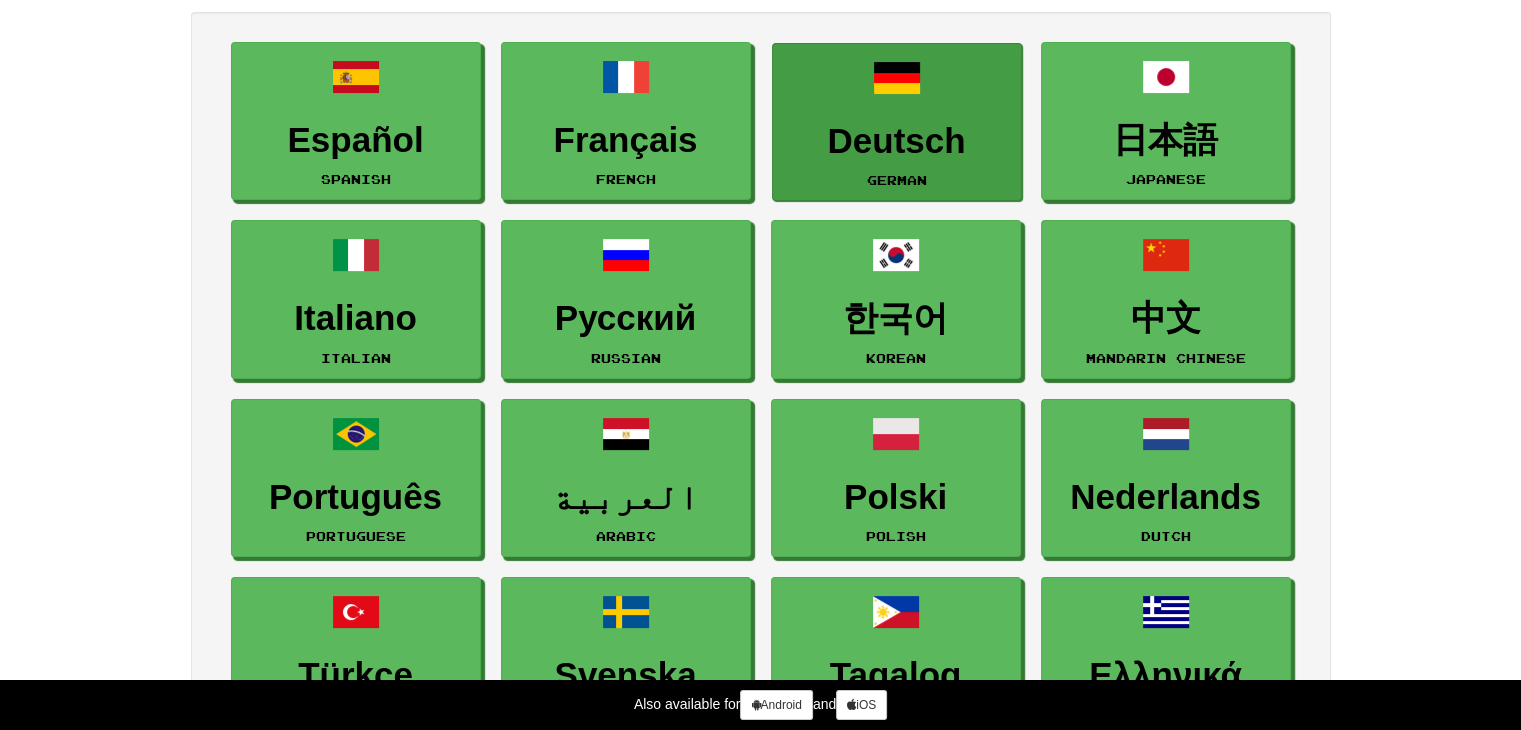 scroll, scrollTop: 264, scrollLeft: 0, axis: vertical 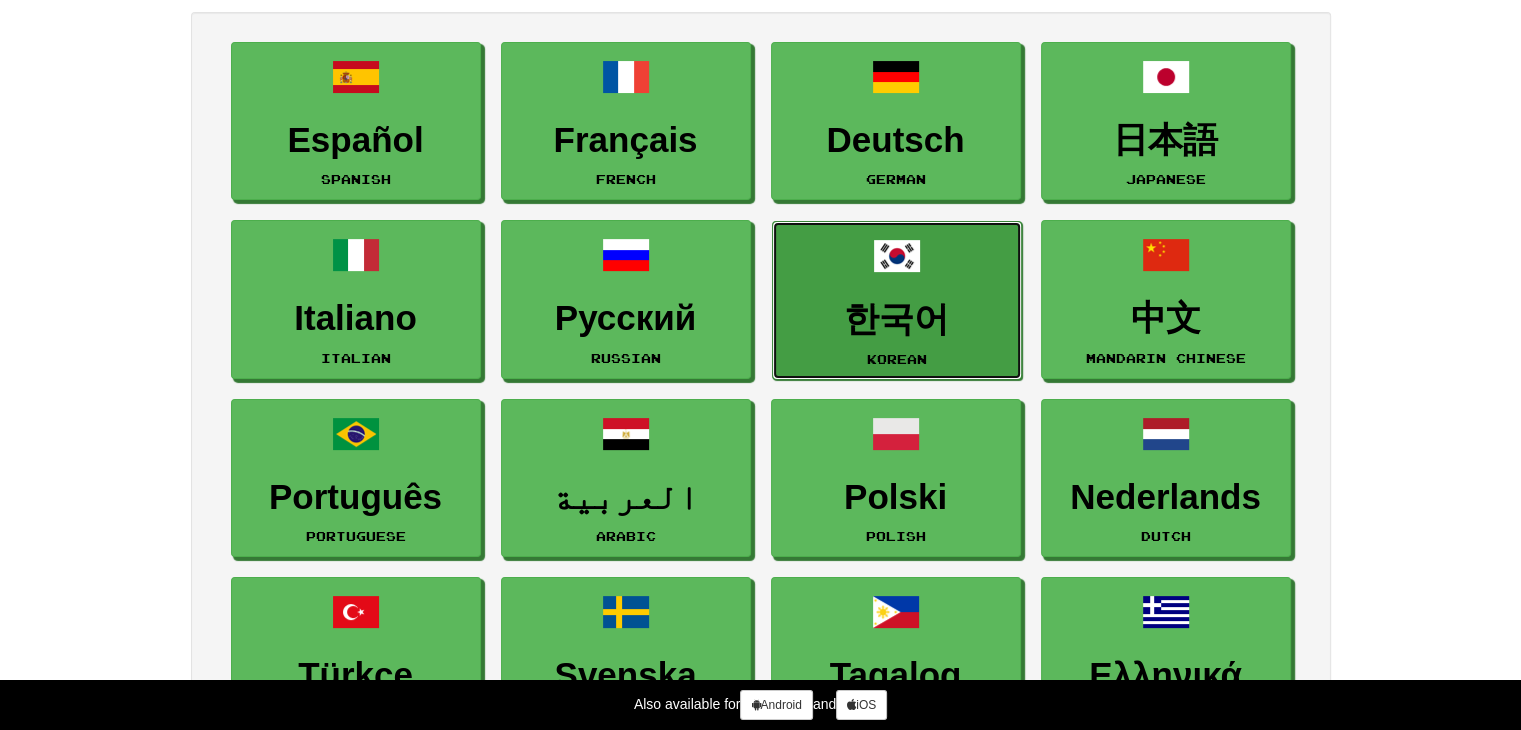 click at bounding box center (897, 256) 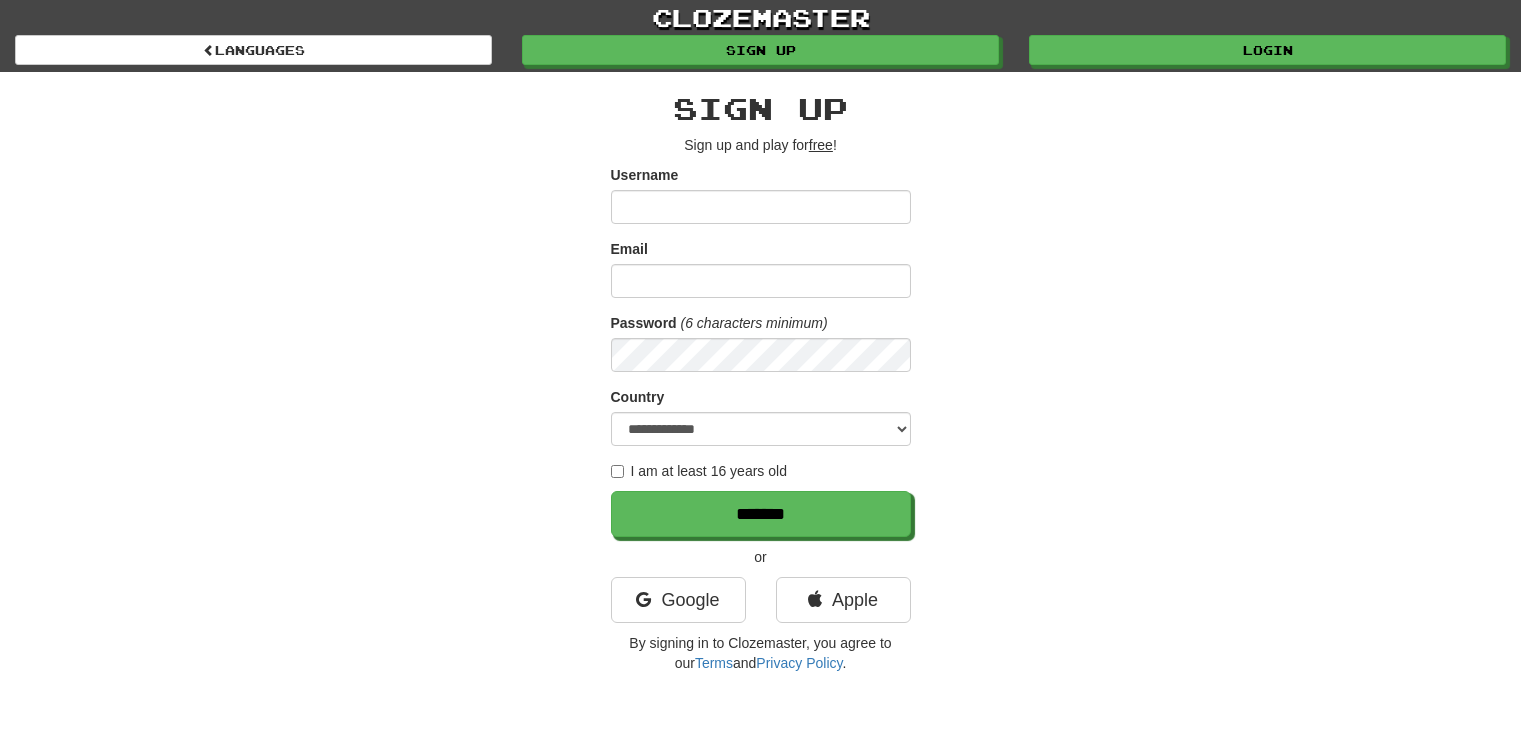 scroll, scrollTop: 0, scrollLeft: 0, axis: both 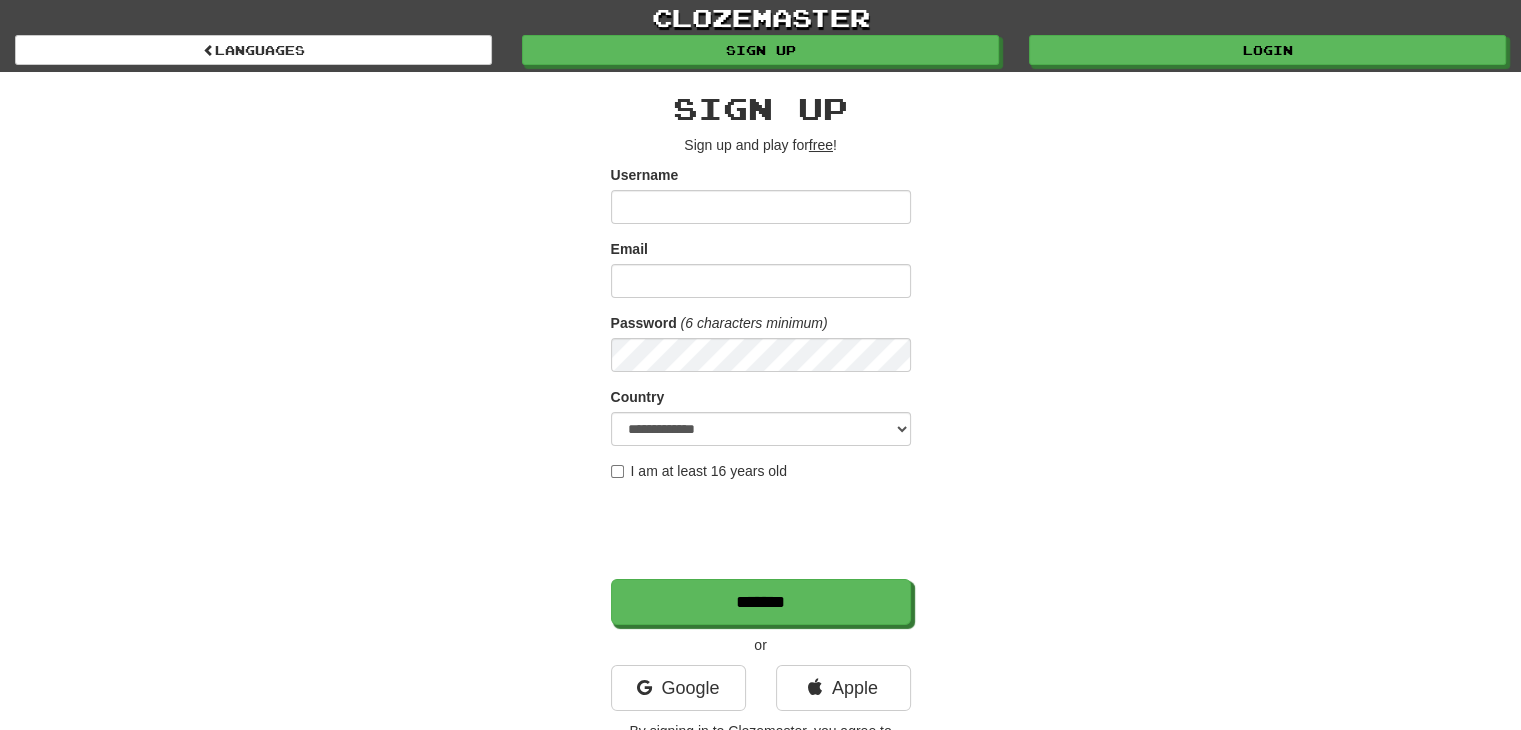click on "Username" at bounding box center (761, 207) 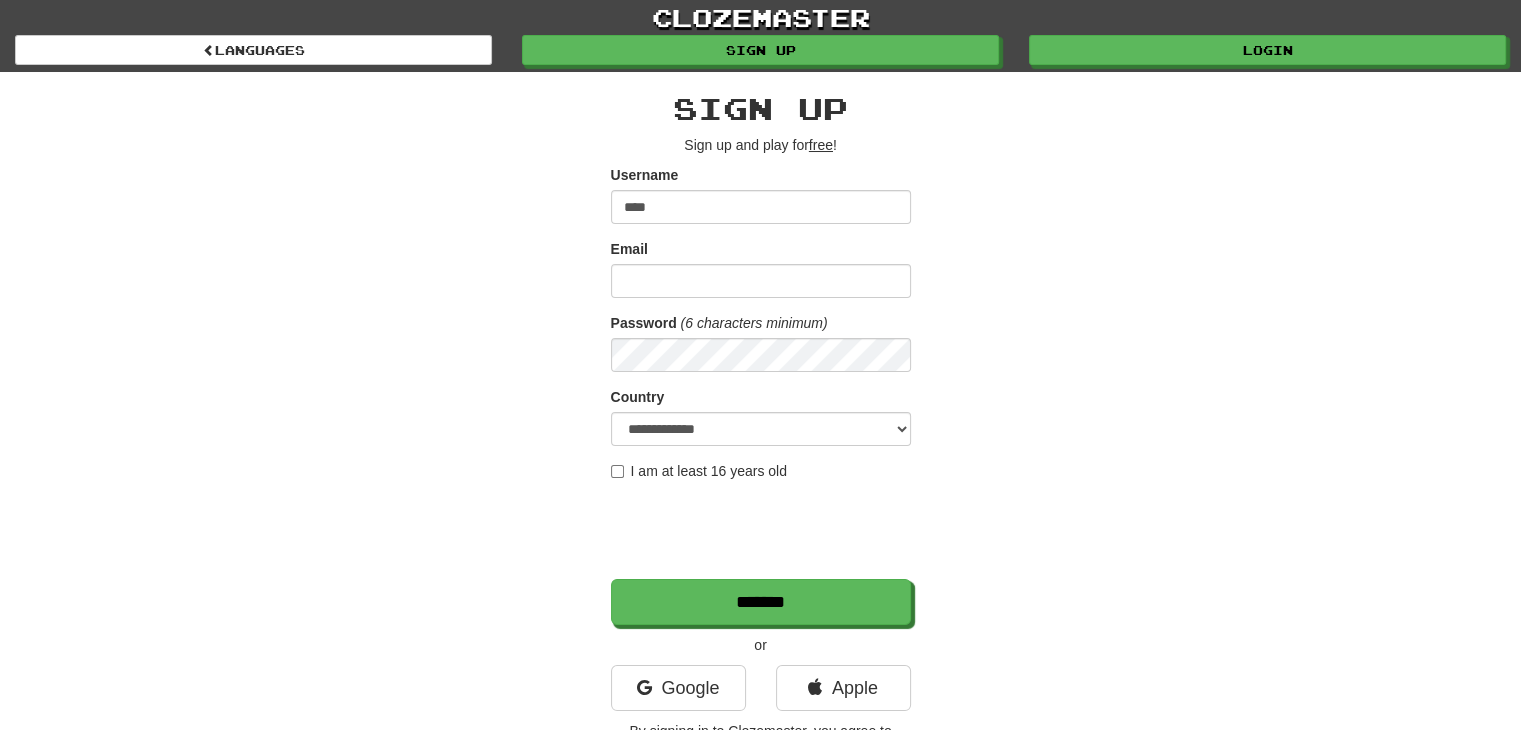 type on "****" 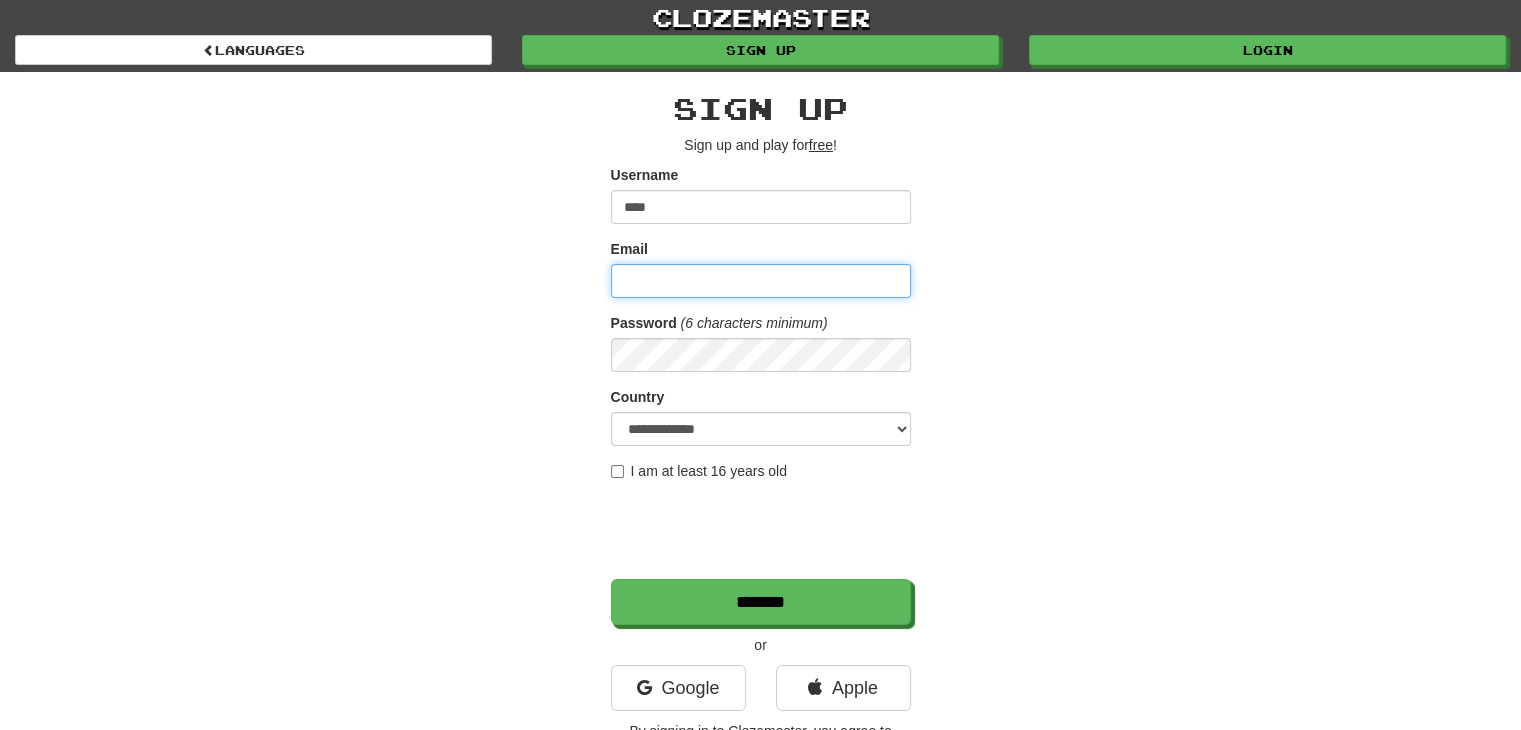 click on "Email" at bounding box center (761, 281) 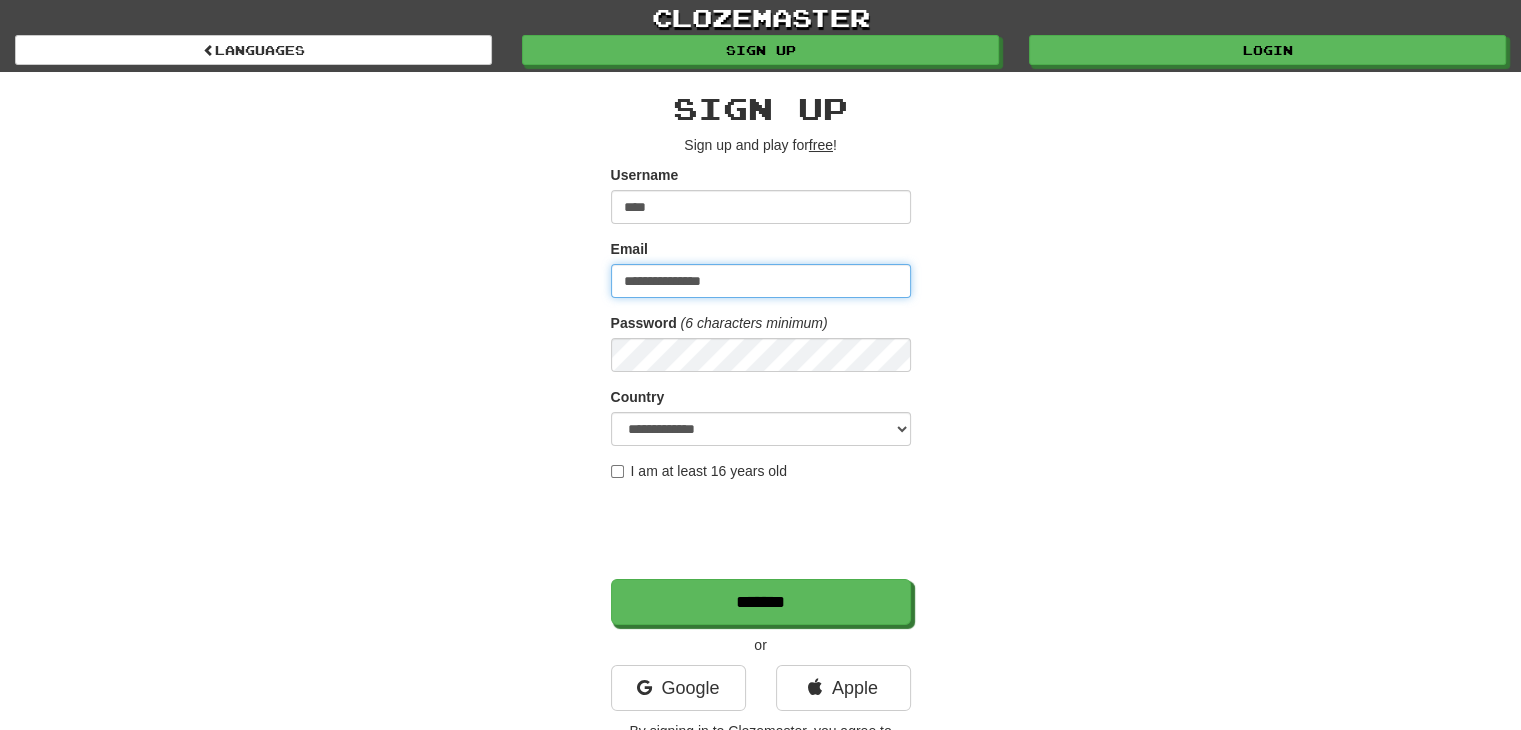 drag, startPoint x: 762, startPoint y: 276, endPoint x: 628, endPoint y: 277, distance: 134.00374 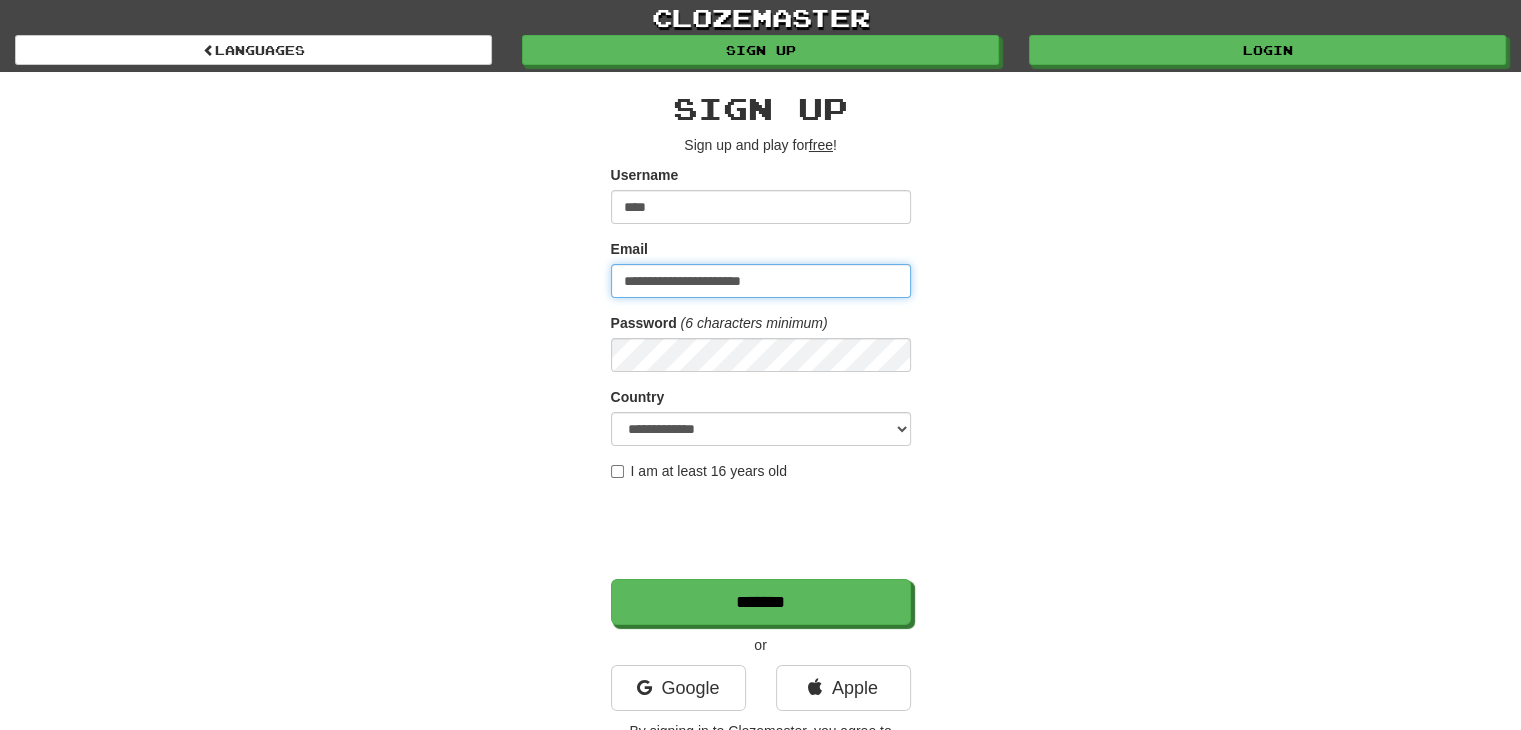 type on "**********" 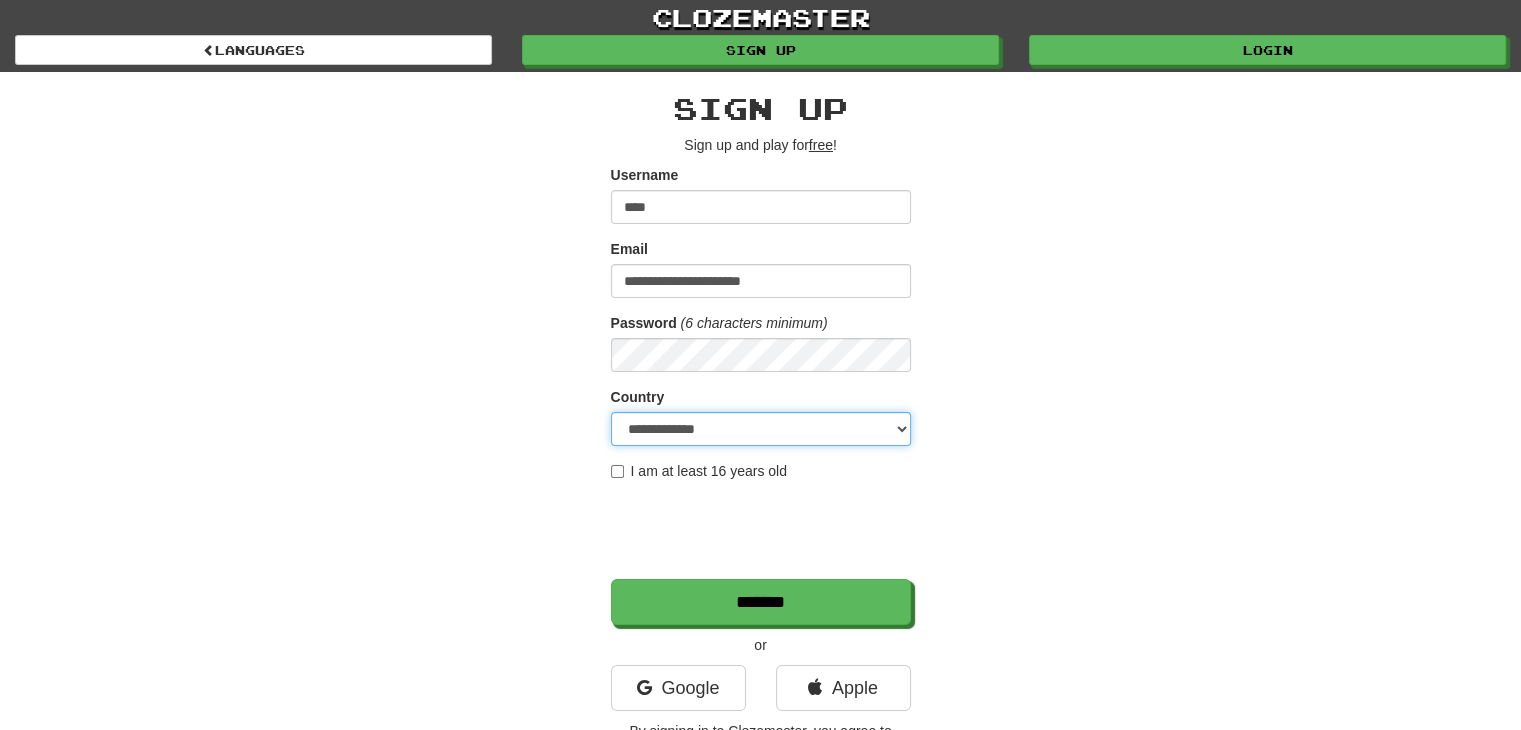 click on "**********" at bounding box center (761, 429) 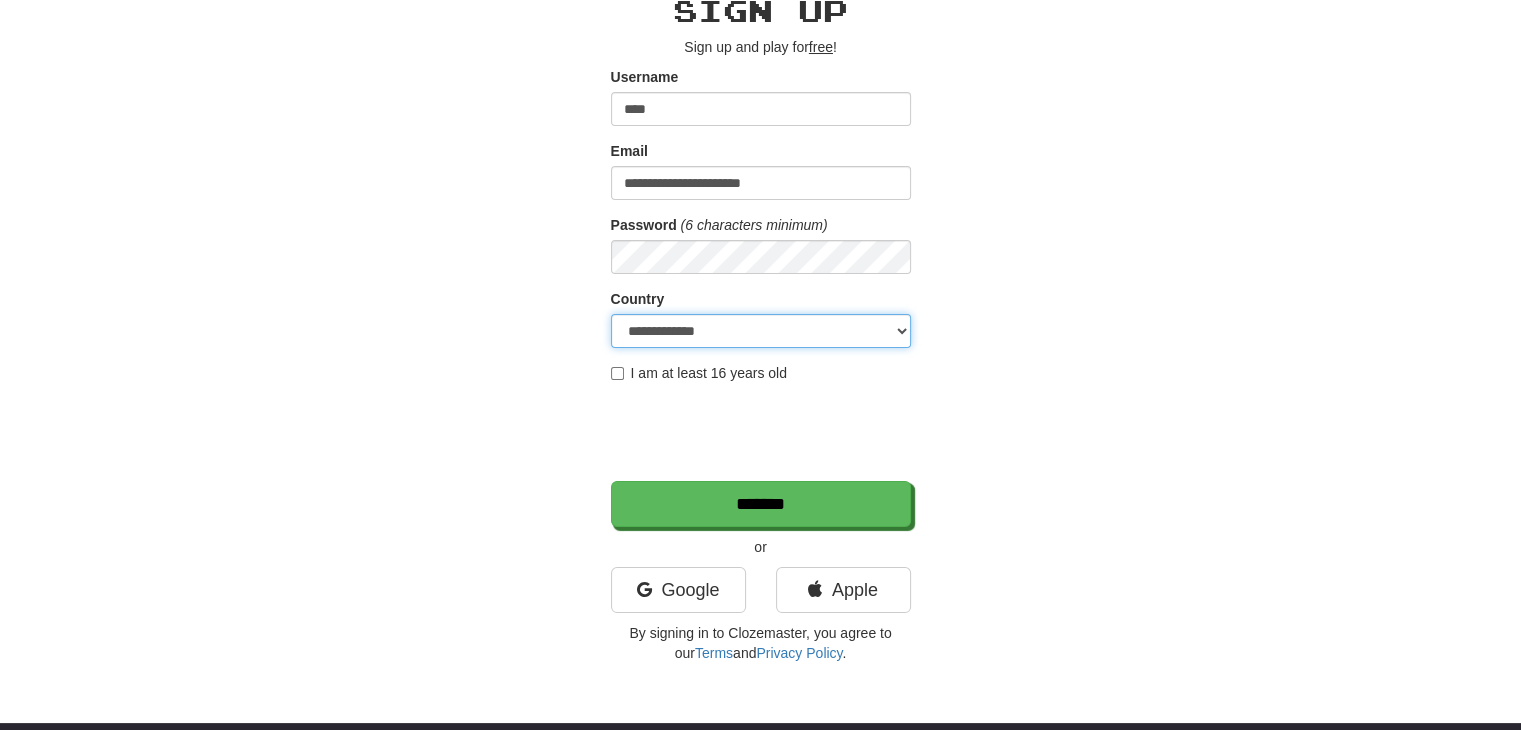 click on "**********" at bounding box center (761, 331) 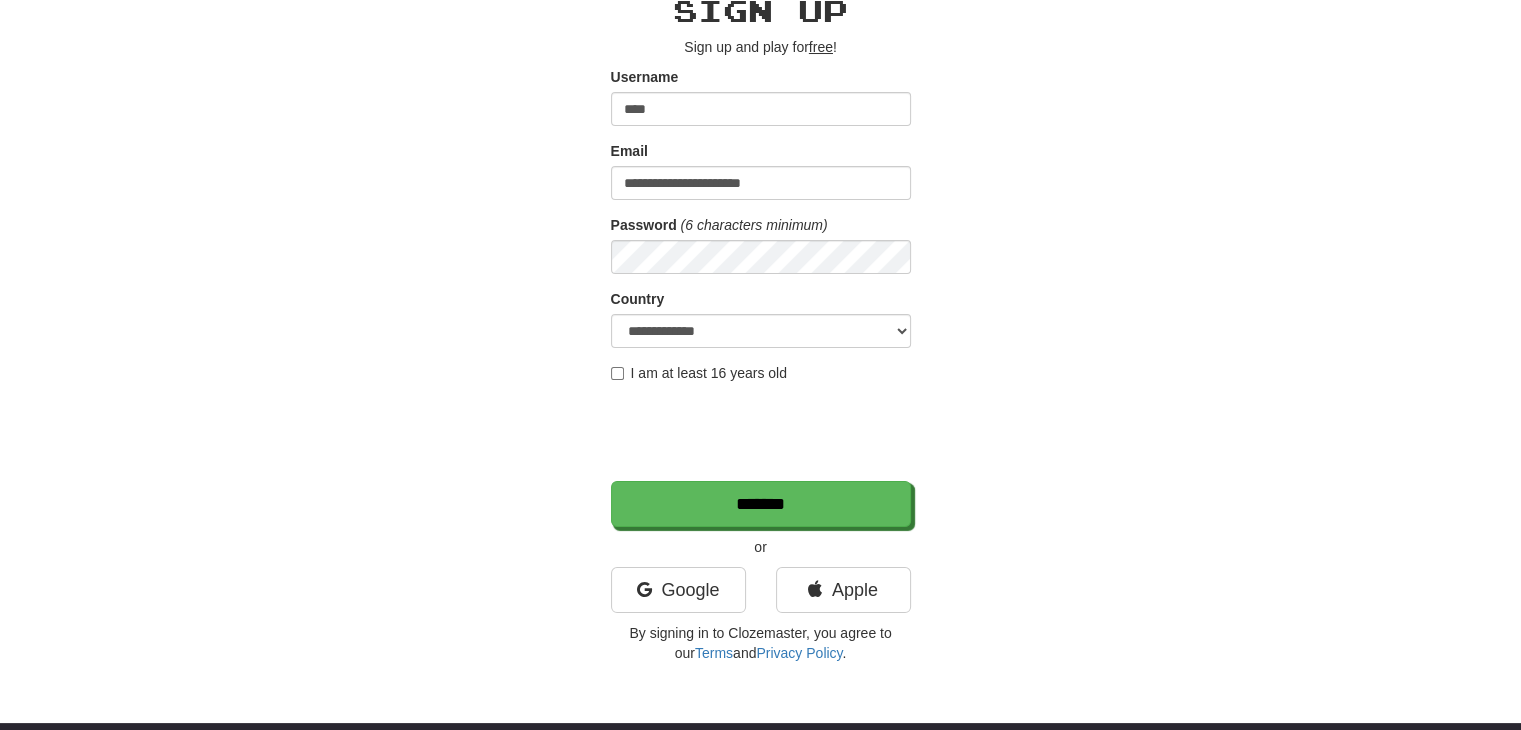 click on "I am at least 16 years old" at bounding box center (699, 373) 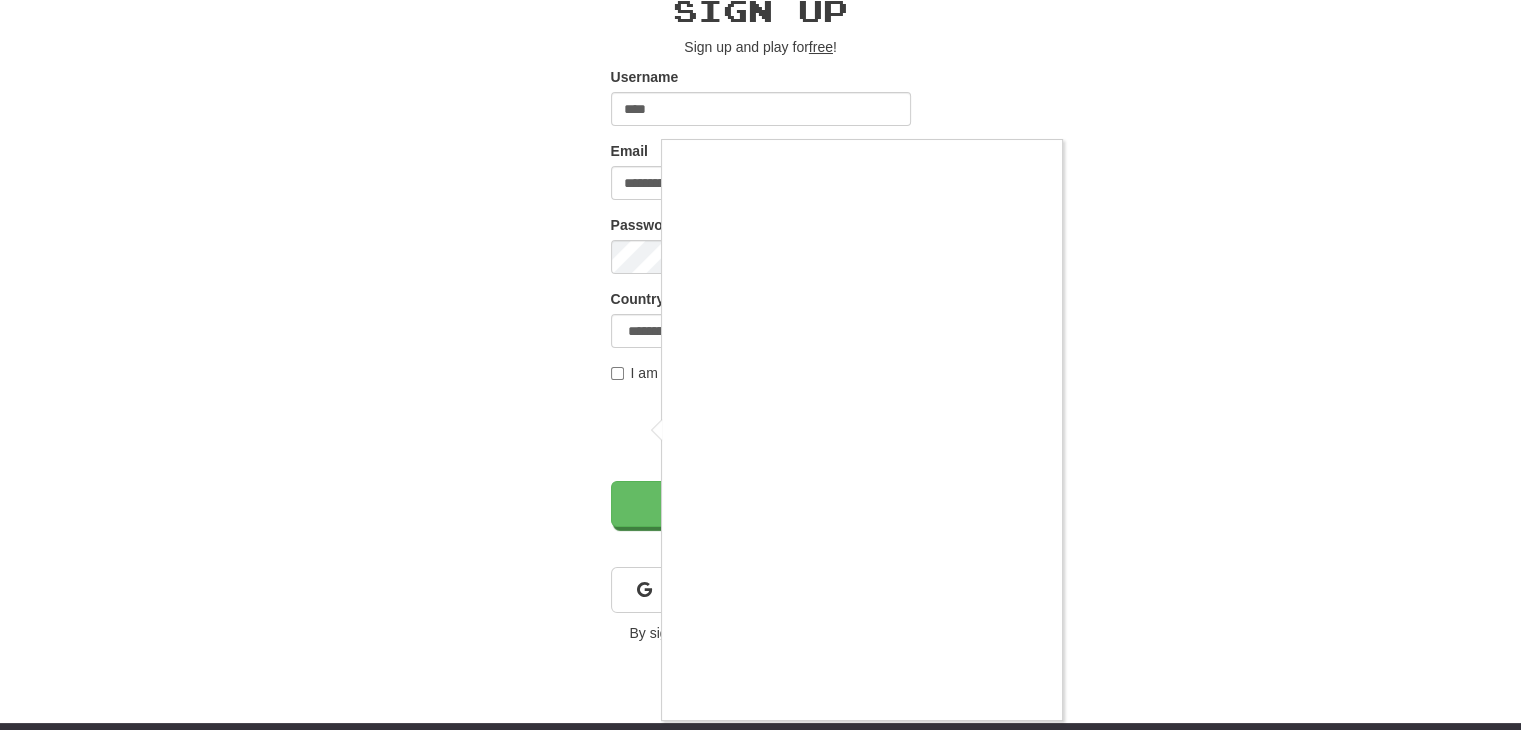 click at bounding box center (760, 365) 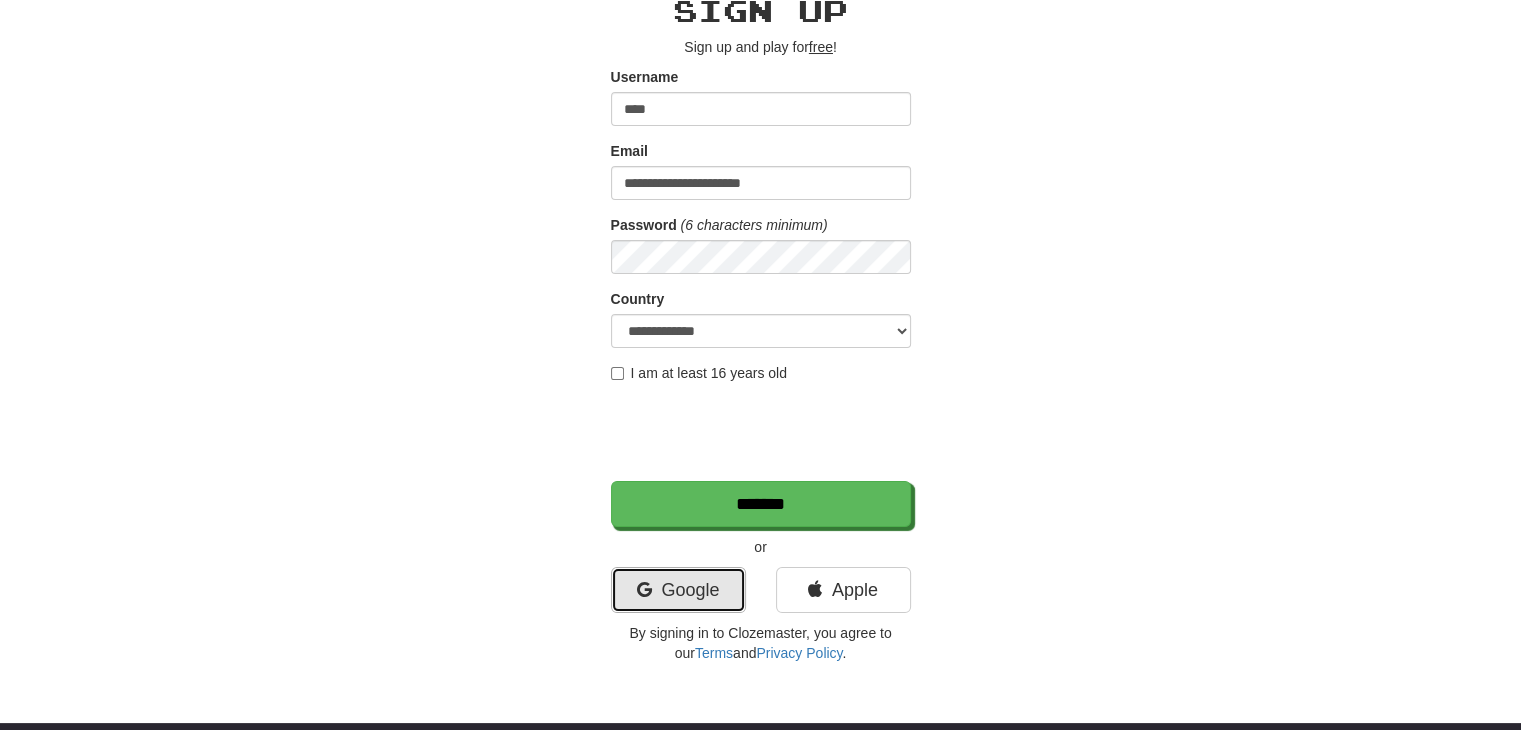click on "Google" at bounding box center [678, 590] 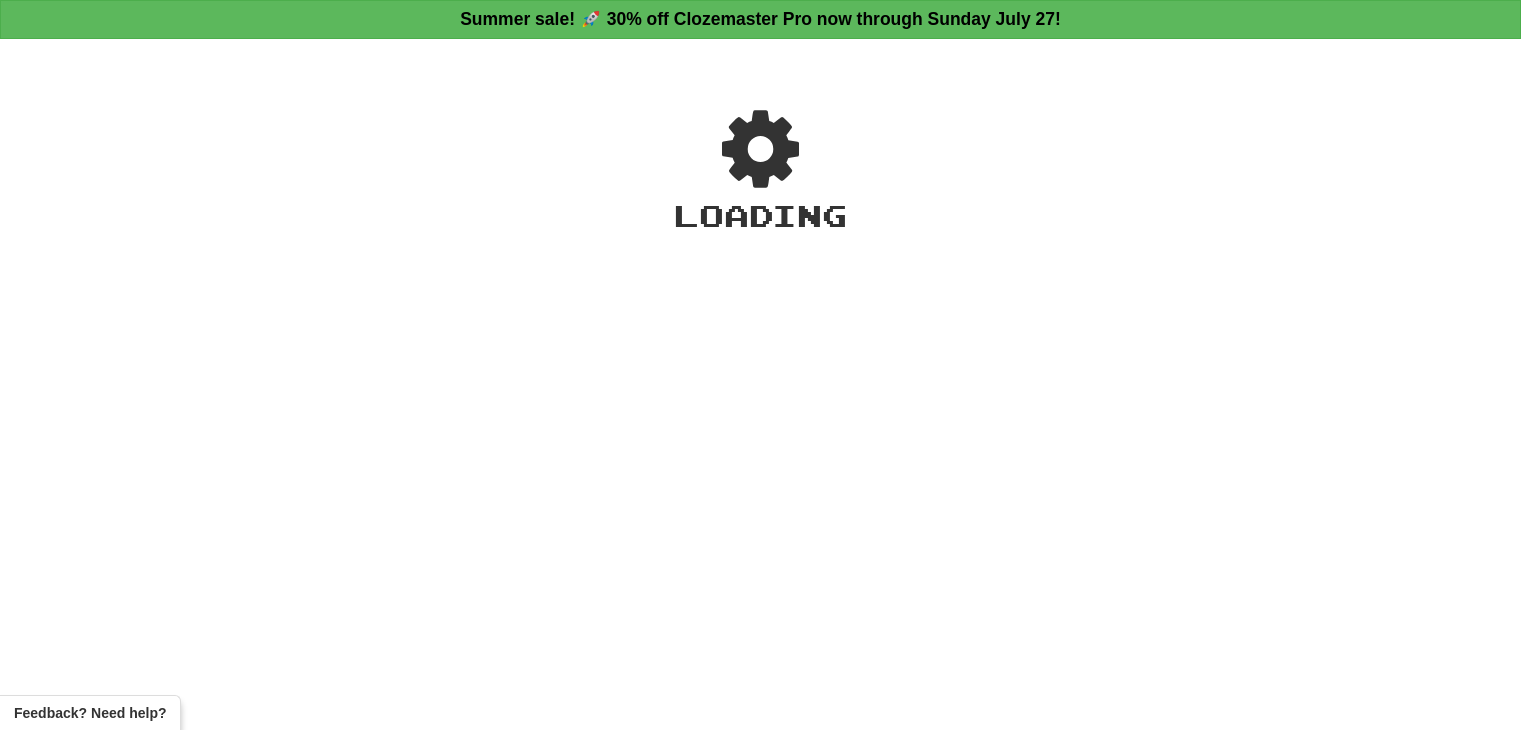 scroll, scrollTop: 0, scrollLeft: 0, axis: both 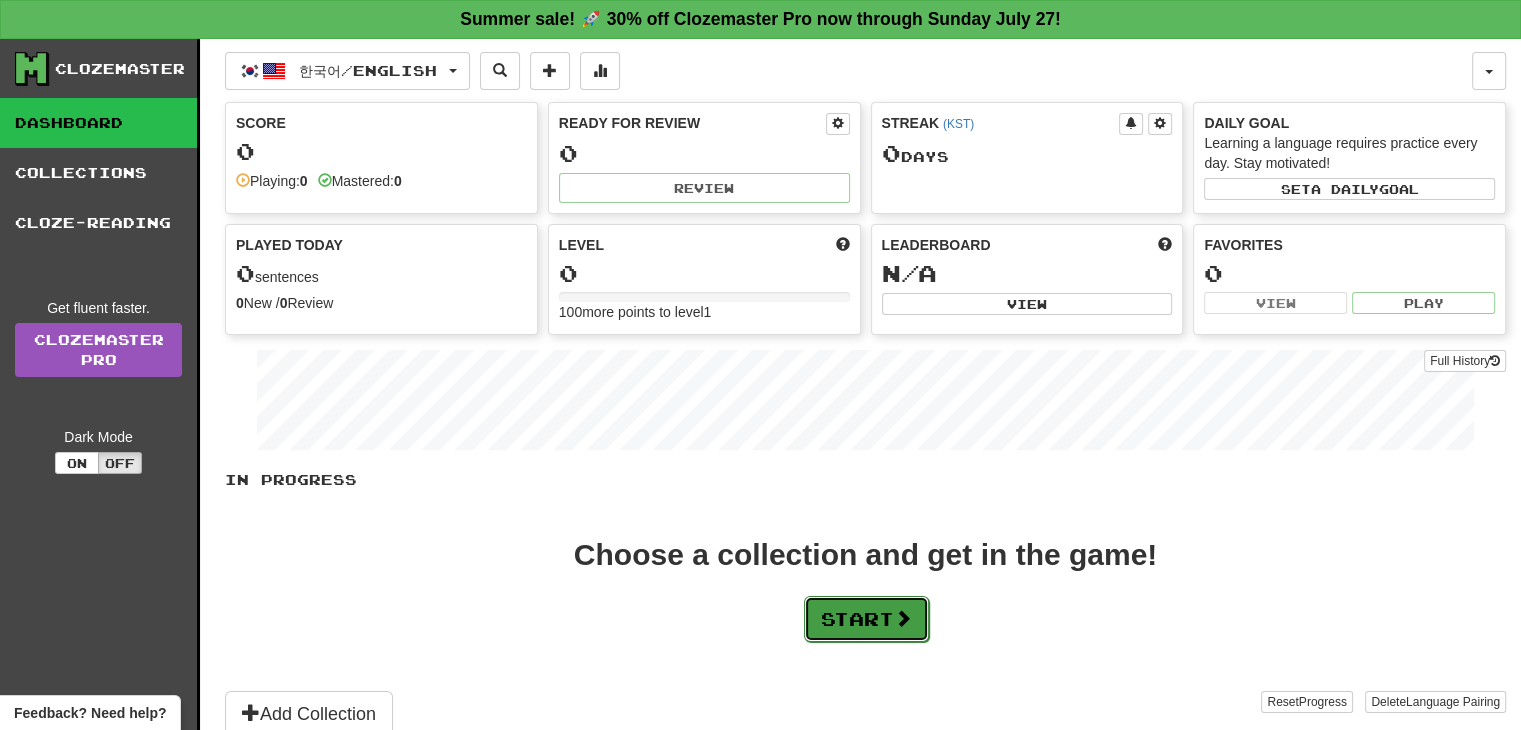 click on "Start" at bounding box center [866, 619] 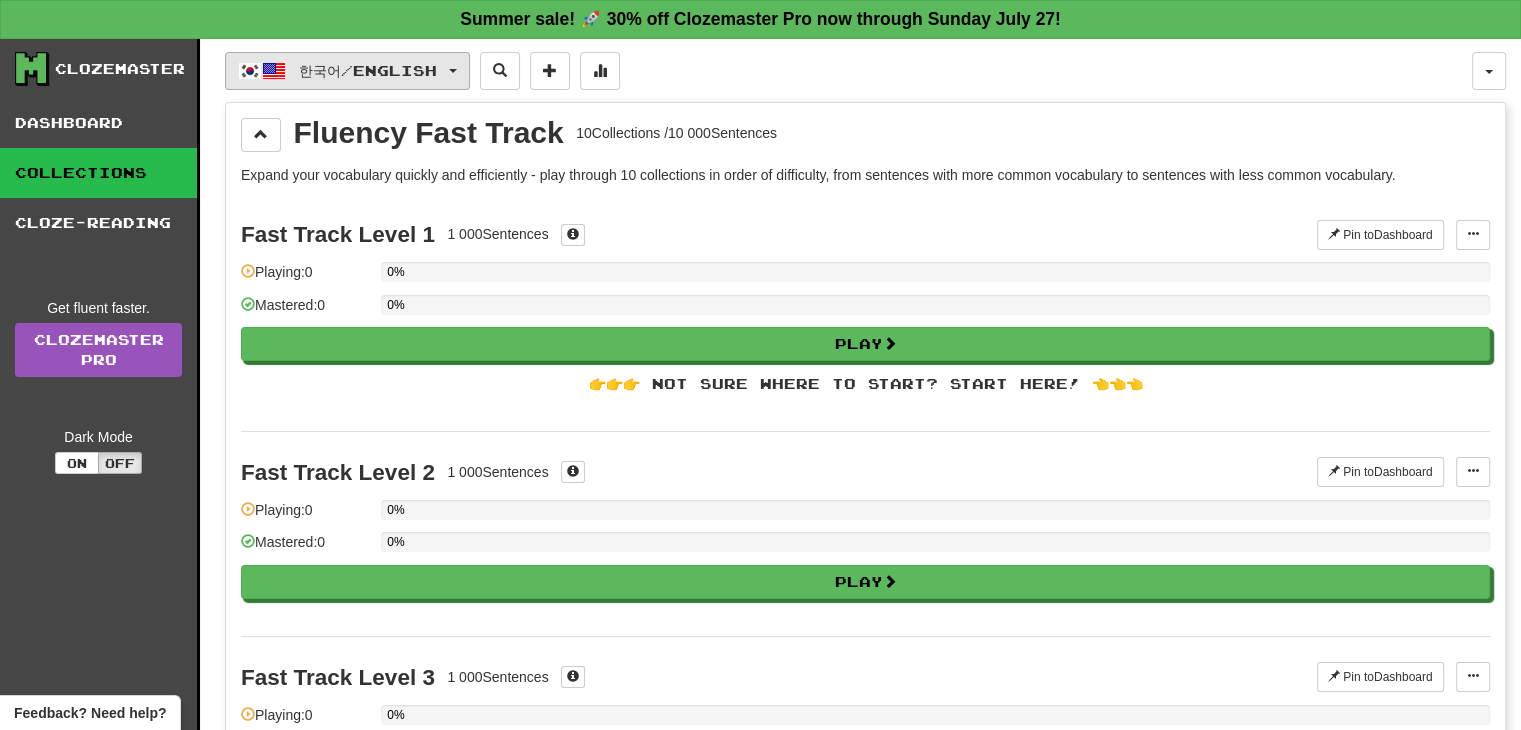click on "한국어  /  English" at bounding box center (368, 70) 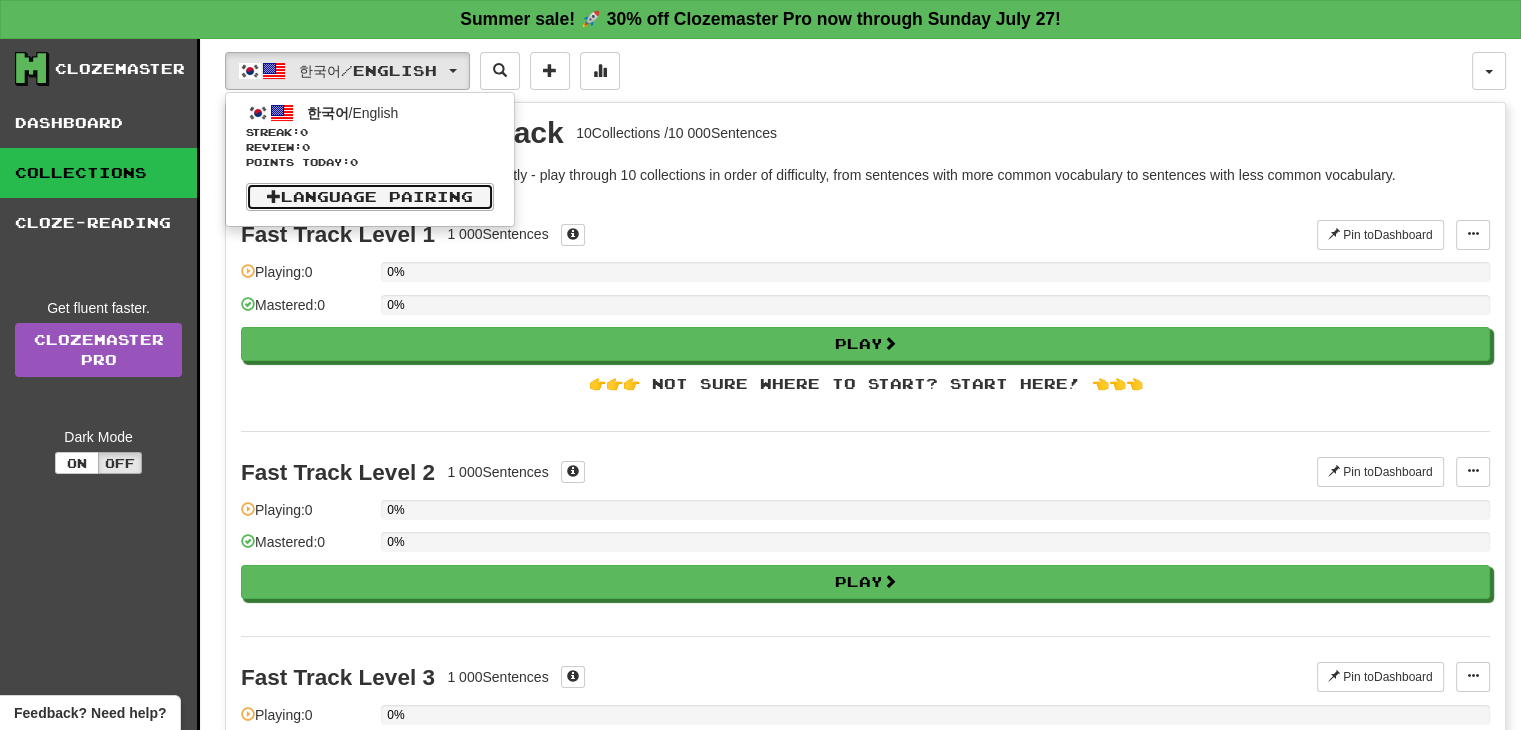 click on "Language Pairing" at bounding box center [370, 197] 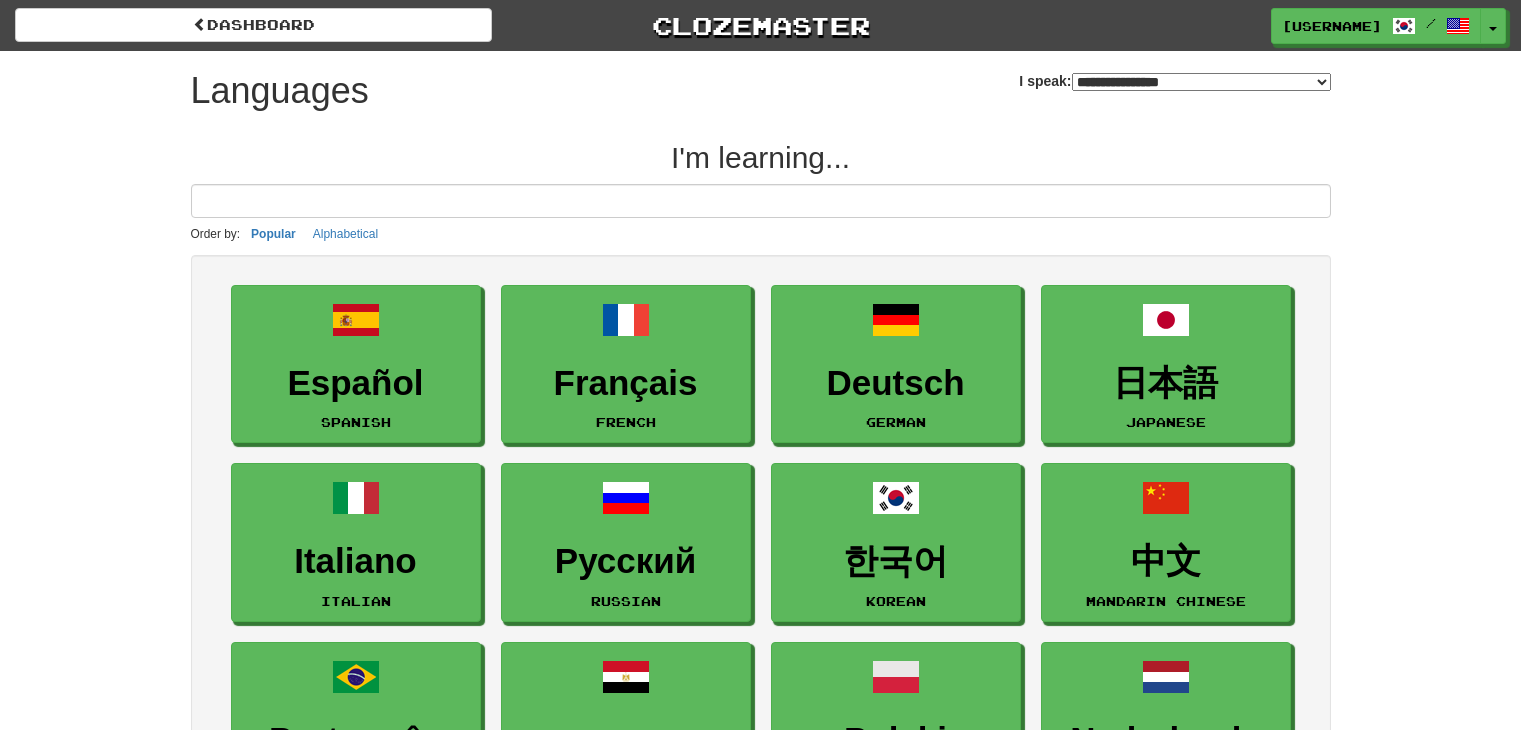 scroll, scrollTop: 0, scrollLeft: 0, axis: both 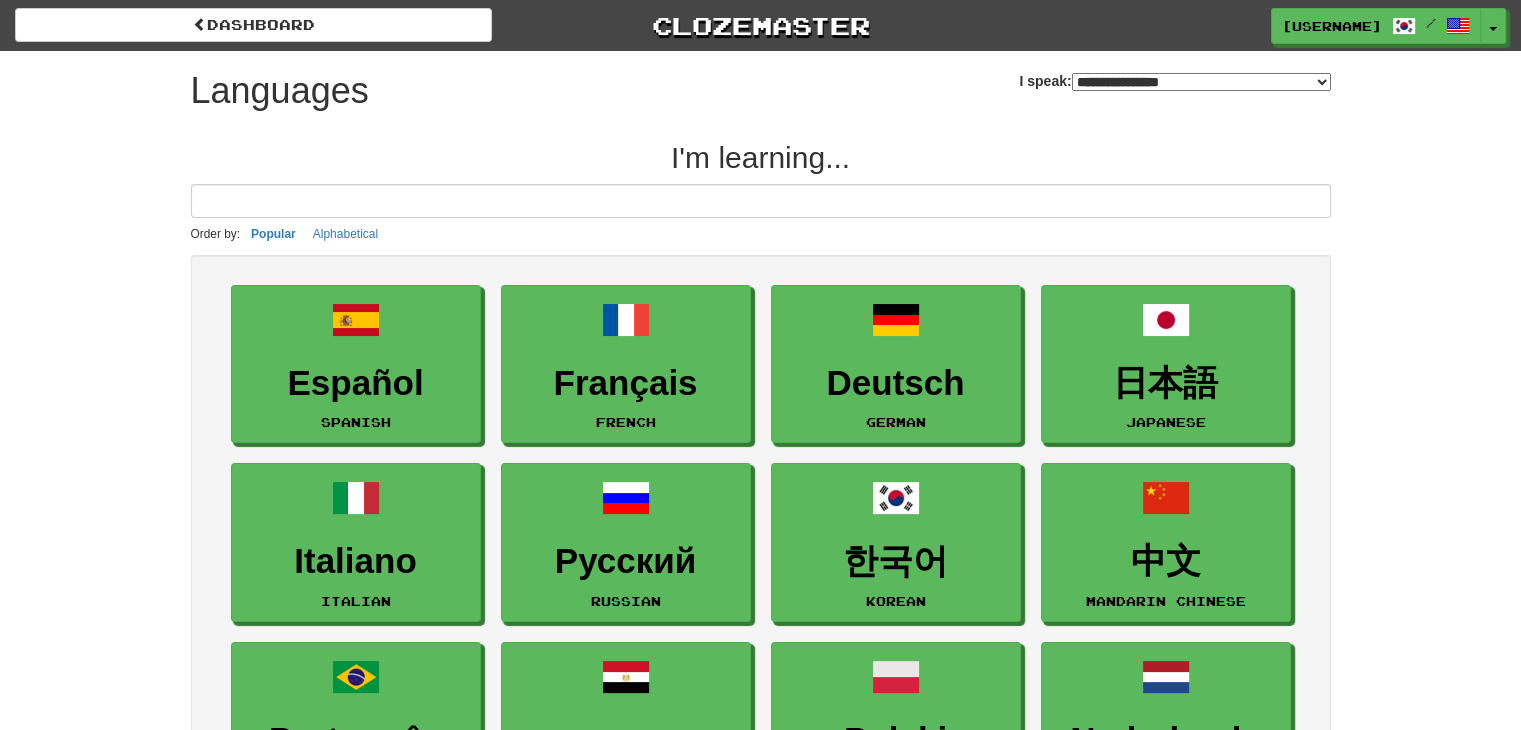 click on "**********" at bounding box center [1201, 82] 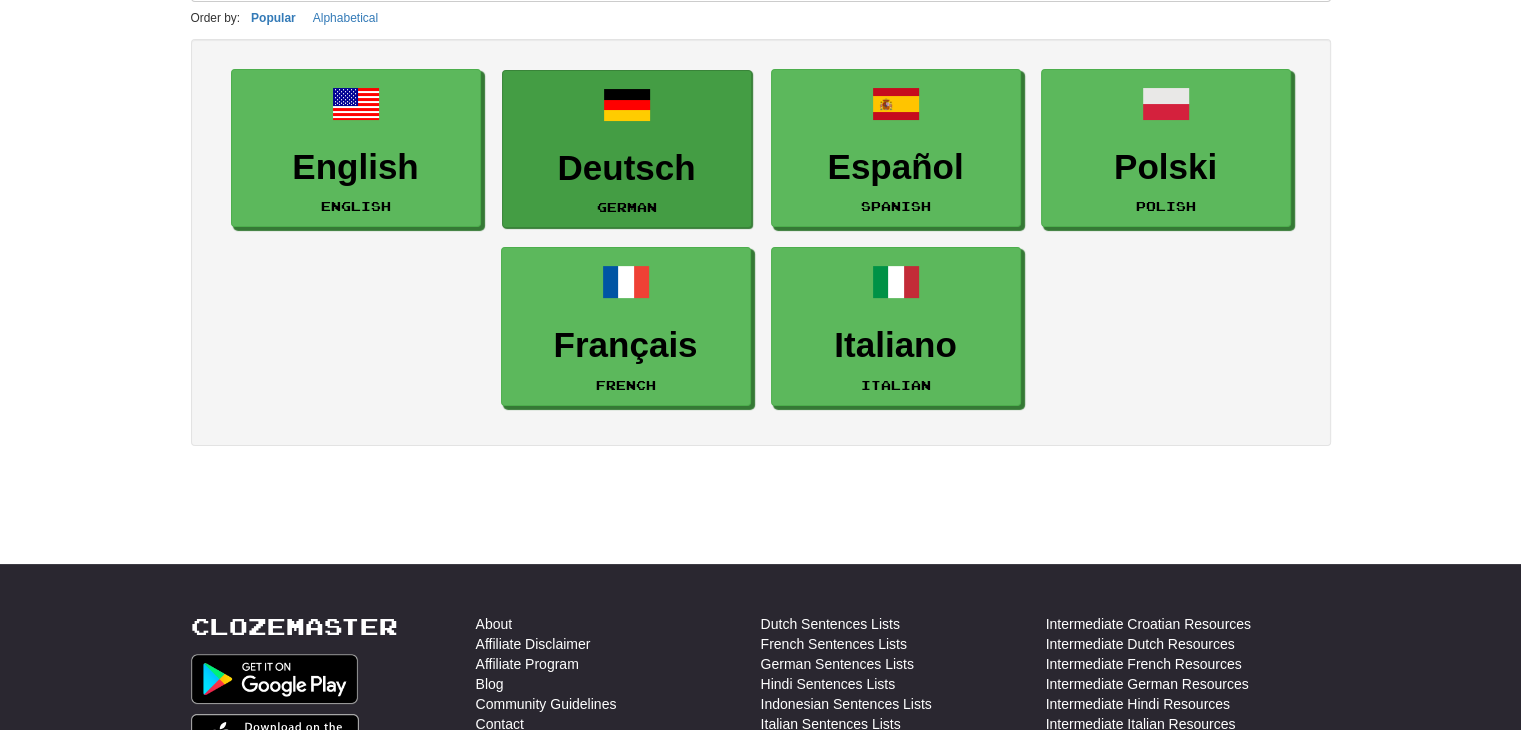 scroll, scrollTop: 0, scrollLeft: 0, axis: both 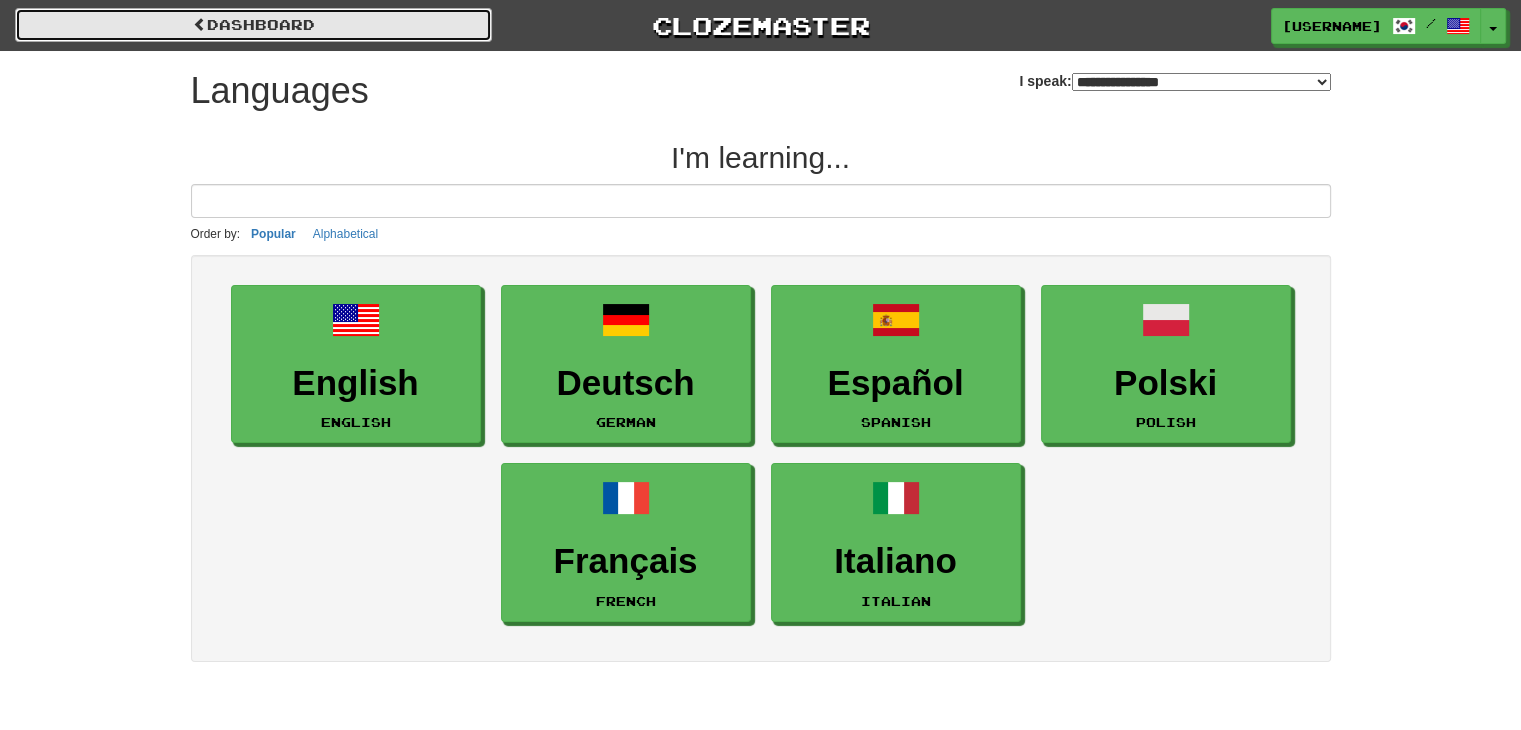 click on "dashboard" at bounding box center [253, 25] 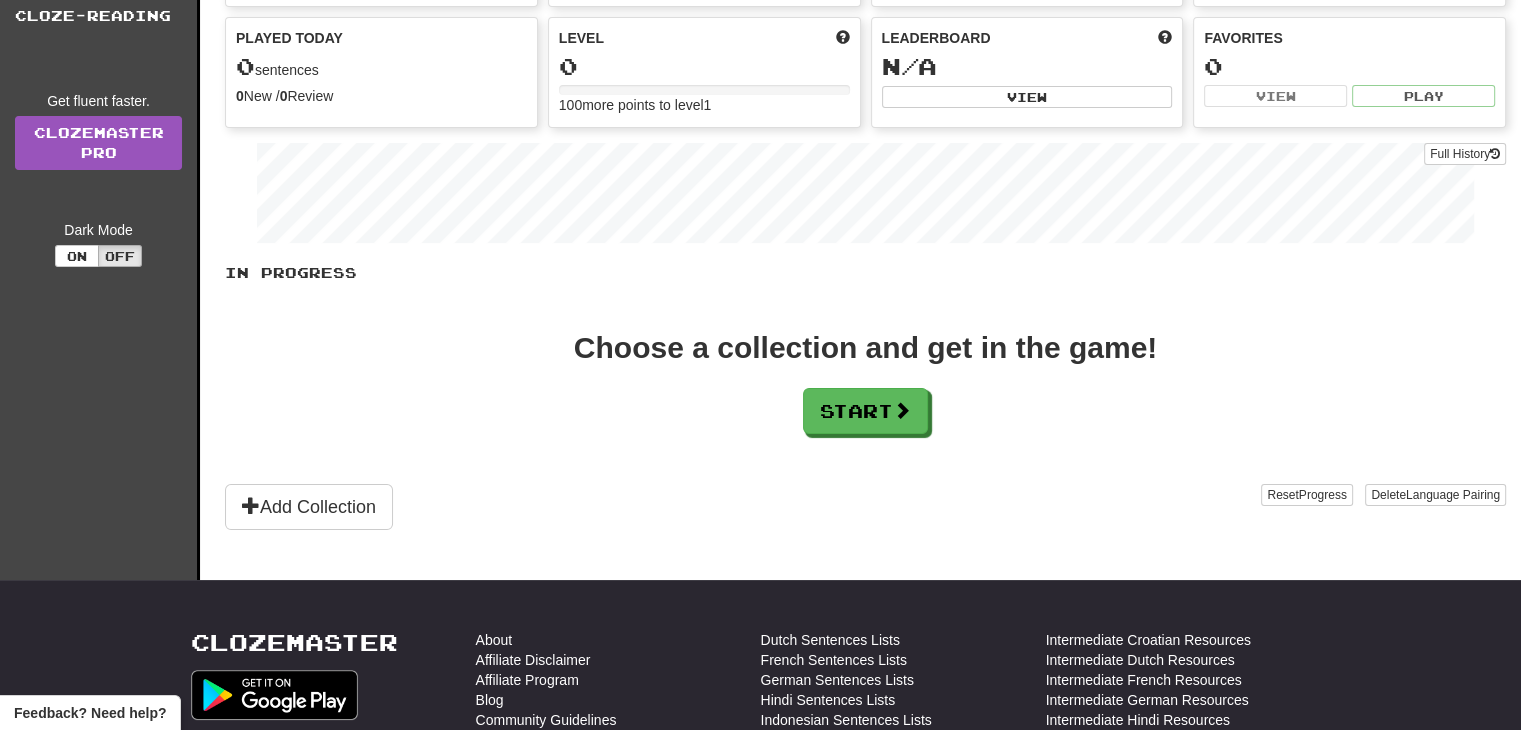 scroll, scrollTop: 210, scrollLeft: 0, axis: vertical 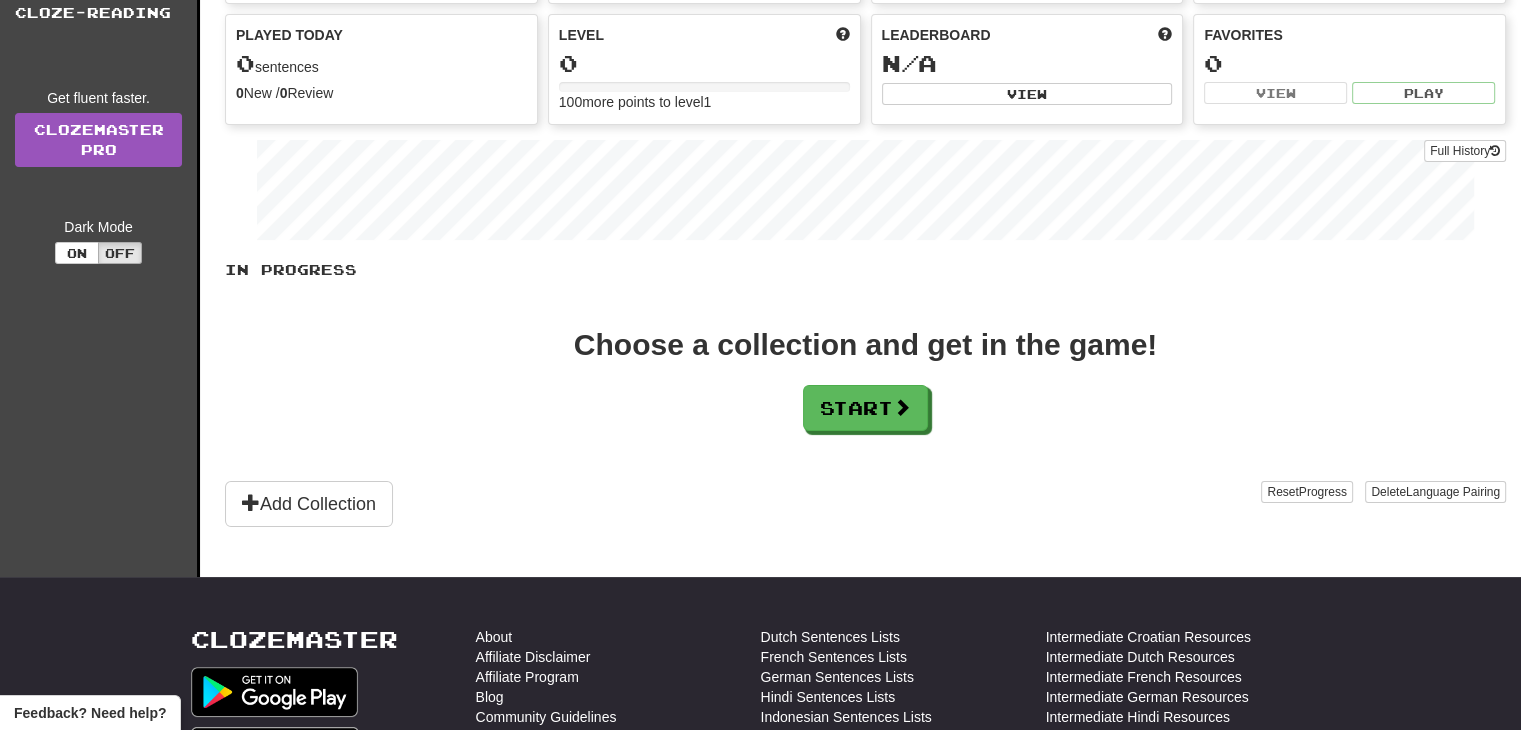 click on "In Progress Choose a collection and get in the game! Start   Add Collection Reset  Progress Delete  Language Pairing Dark Mode On Off" at bounding box center [865, 393] 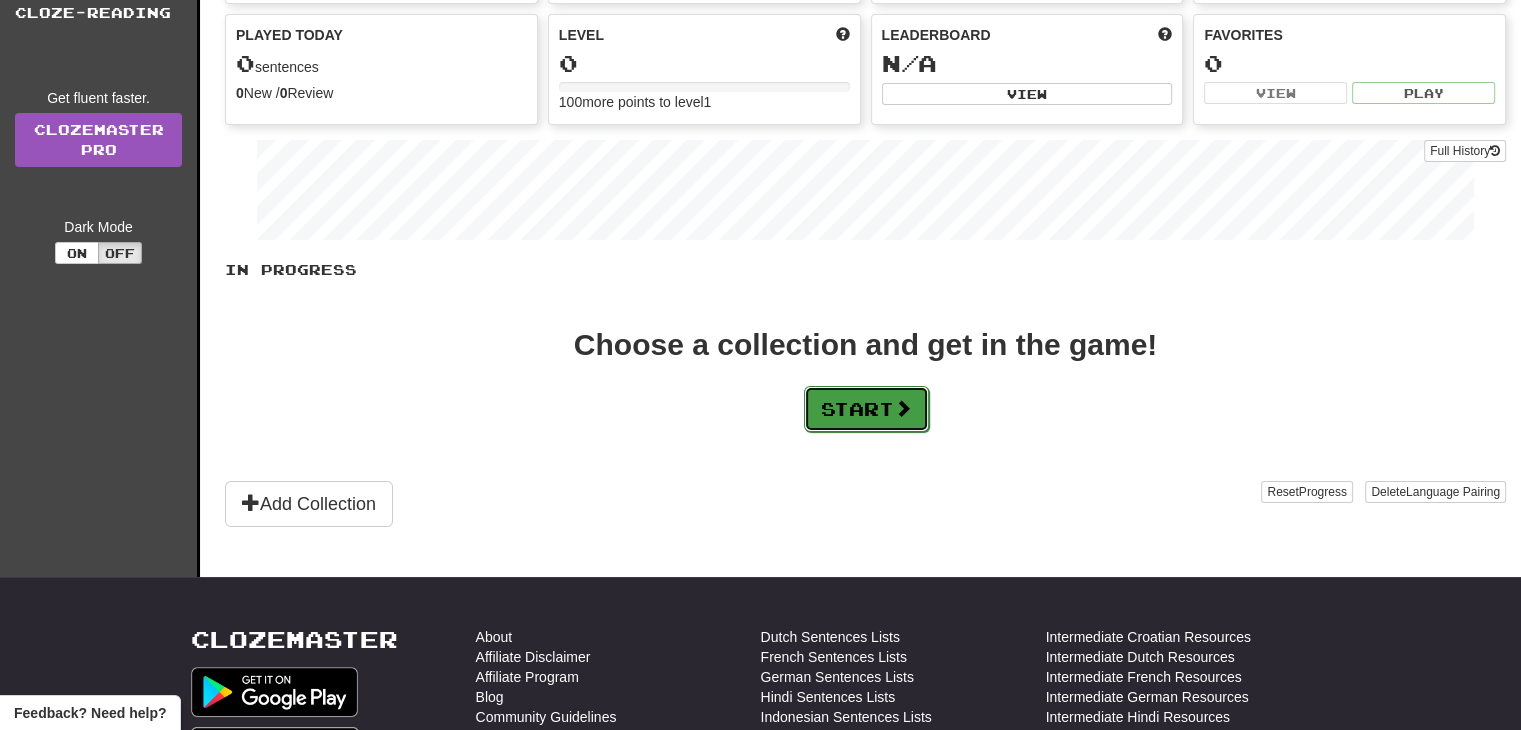 click on "Start" at bounding box center (866, 409) 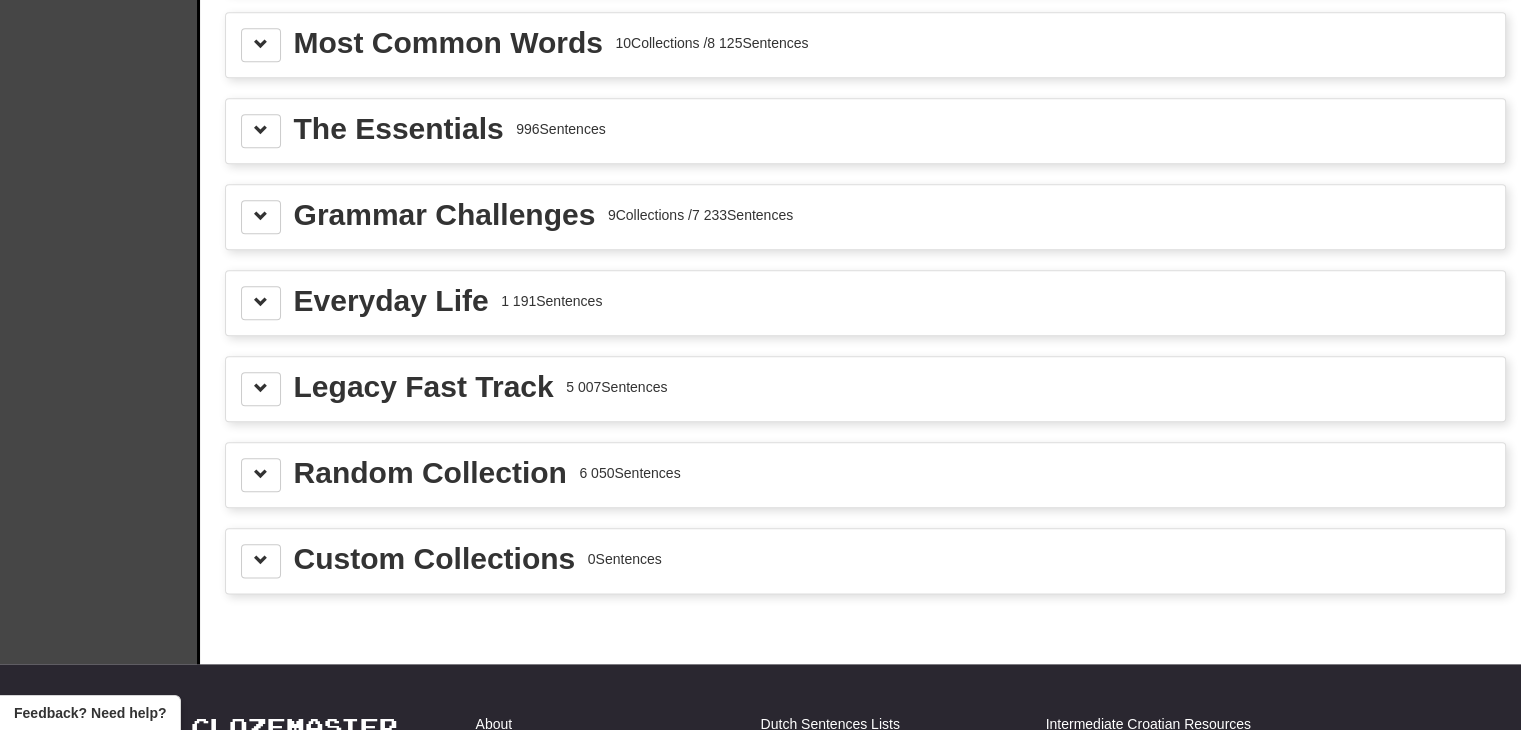 scroll, scrollTop: 2302, scrollLeft: 0, axis: vertical 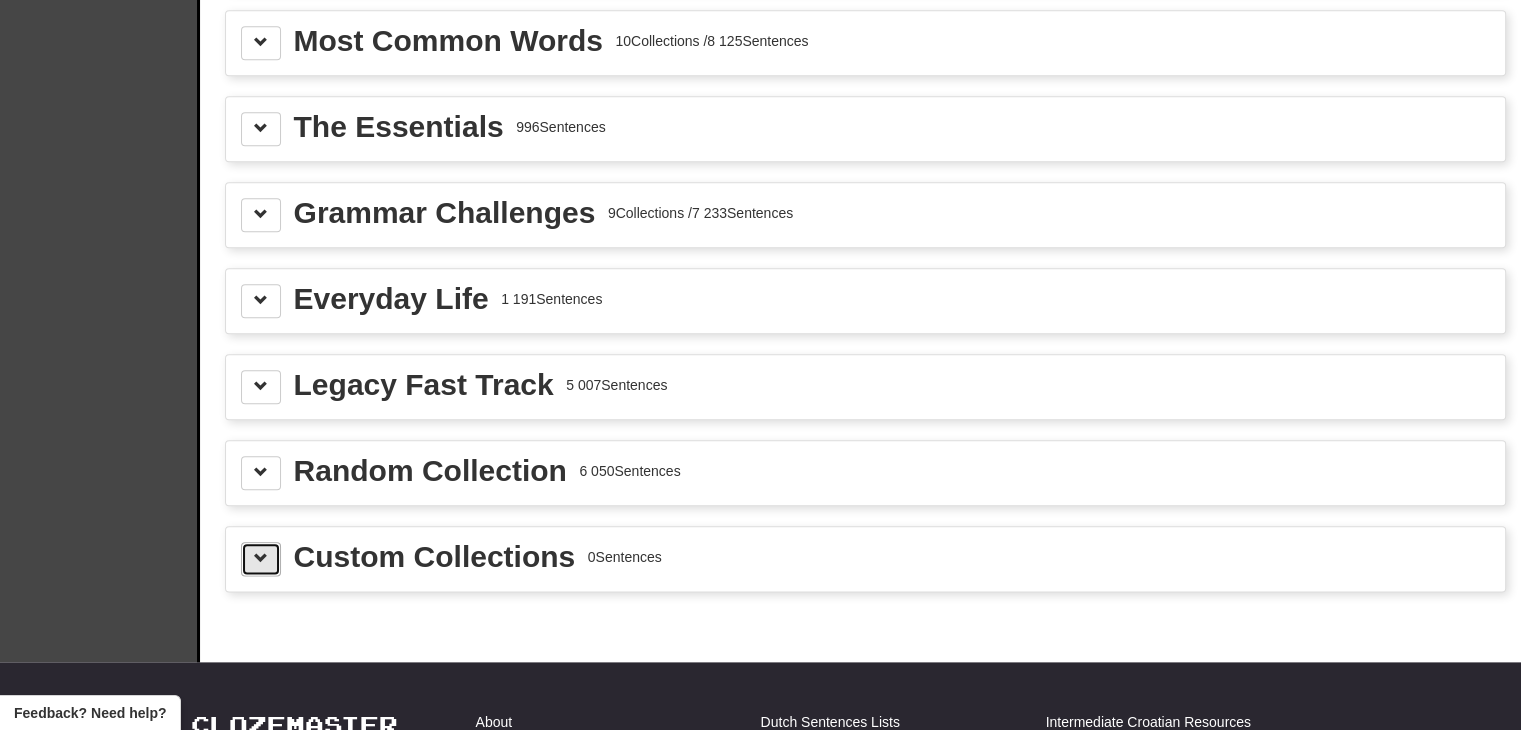 click at bounding box center [261, 559] 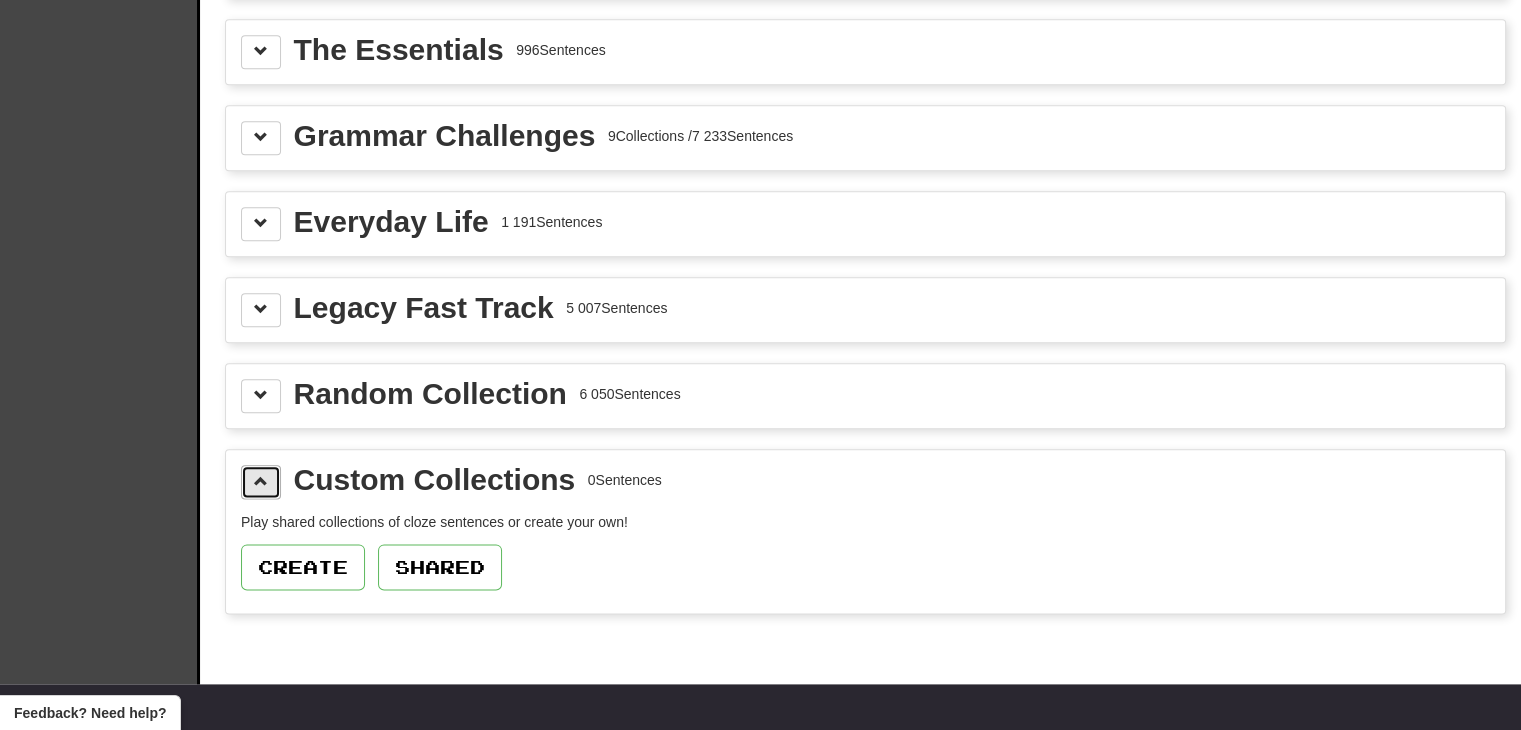 scroll, scrollTop: 2375, scrollLeft: 0, axis: vertical 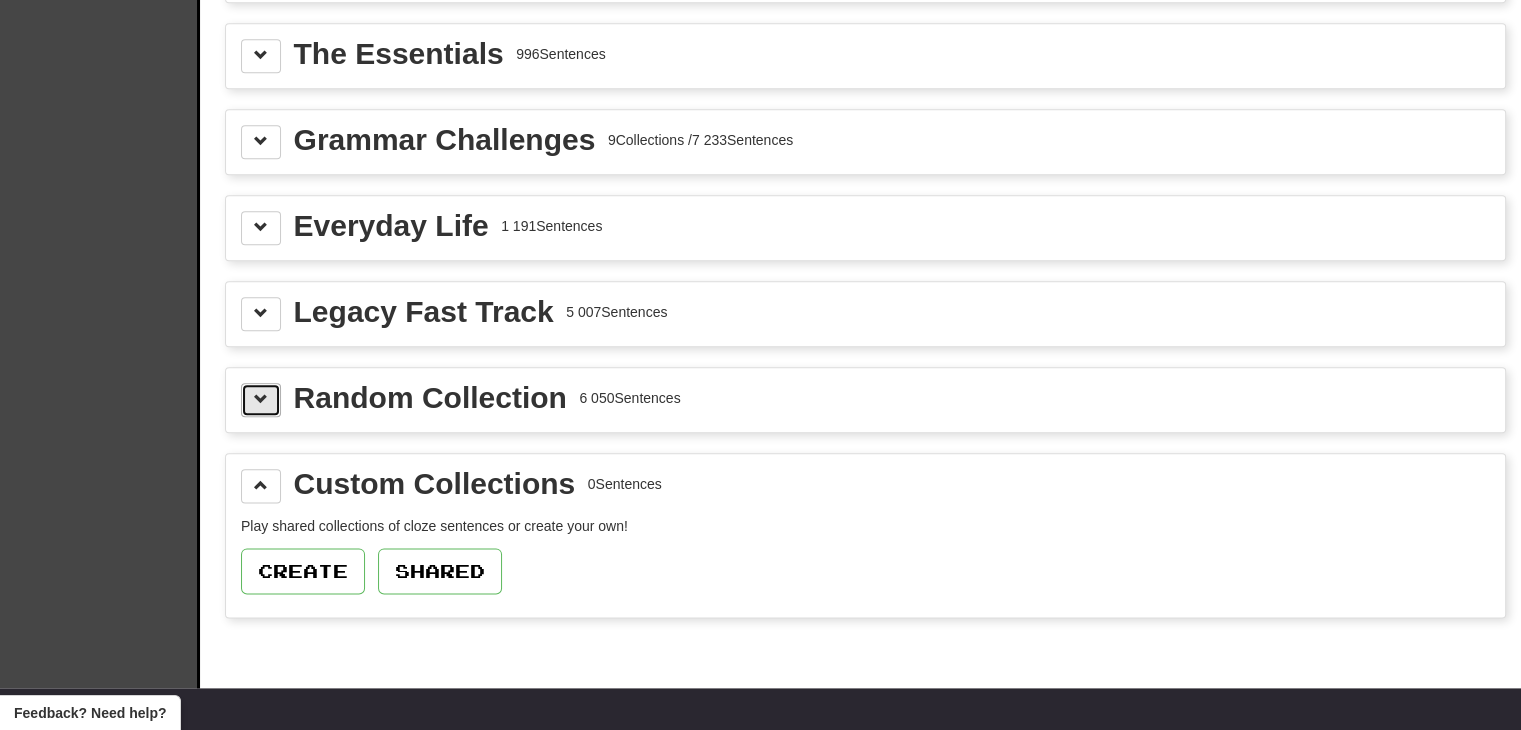 click at bounding box center (261, 399) 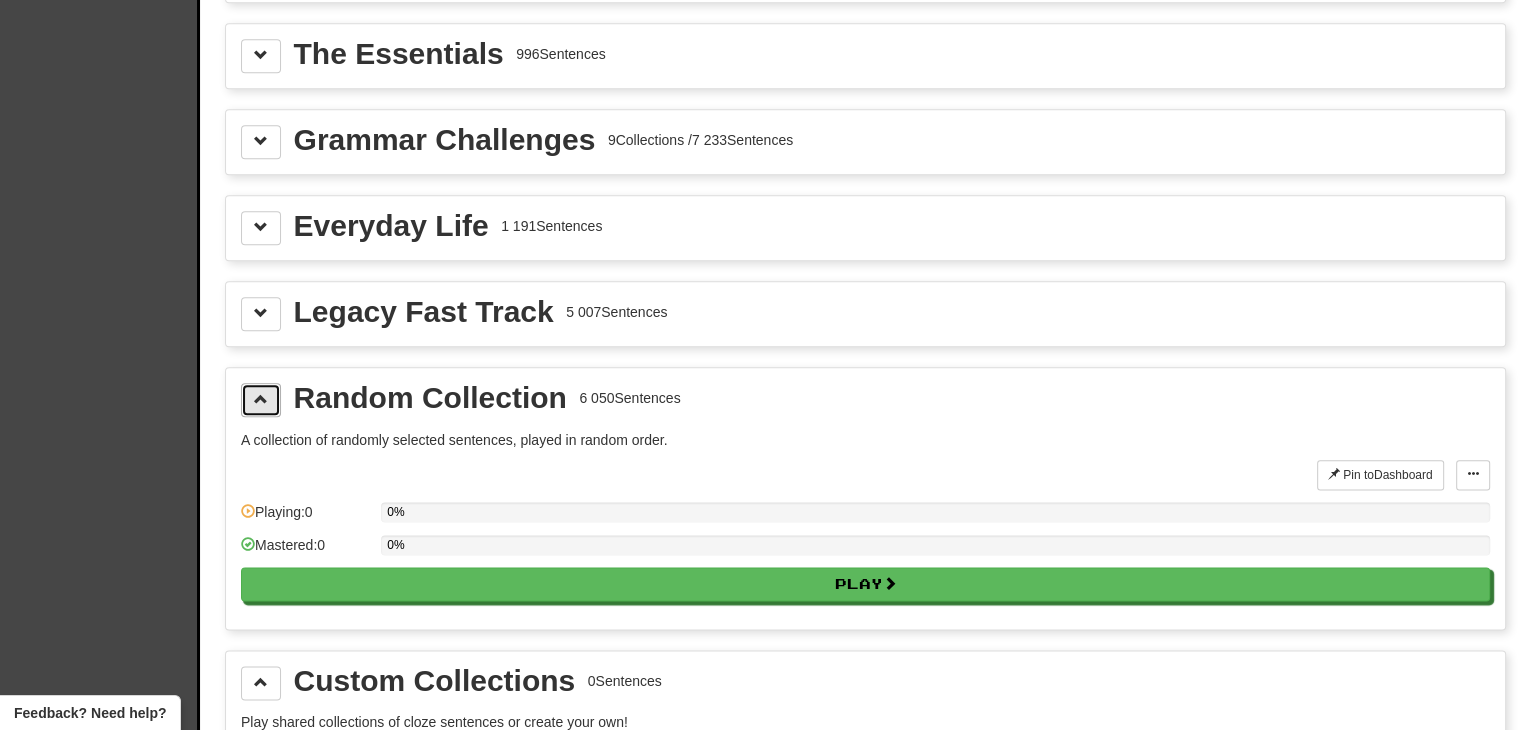 click at bounding box center (261, 399) 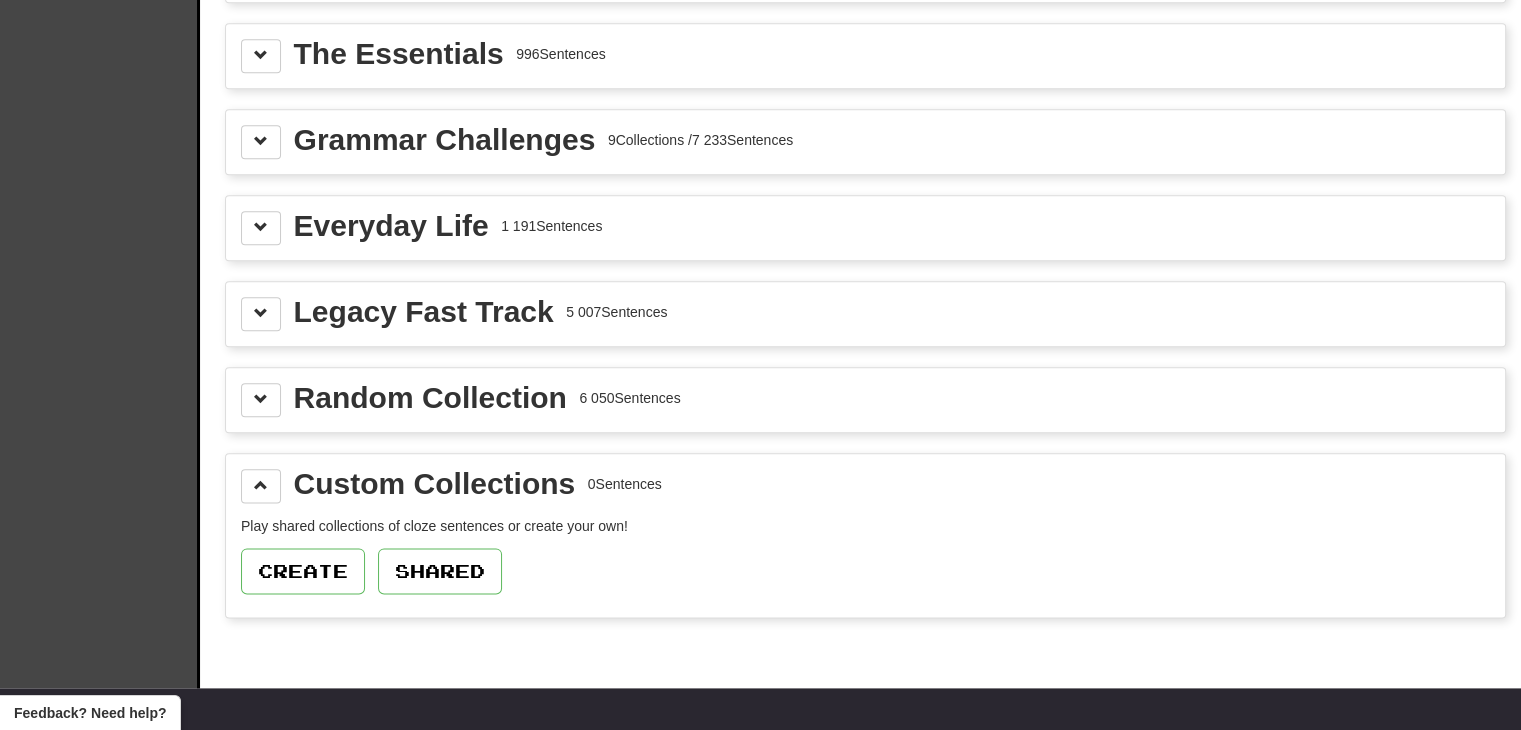click on "Legacy Fast Track 5 007  Sentences" at bounding box center (865, 314) 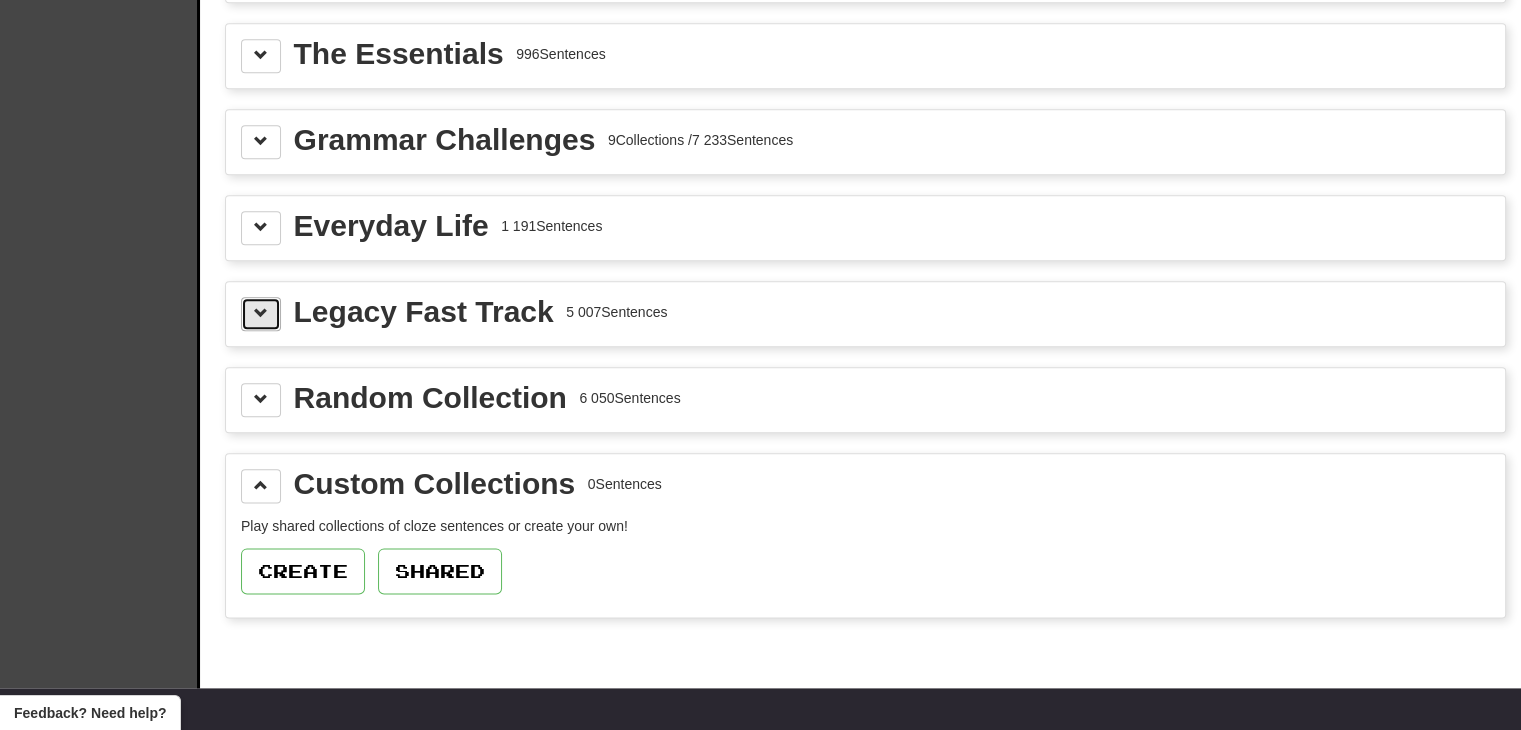 click at bounding box center [261, 314] 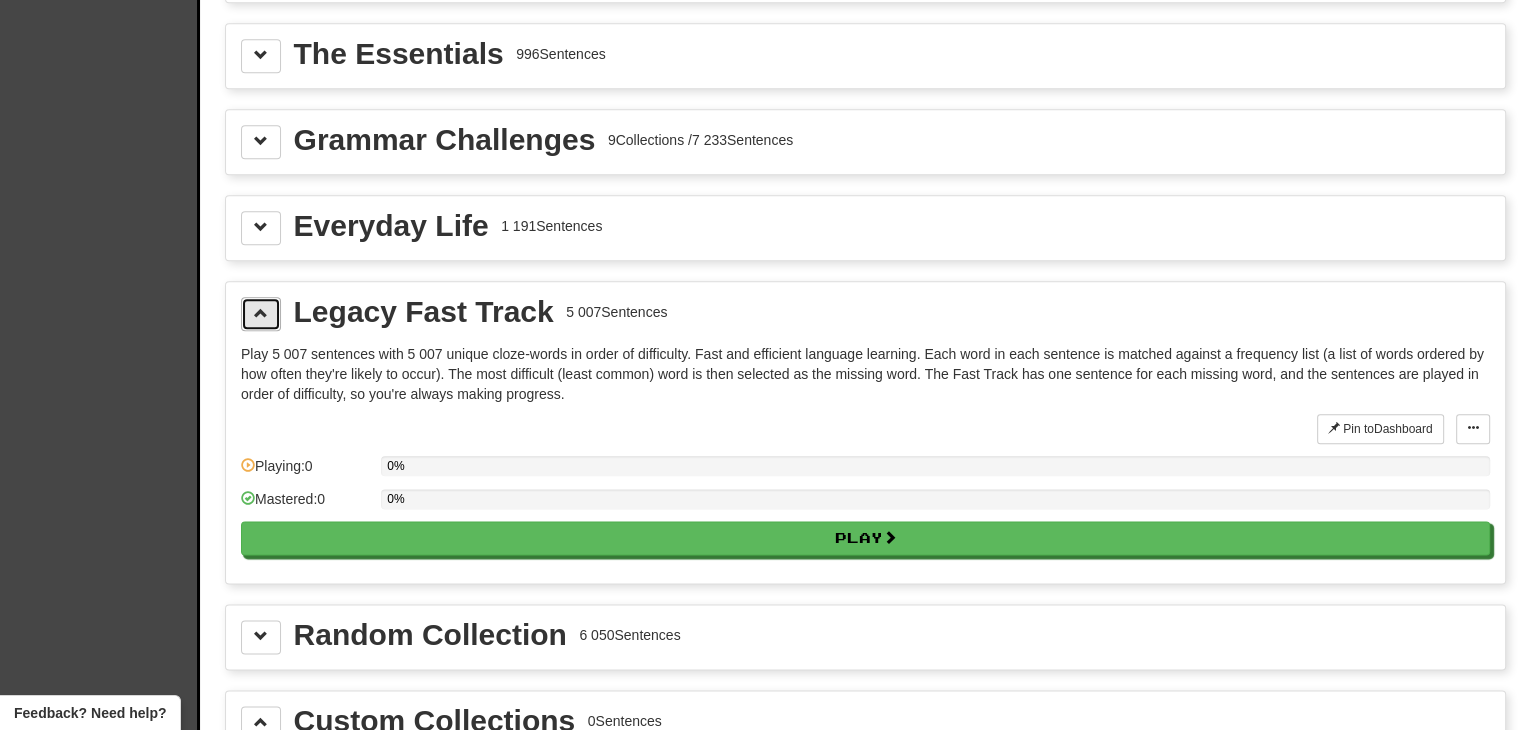 click at bounding box center (261, 313) 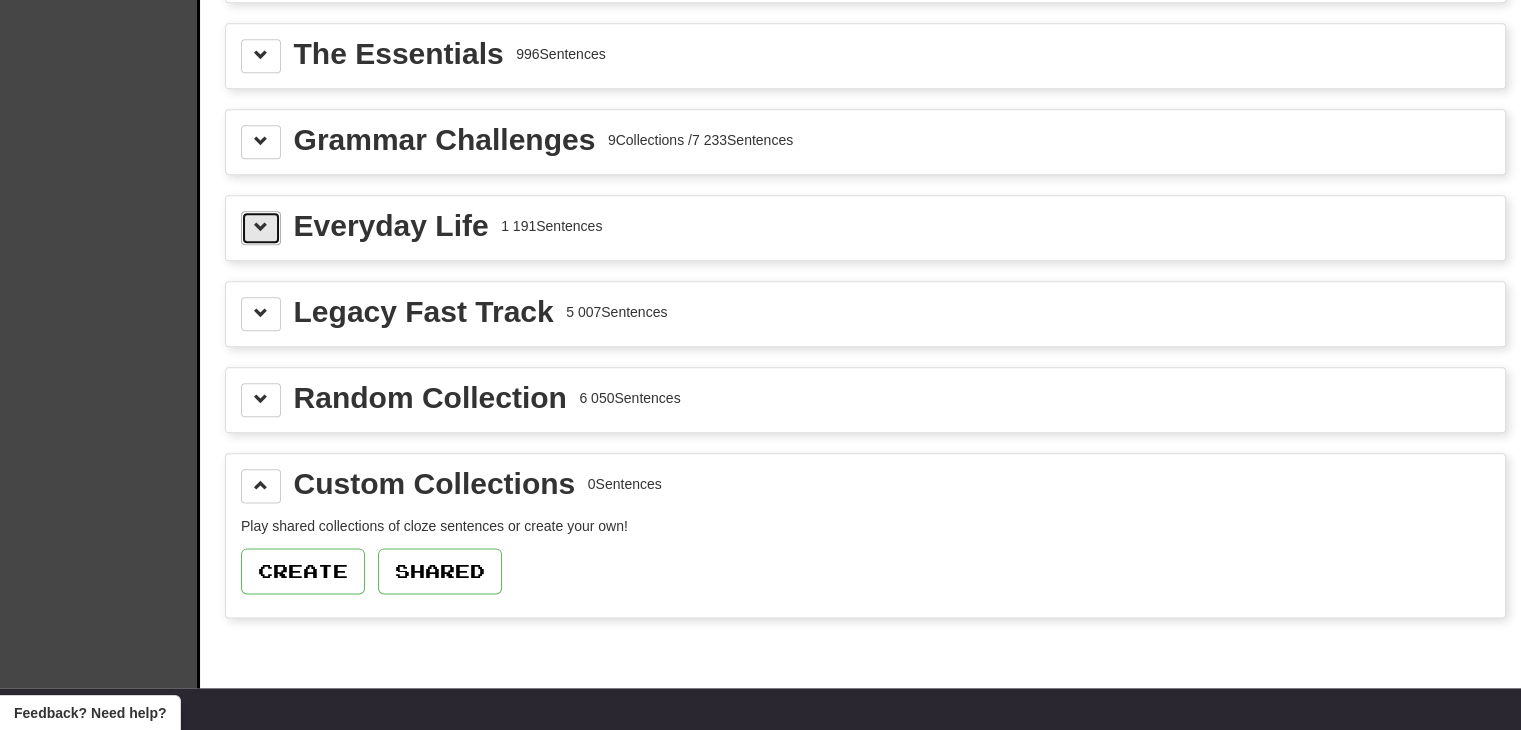 click at bounding box center [261, 228] 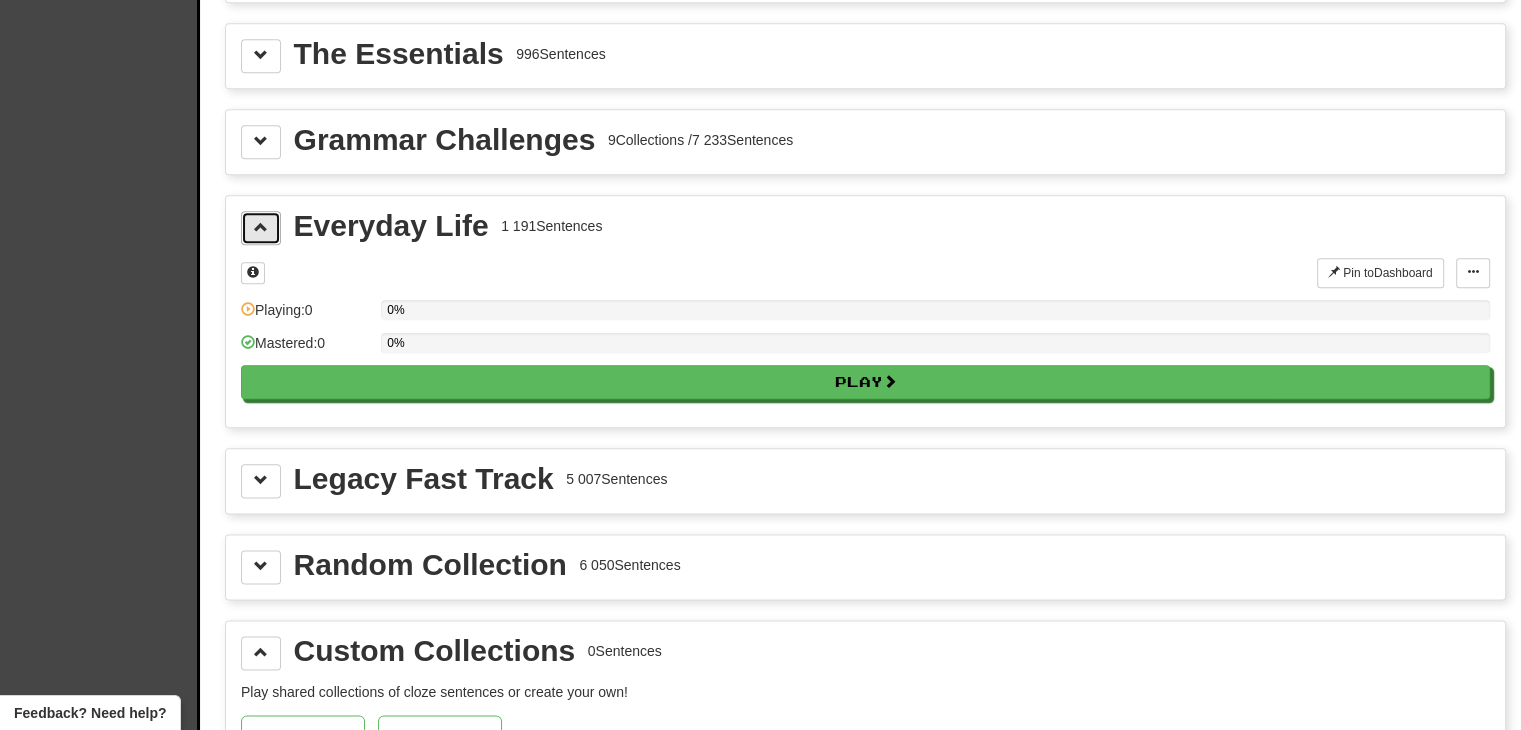 click at bounding box center (261, 228) 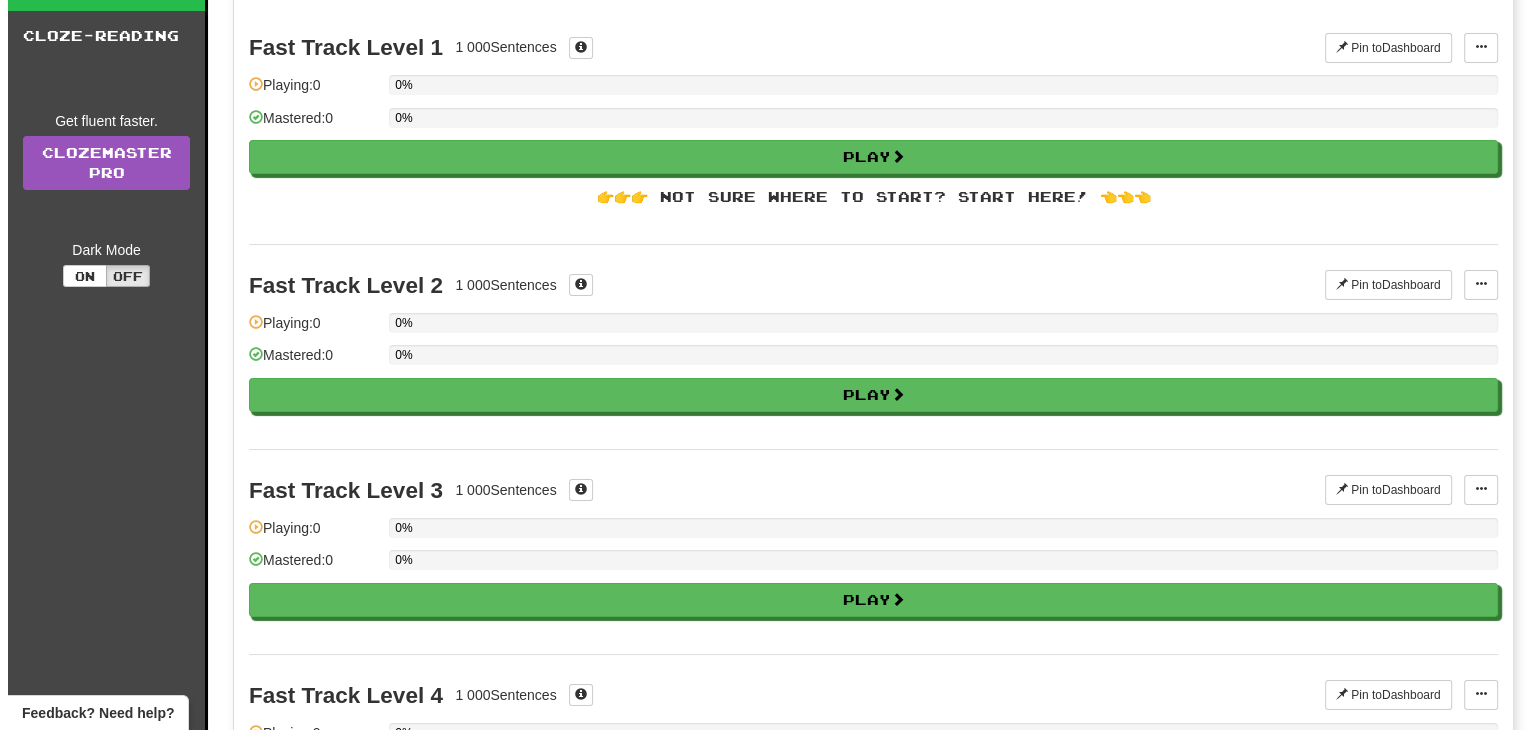 scroll, scrollTop: 0, scrollLeft: 0, axis: both 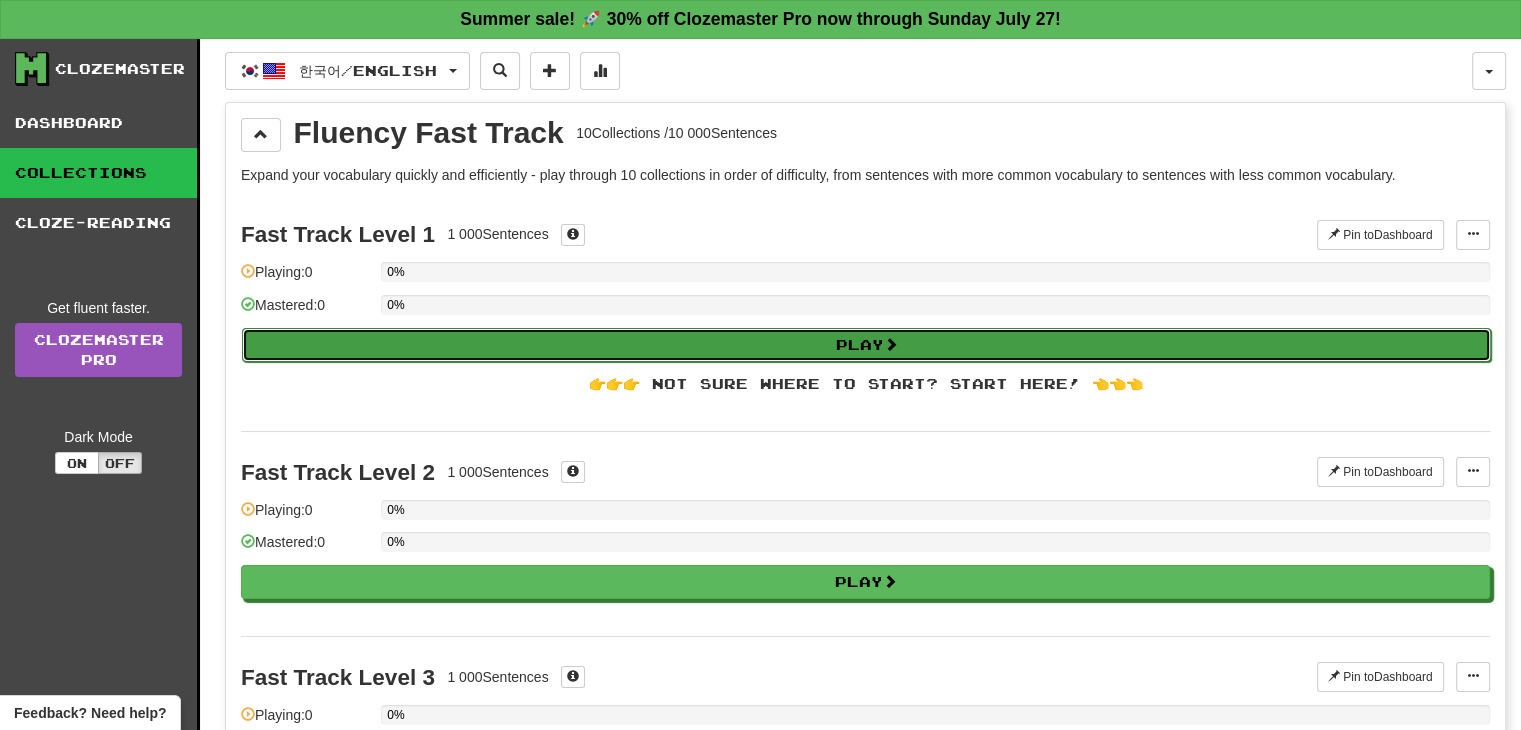 click on "Play" at bounding box center (866, 345) 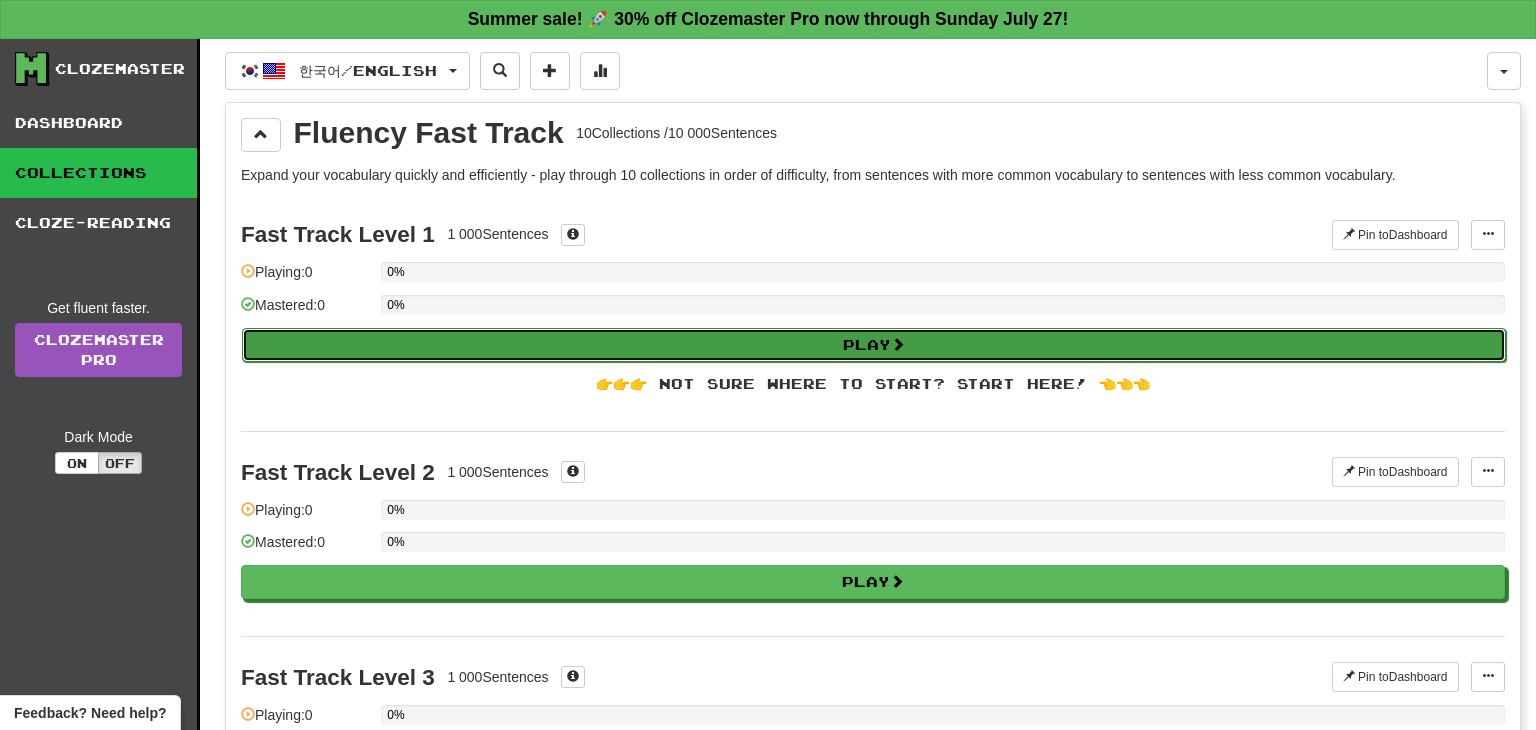 select on "**" 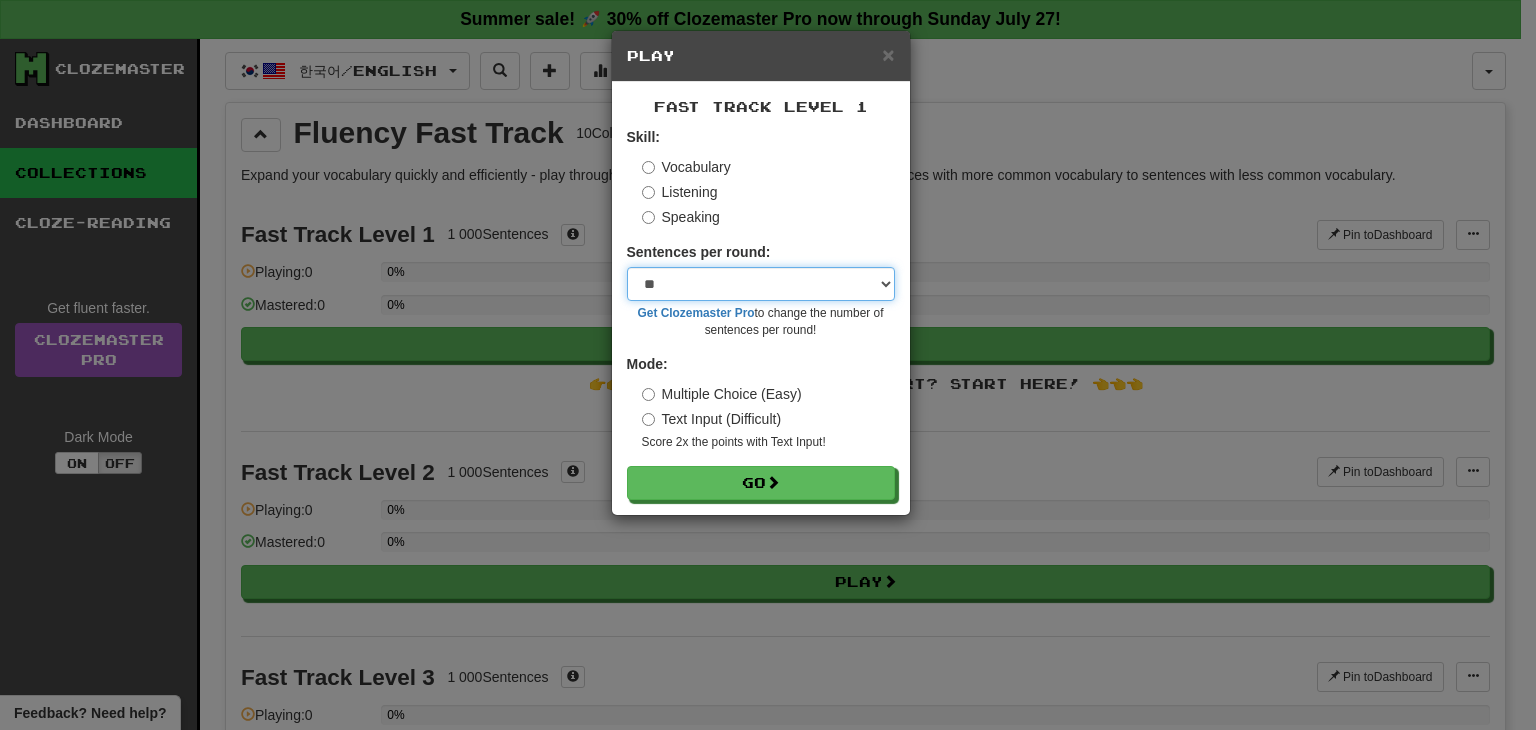 click on "* ** ** ** ** ** *** ********" at bounding box center (761, 284) 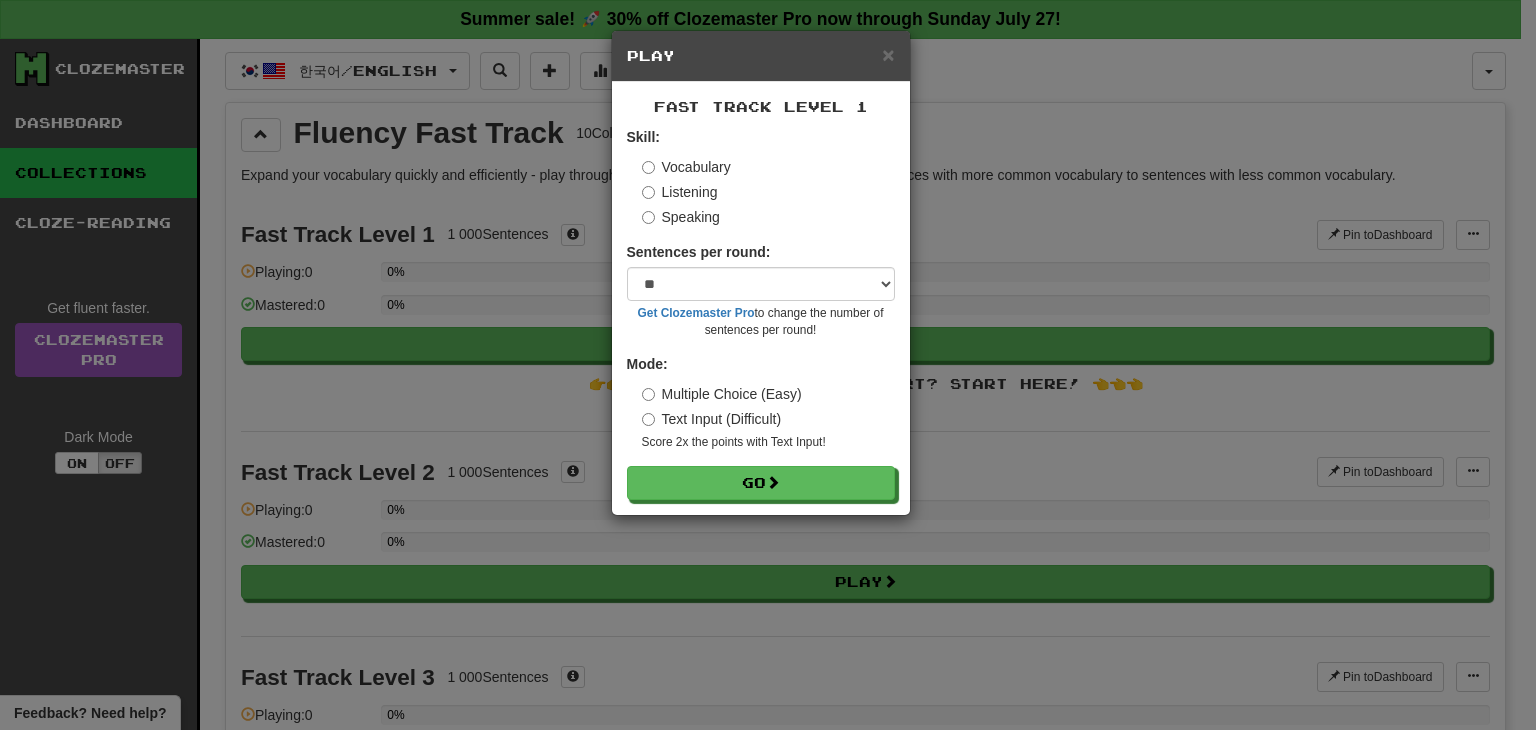 click on "Text Input (Difficult)" at bounding box center [712, 419] 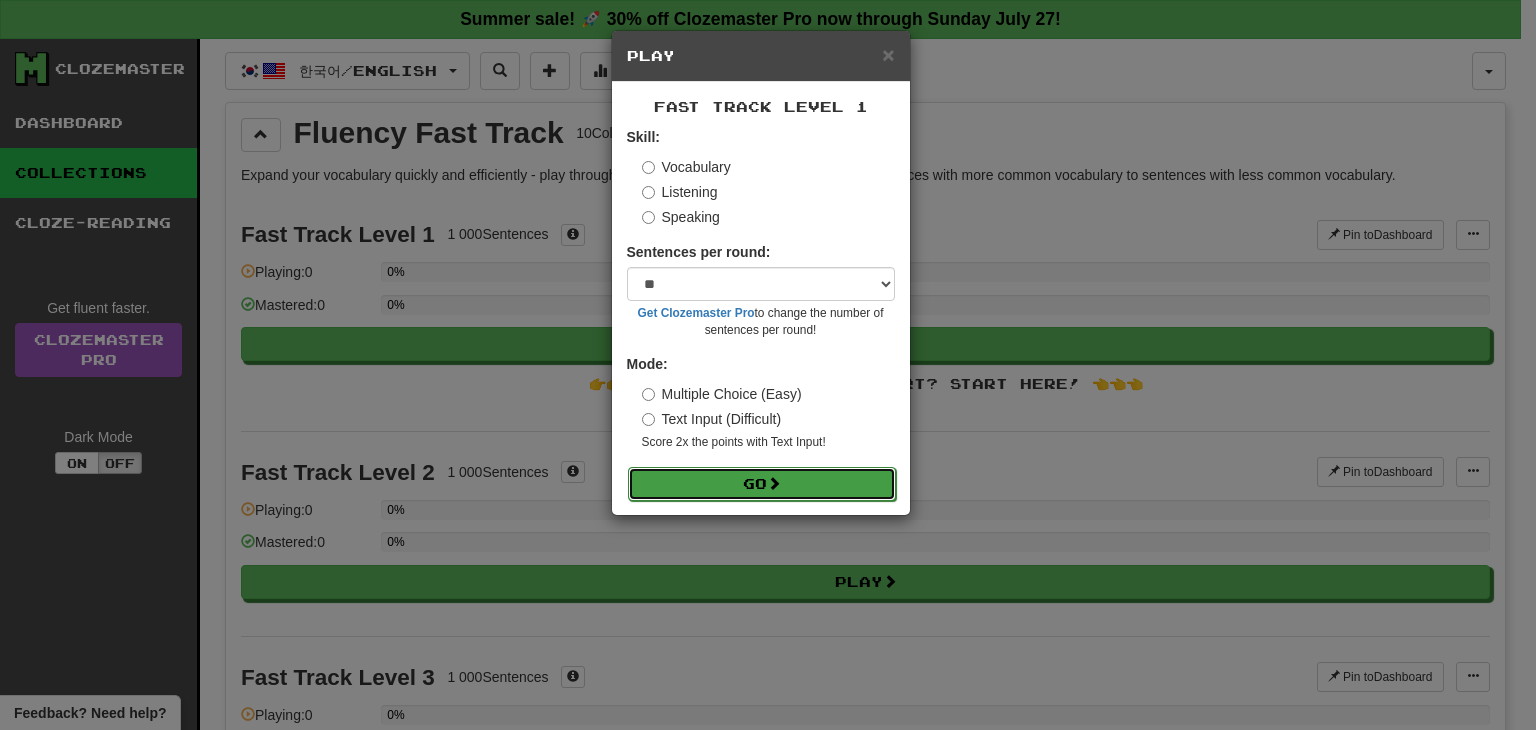 click on "Go" at bounding box center (762, 484) 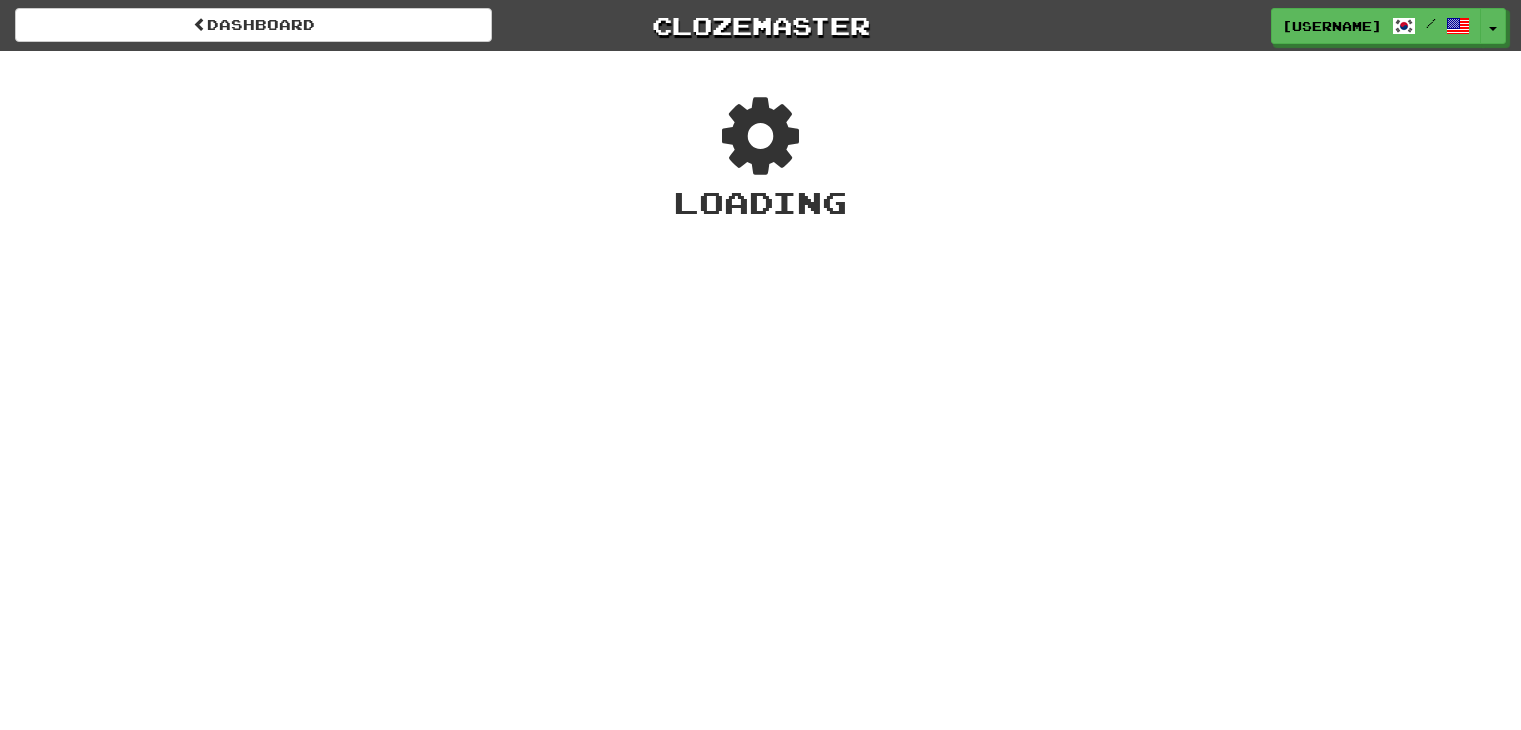 scroll, scrollTop: 0, scrollLeft: 0, axis: both 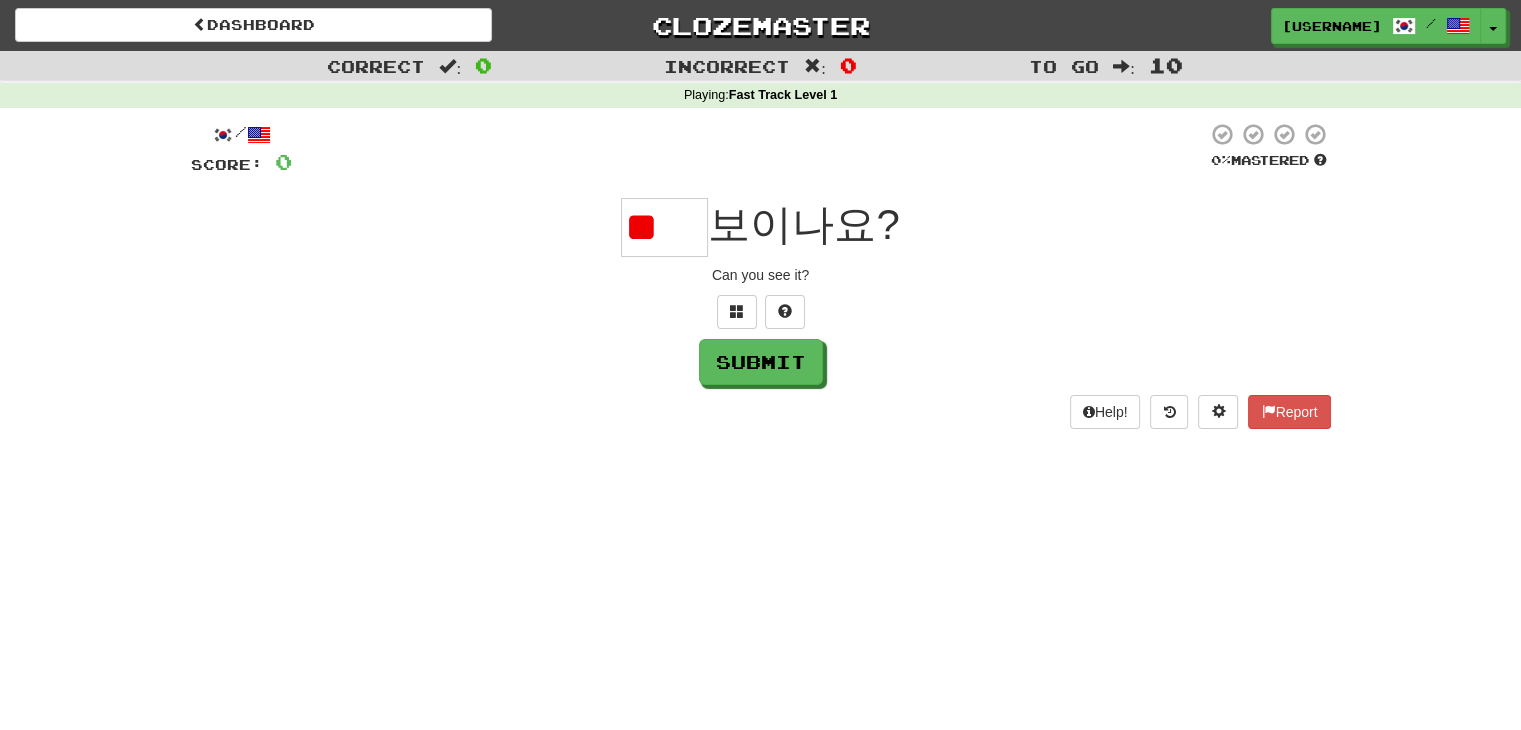 type on "*" 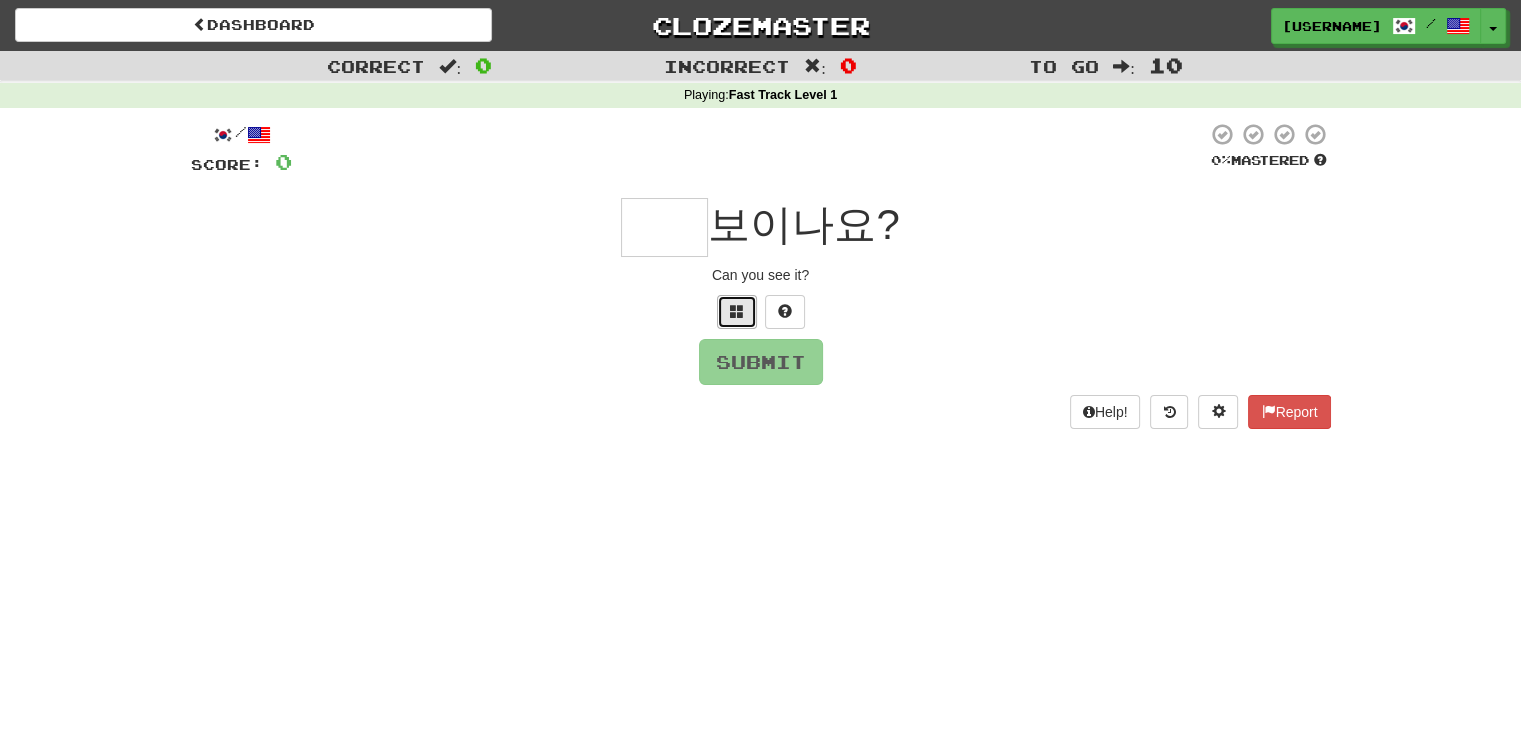 click at bounding box center (737, 311) 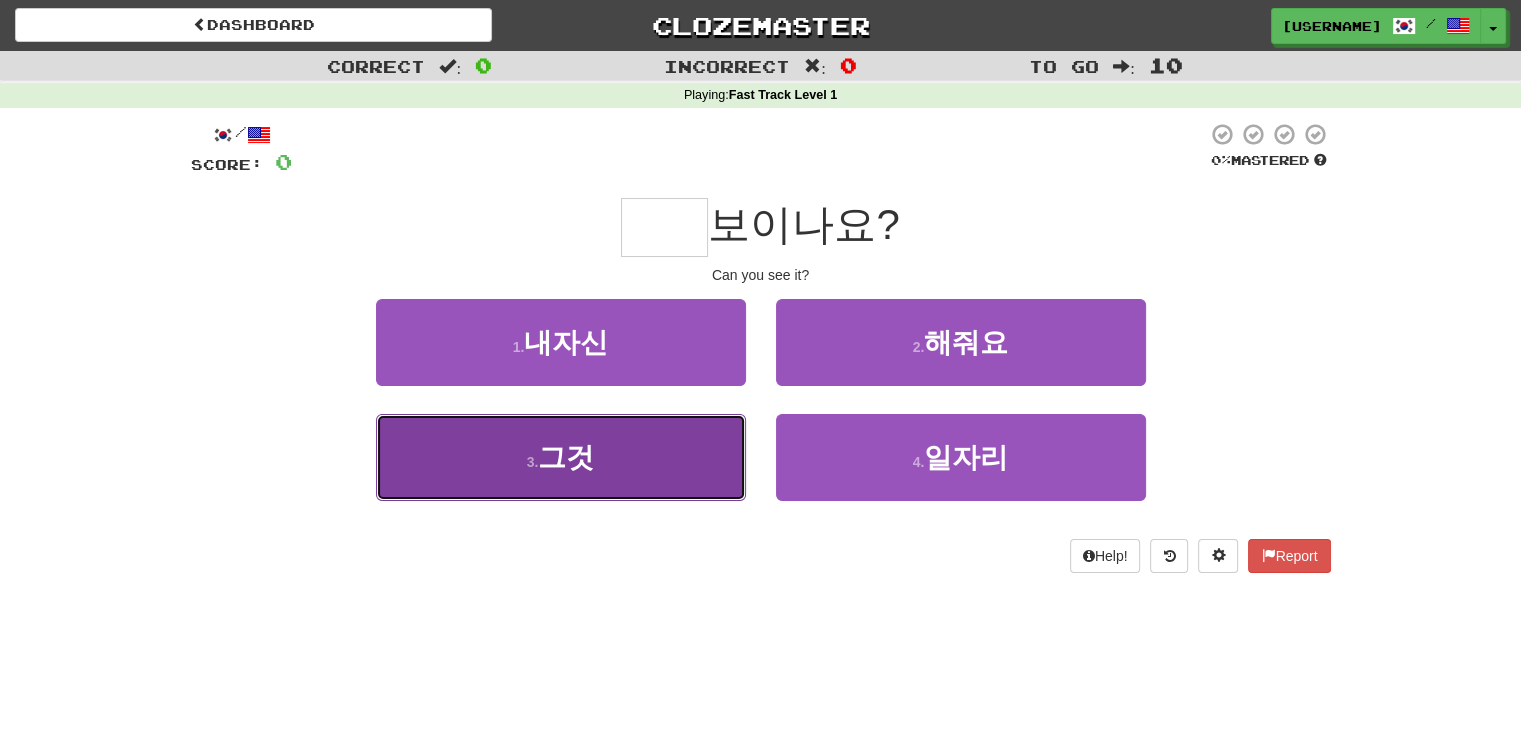 click on "3 .  그것" at bounding box center [561, 457] 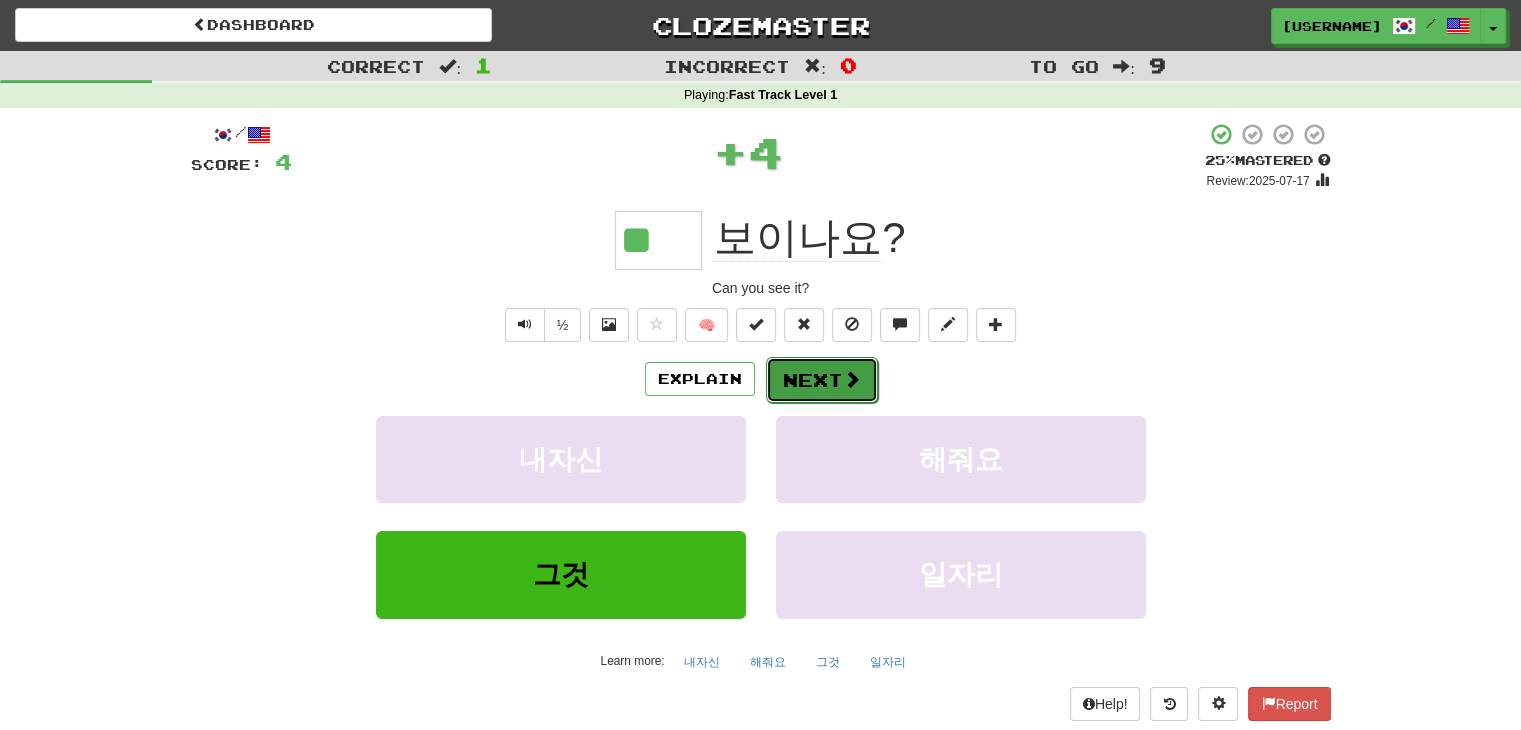 click on "Next" at bounding box center (822, 380) 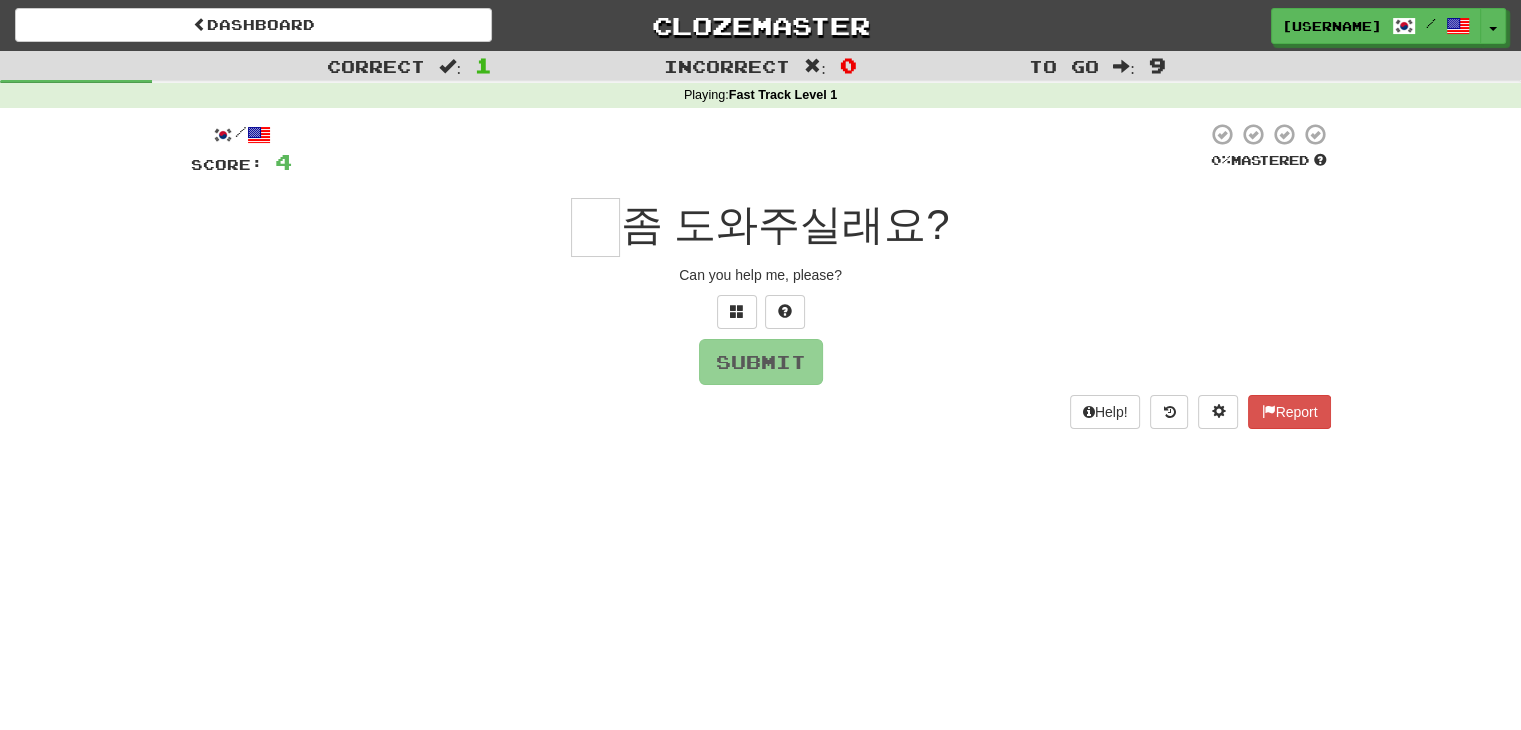 click on "Dashboard
Clozemaster
BillowingFire5556
/
Toggle Dropdown
Dashboard
Leaderboard
Activity Feed
Notifications
Profile
Discussions
한국어
/
English
Streak:
0
Review:
0
Points Today: 0
Languages
Account
Logout
BillowingFire5556
/
Toggle Dropdown
Dashboard
Leaderboard
Activity Feed
Notifications
Profile
Discussions
한국어
/
English
Streak:
0
Review:
0
Points Today: 0
Languages
Account
Logout
clozemaster
Correct   :   1 Incorrect   :   0 To go   :   9 Playing :  Fast Track Level 1  /  Score:   4 0 %  Mastered  좀 도와주실래요? Can you help me, please? Submit  Help!  Report" at bounding box center (760, 365) 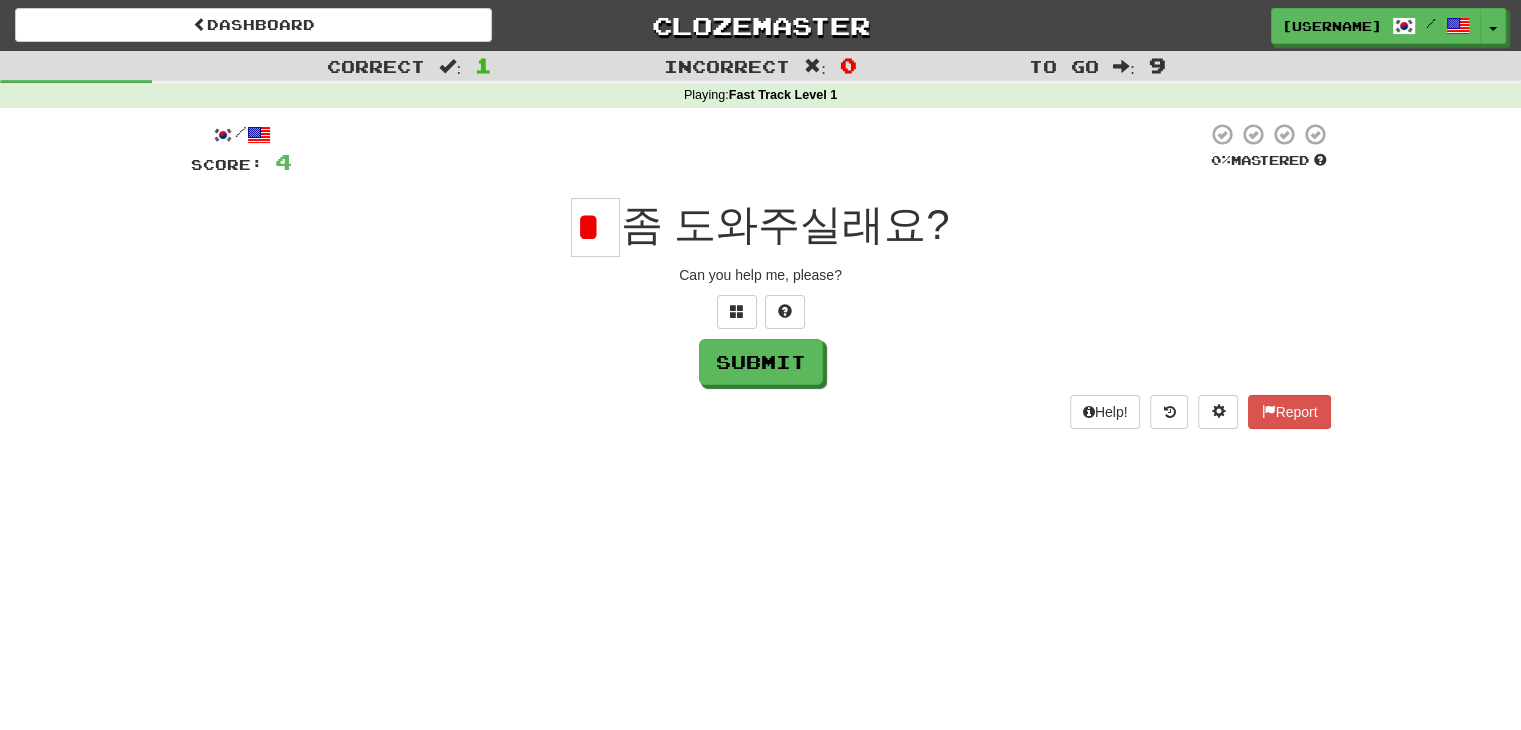 type on "*" 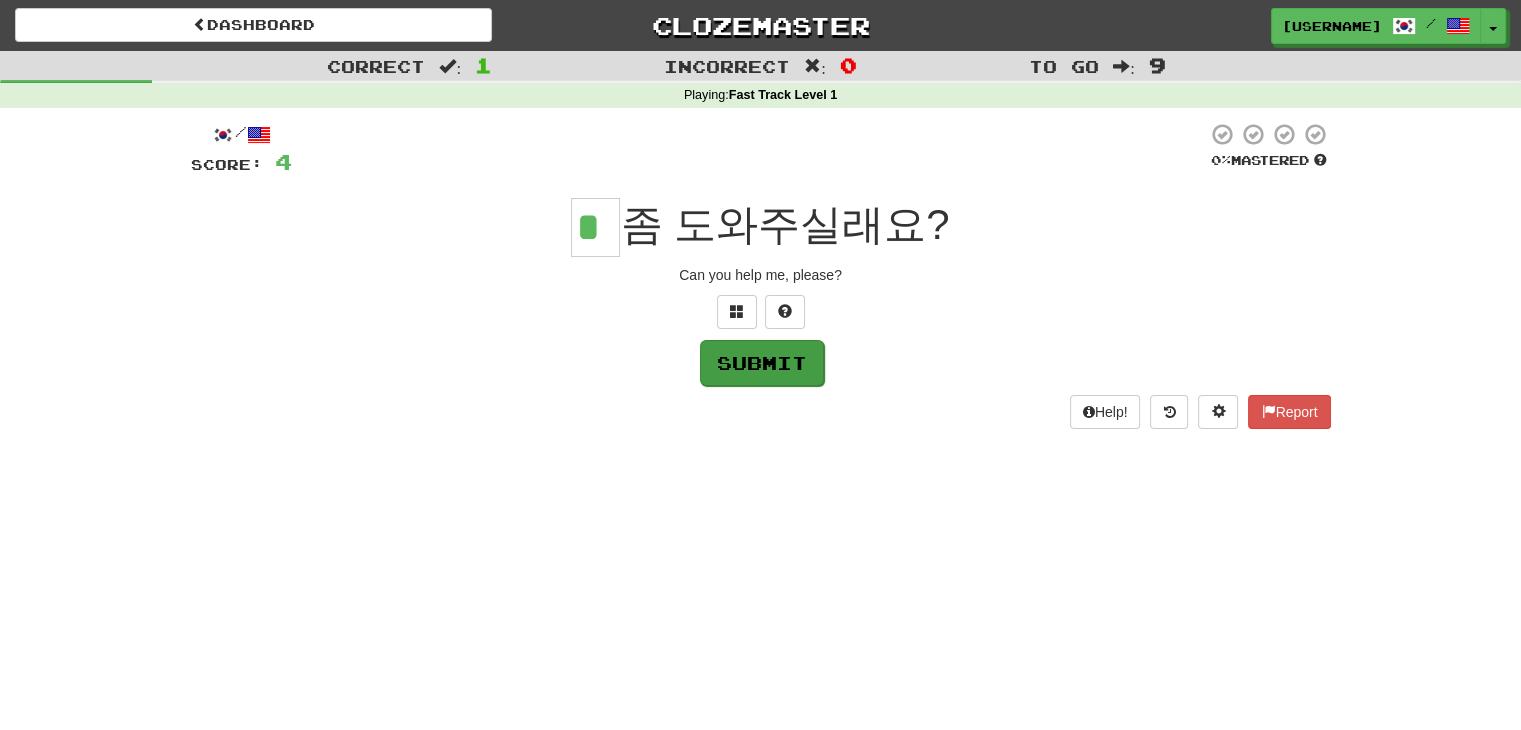 type on "*" 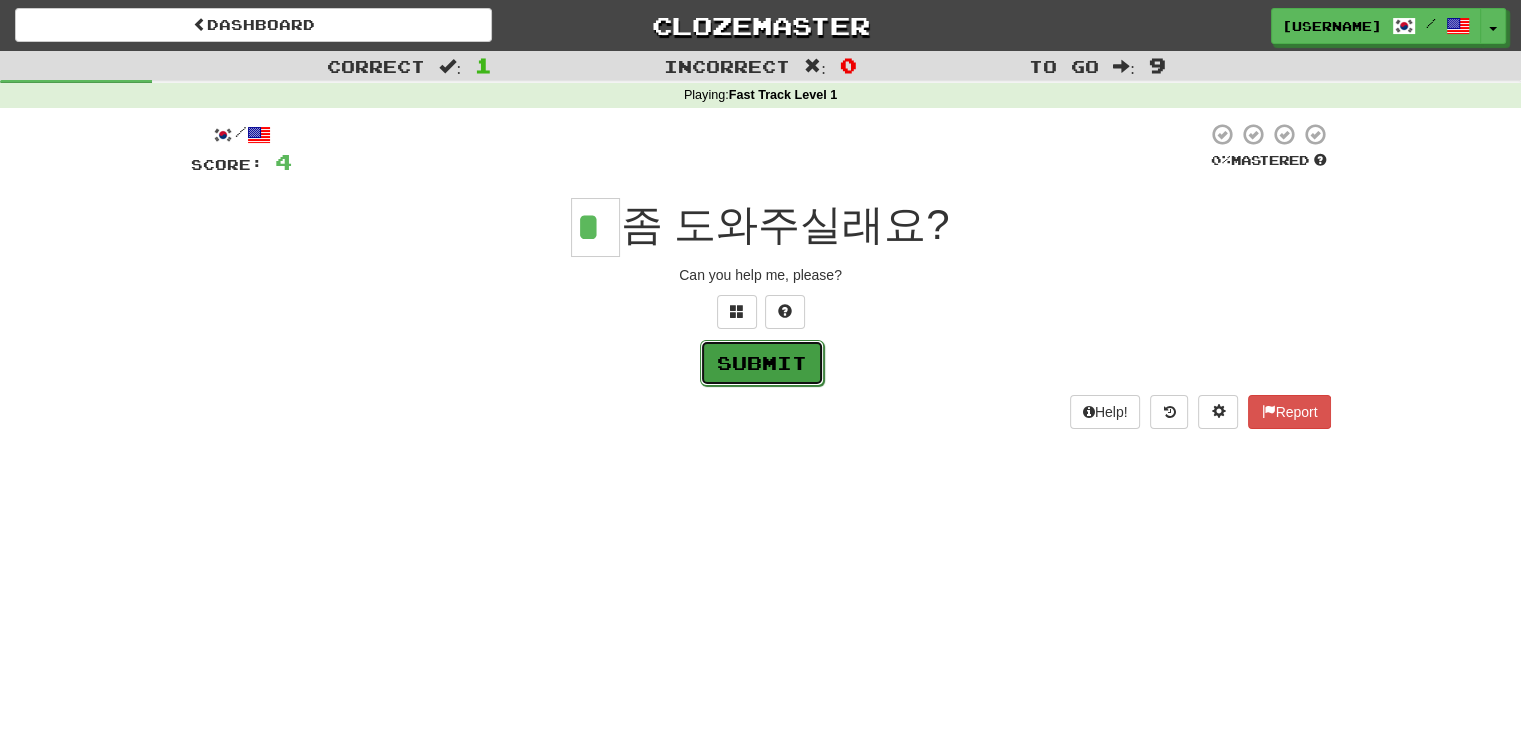 click on "Submit" at bounding box center [762, 363] 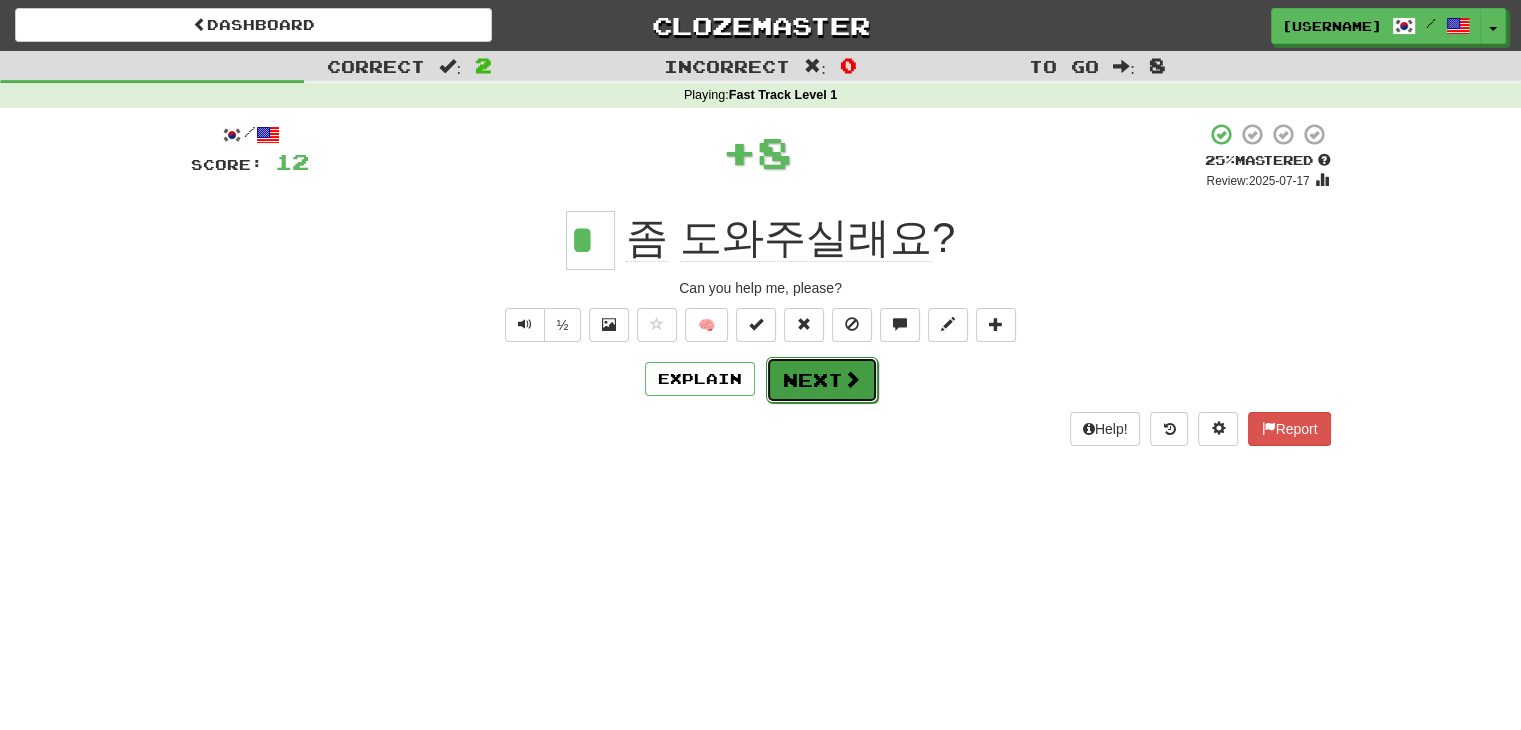 click on "Next" at bounding box center (822, 380) 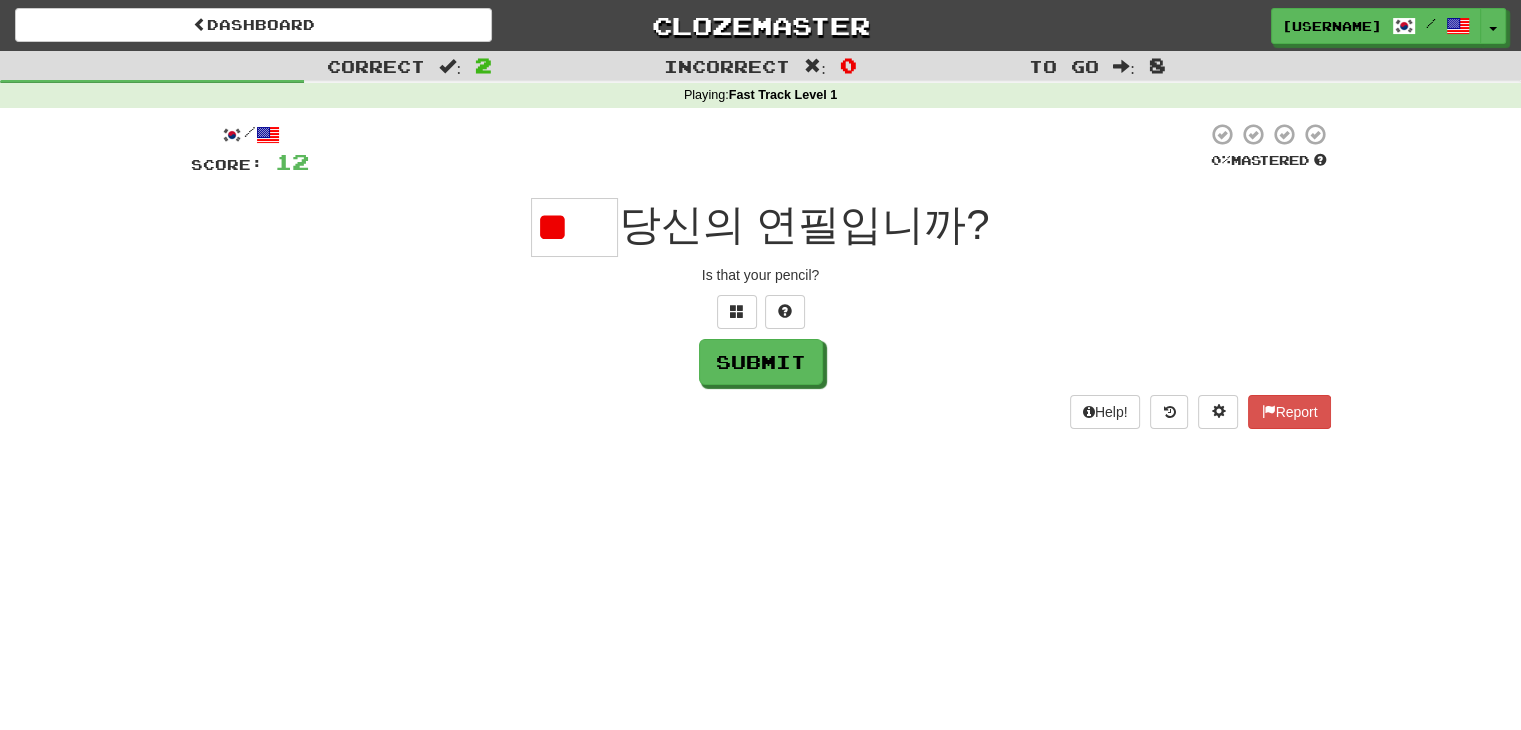 type on "*" 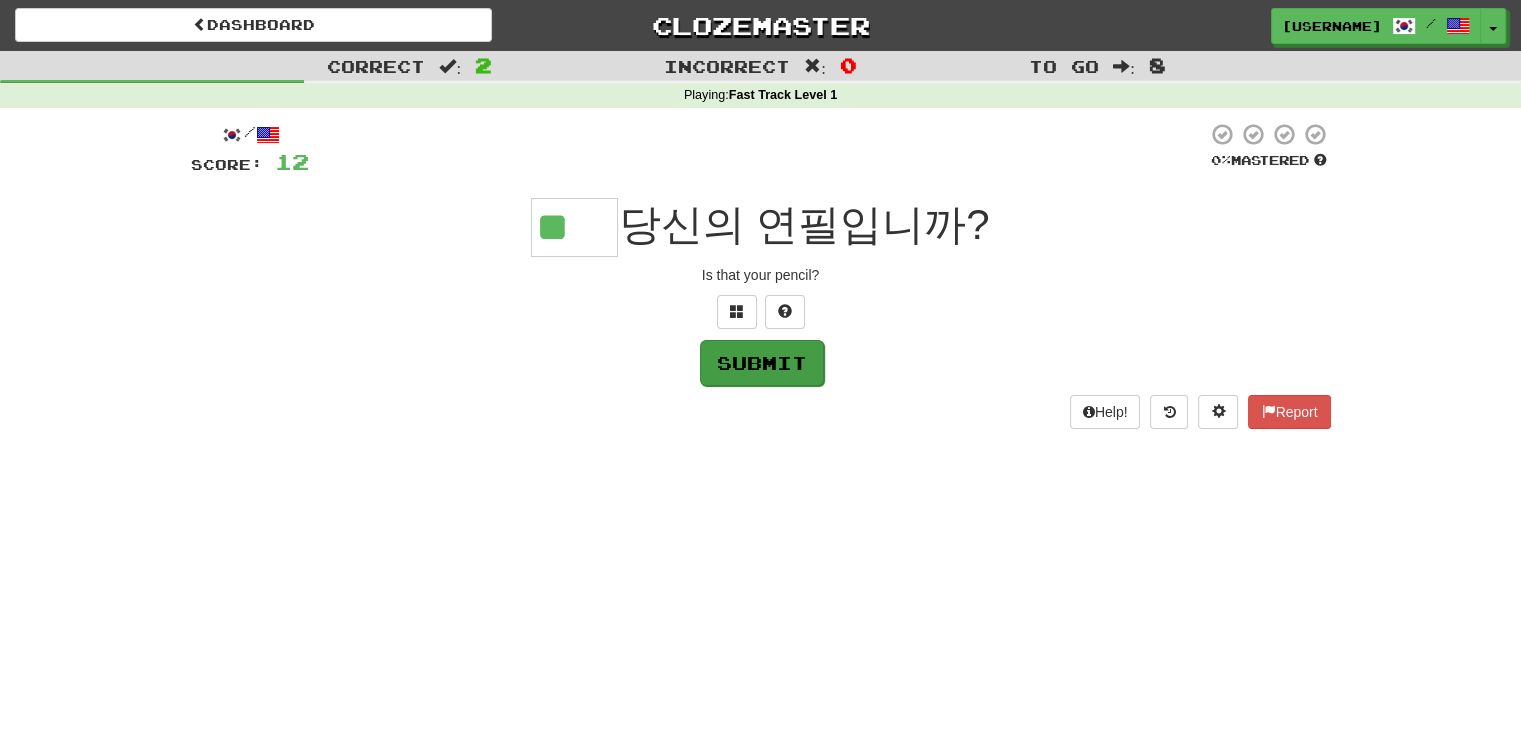 type on "**" 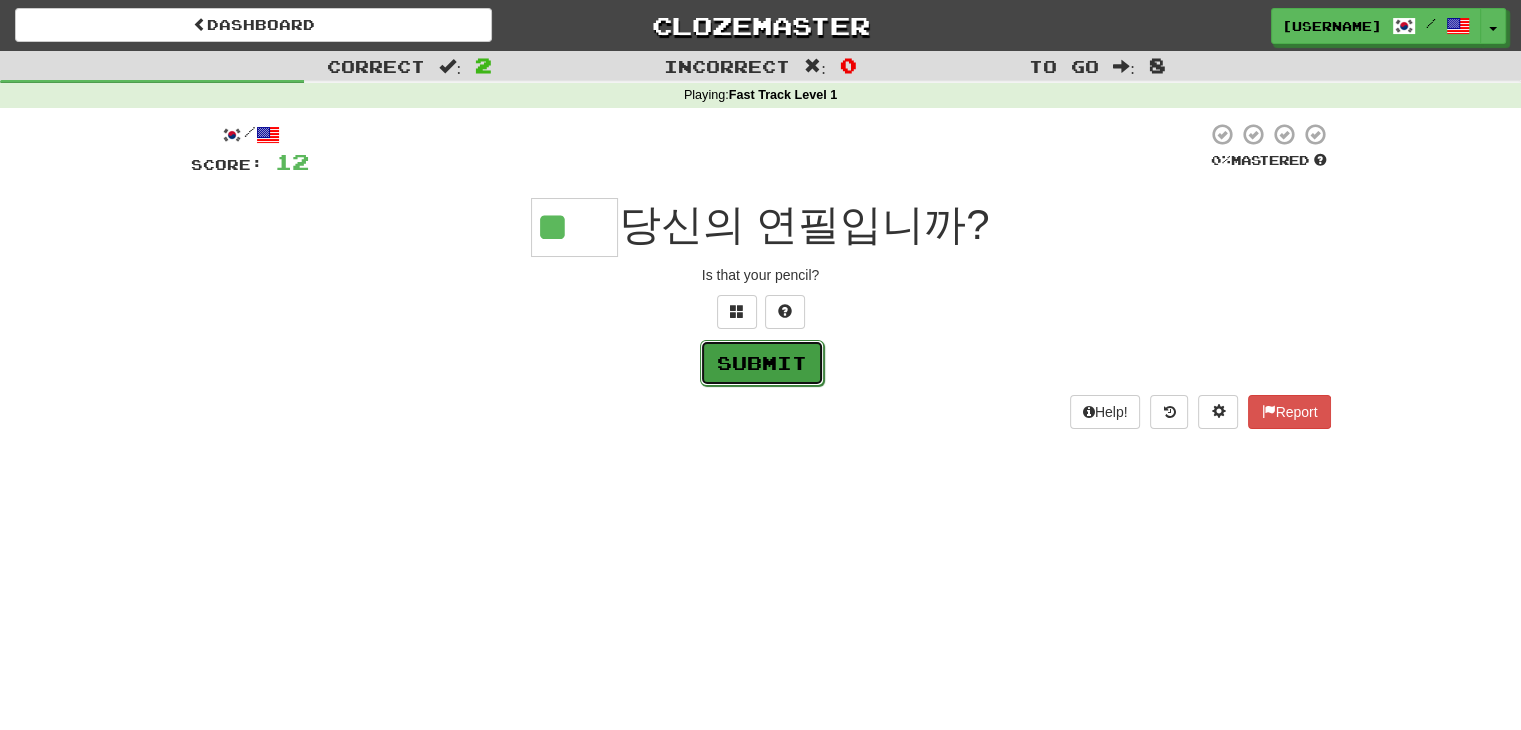 click on "Submit" at bounding box center [762, 363] 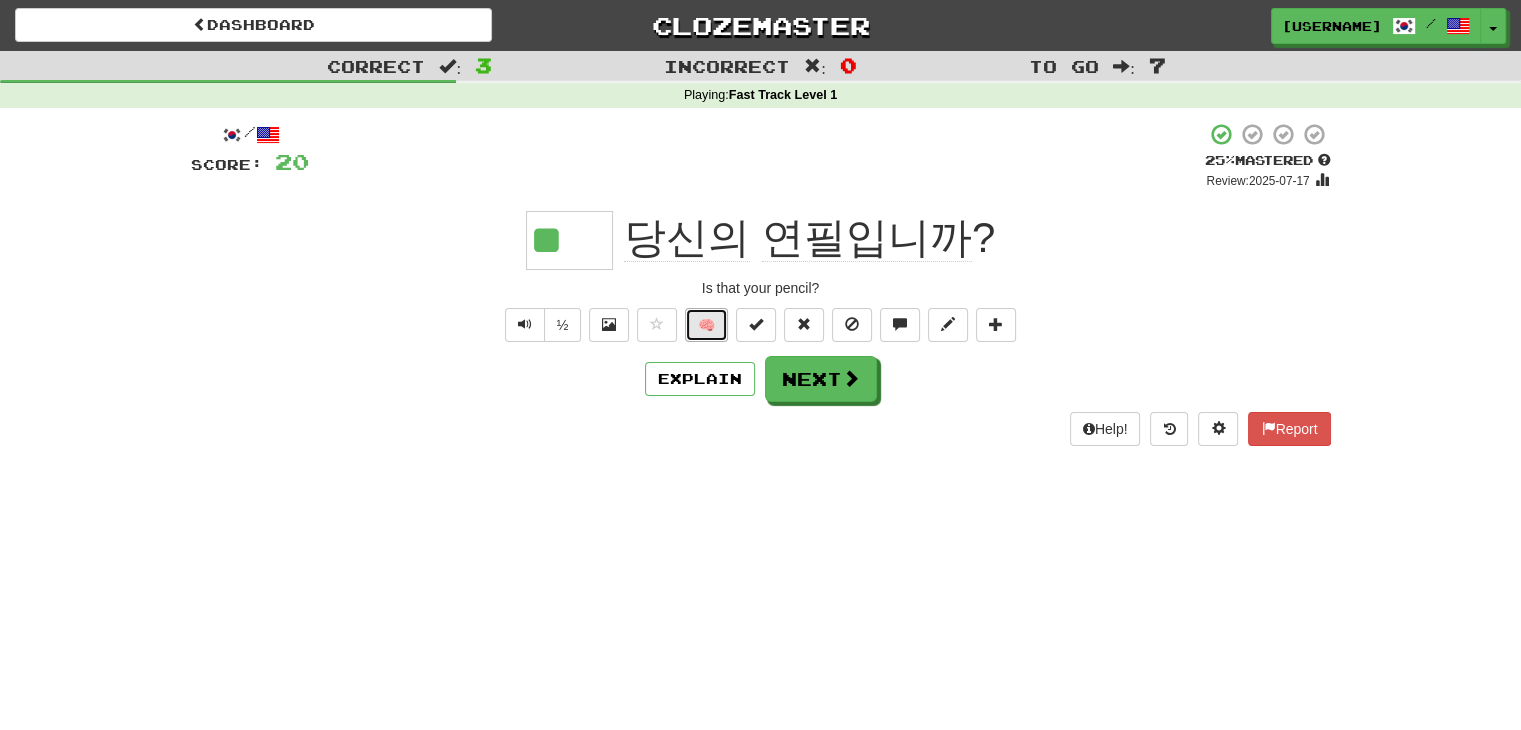 click on "🧠" at bounding box center (706, 325) 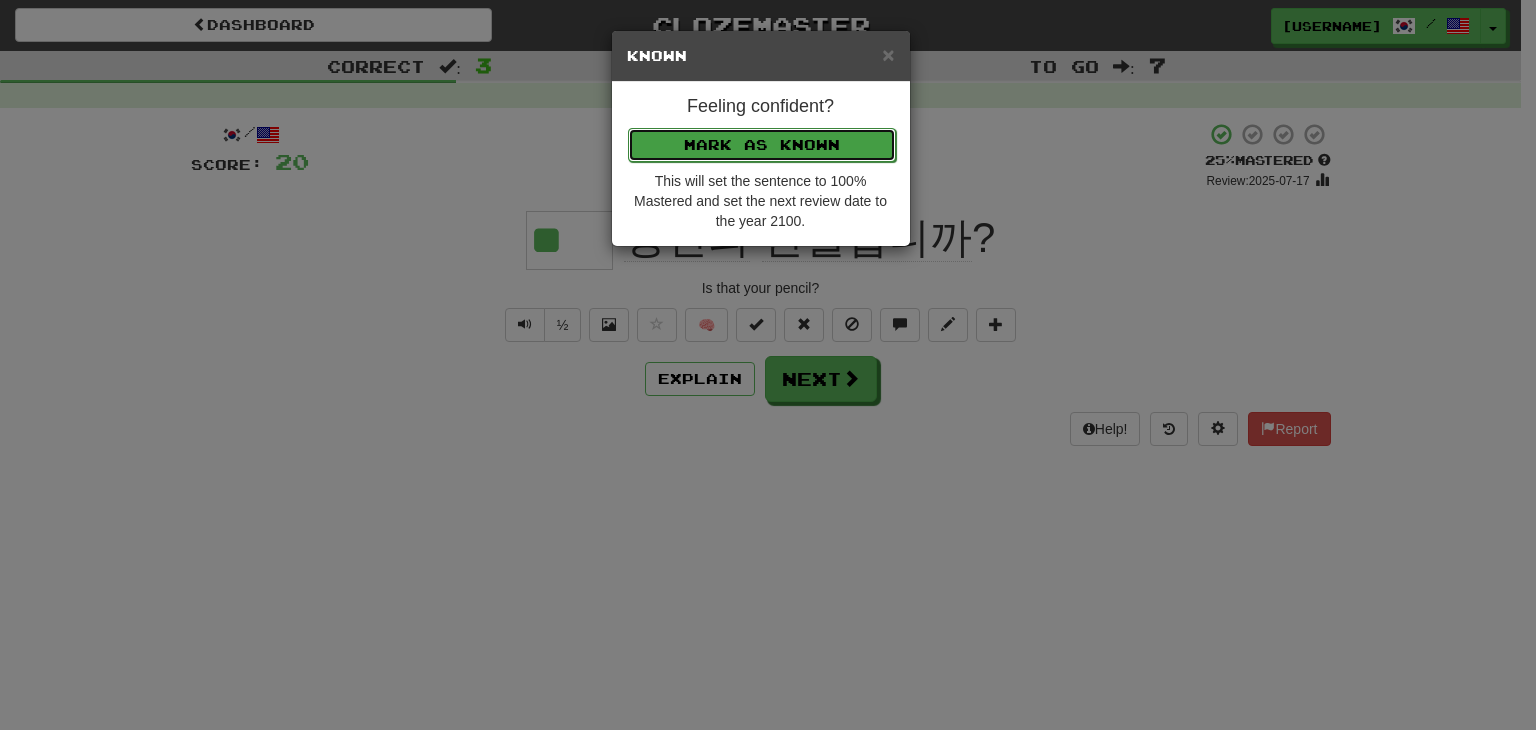 click on "Mark as Known" at bounding box center [762, 145] 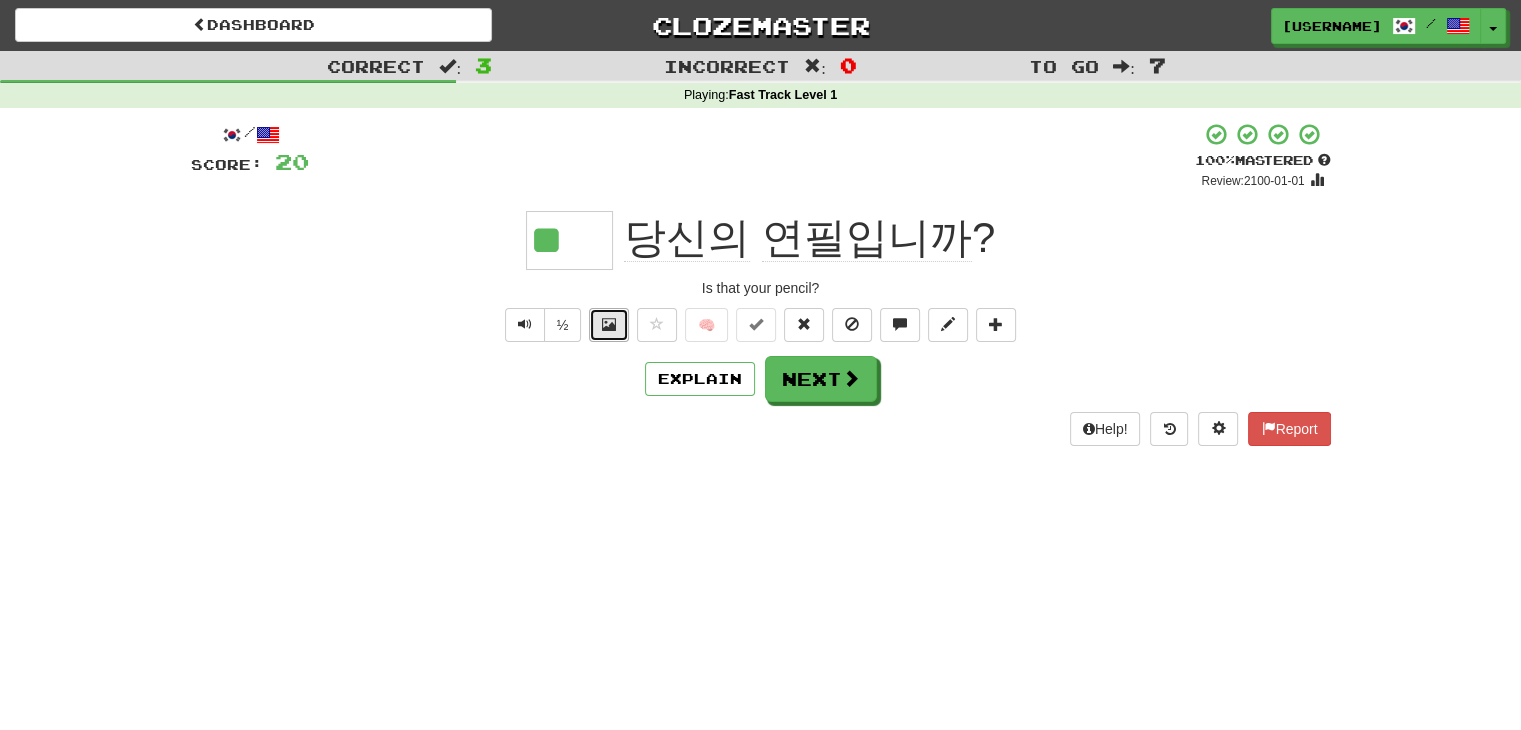 click at bounding box center [609, 324] 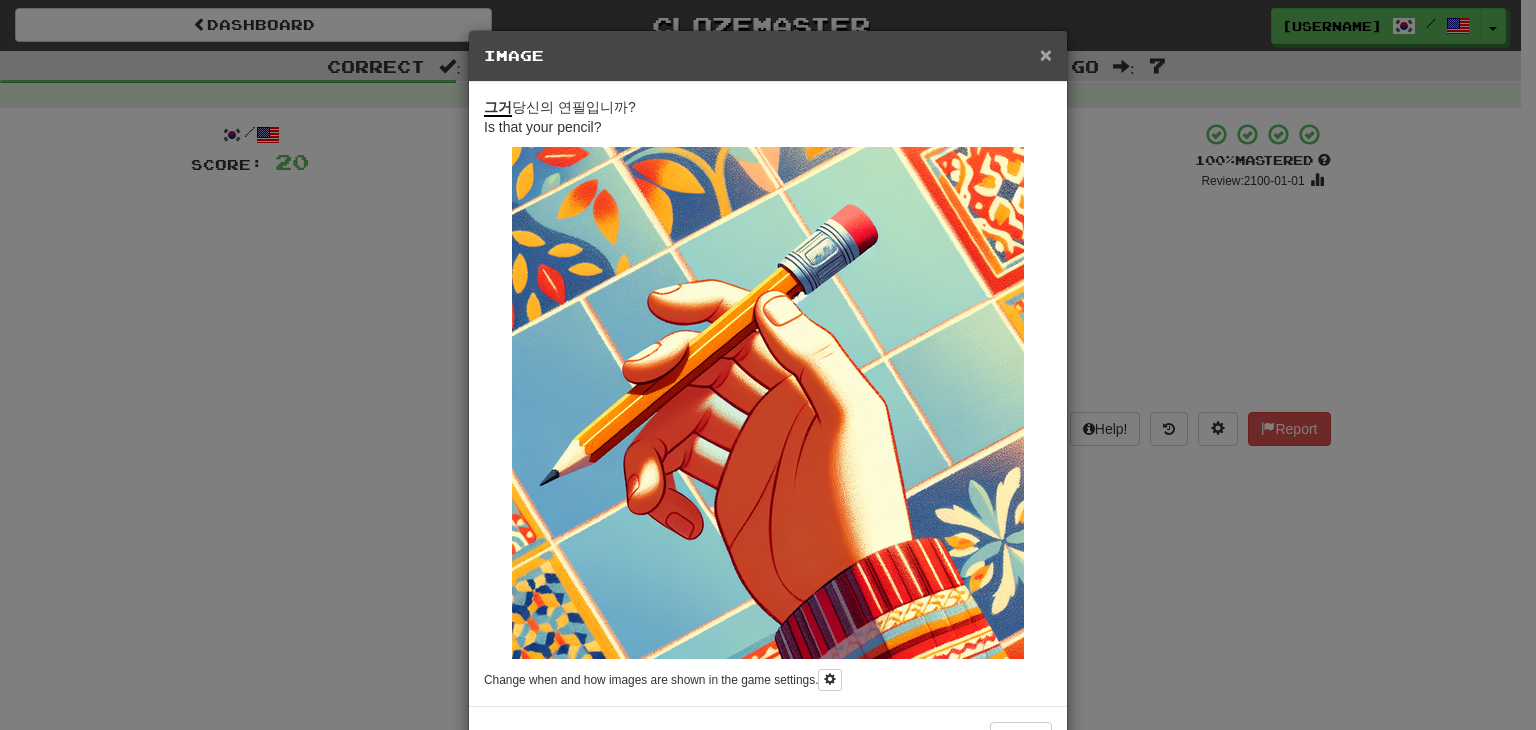 click on "×" at bounding box center [1046, 54] 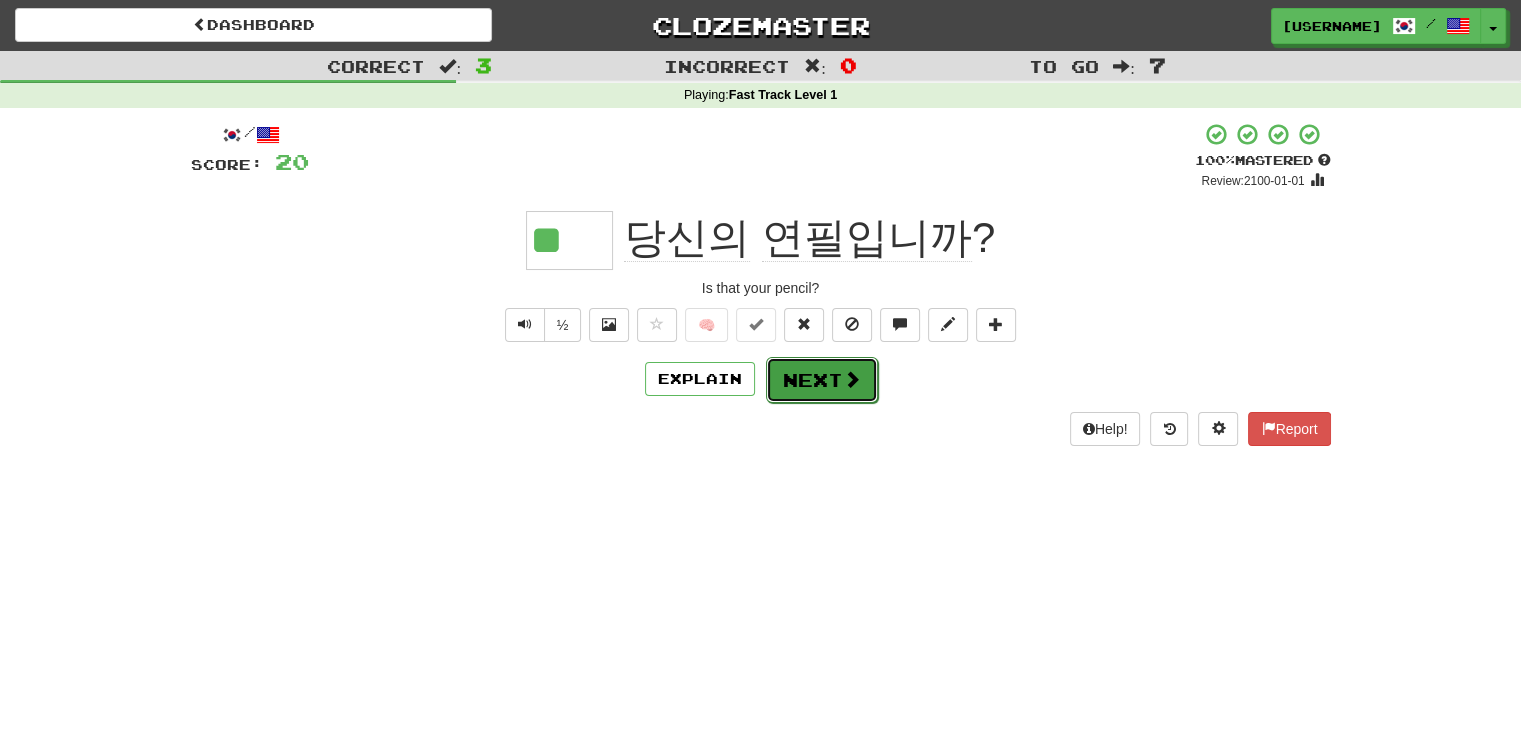 click on "Next" at bounding box center [822, 380] 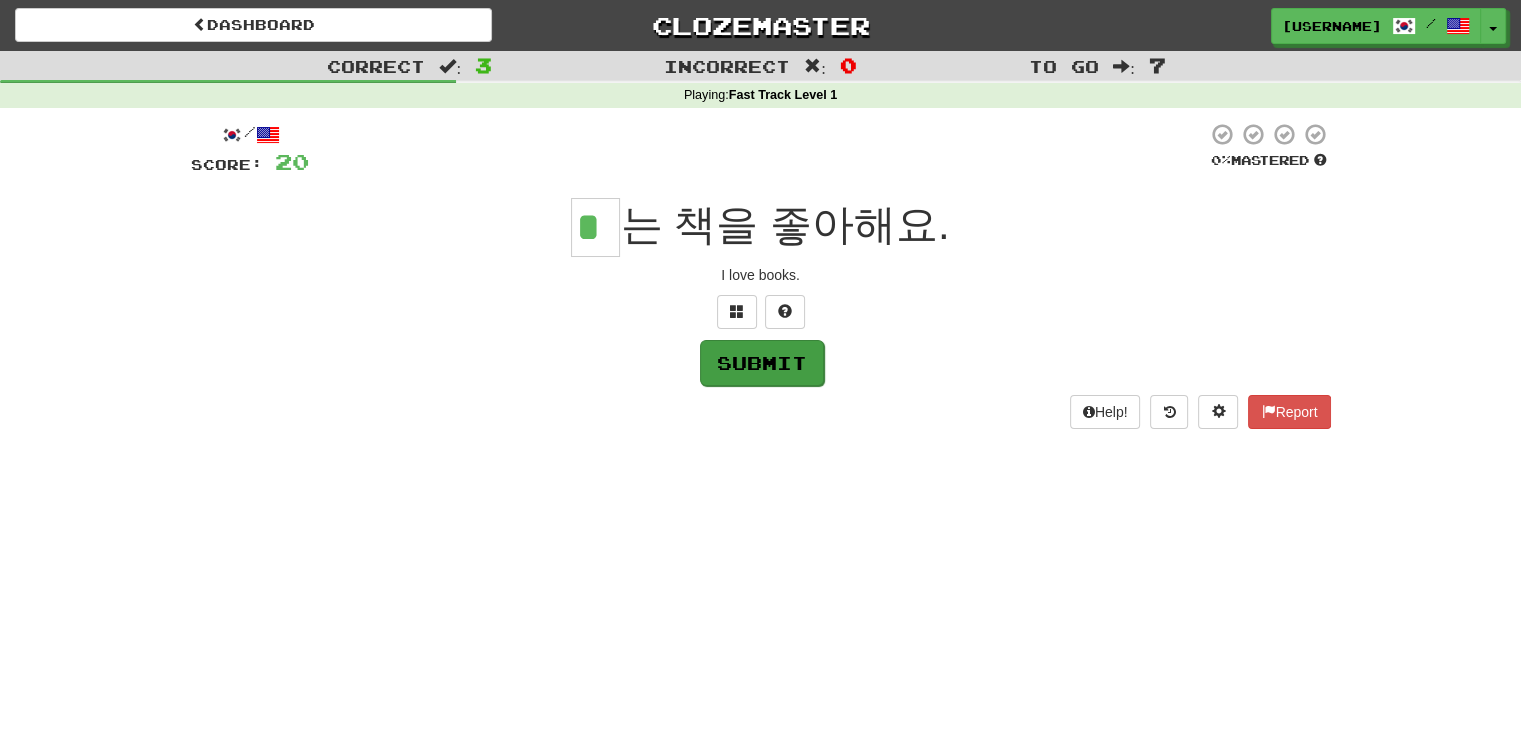 type on "*" 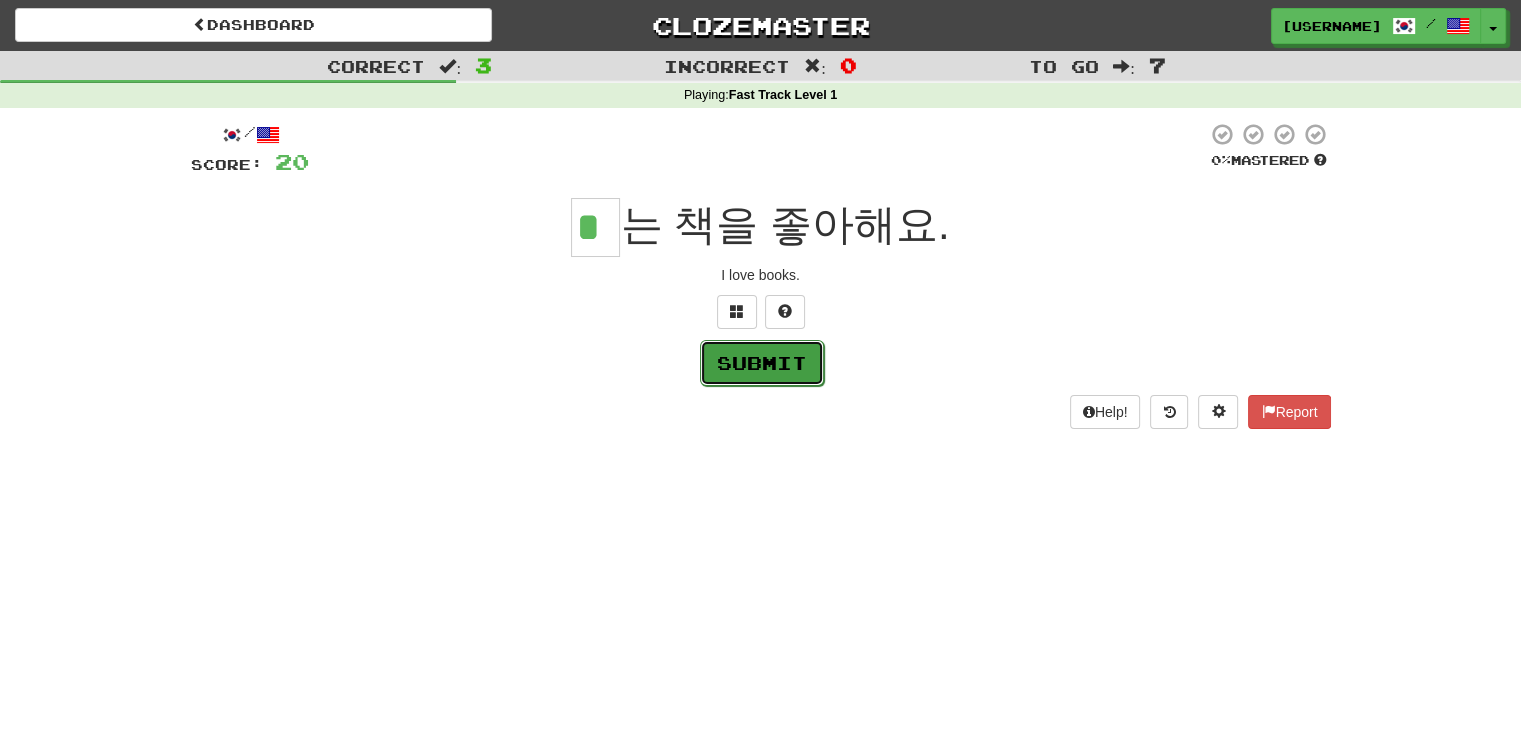 click on "Submit" at bounding box center [762, 363] 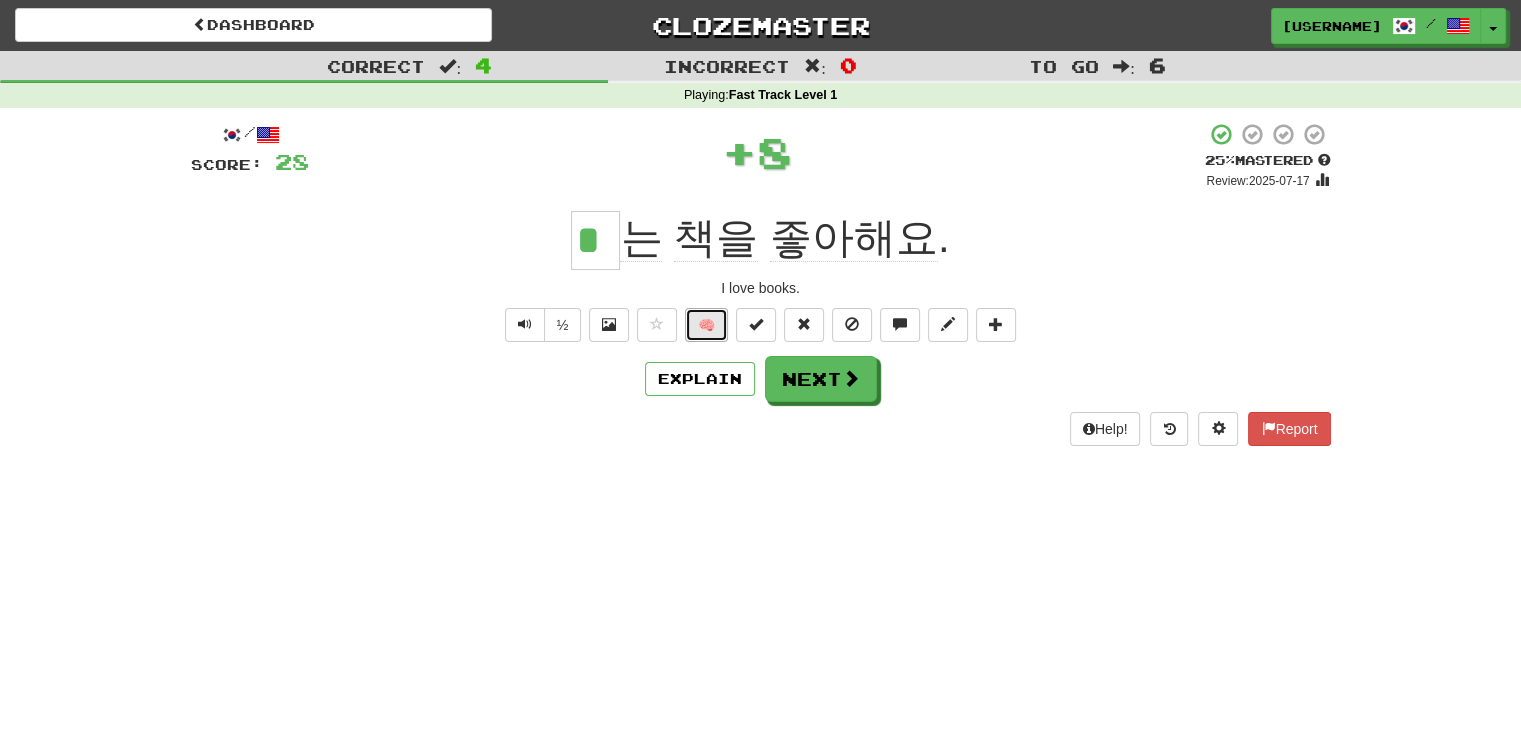 click on "🧠" at bounding box center [706, 325] 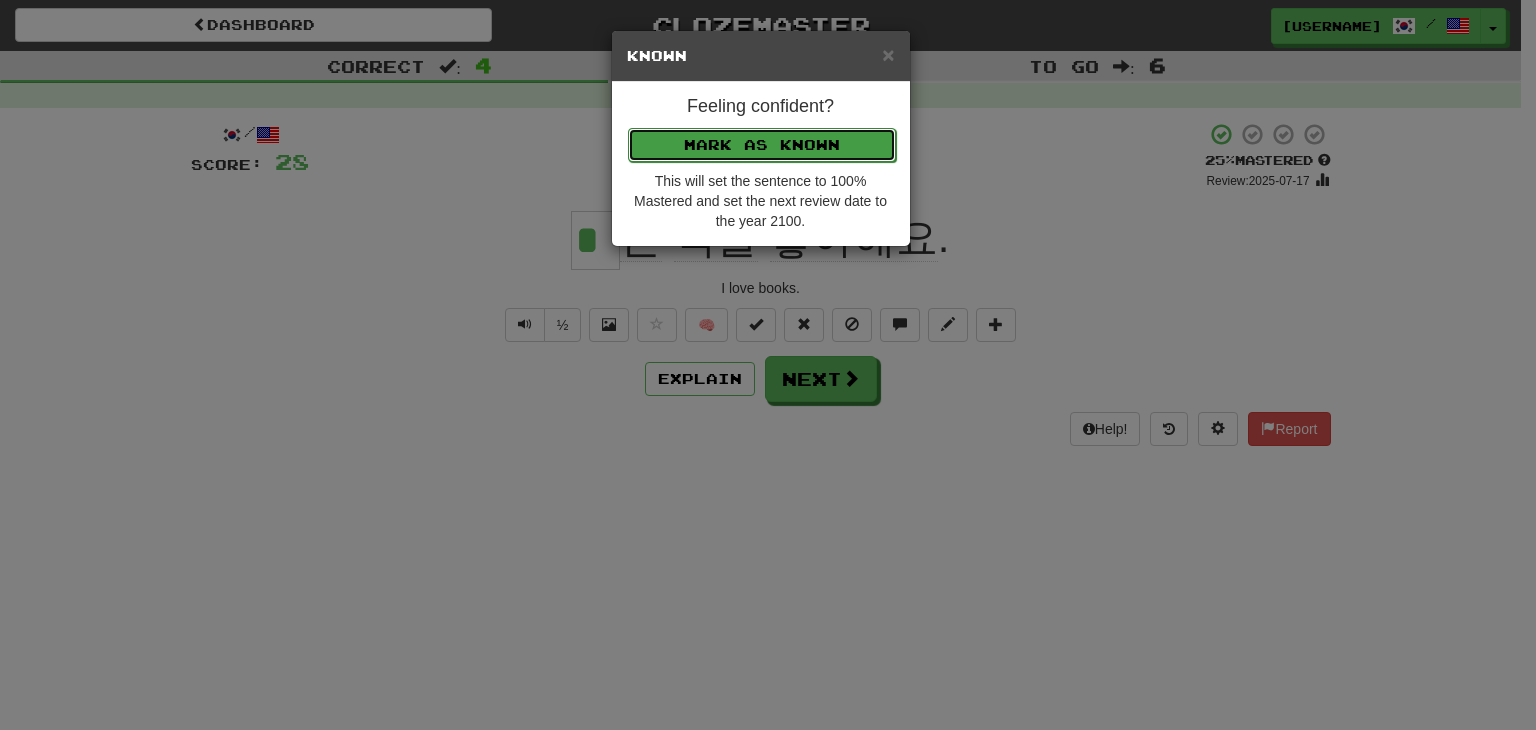 click on "Mark as Known" at bounding box center [762, 145] 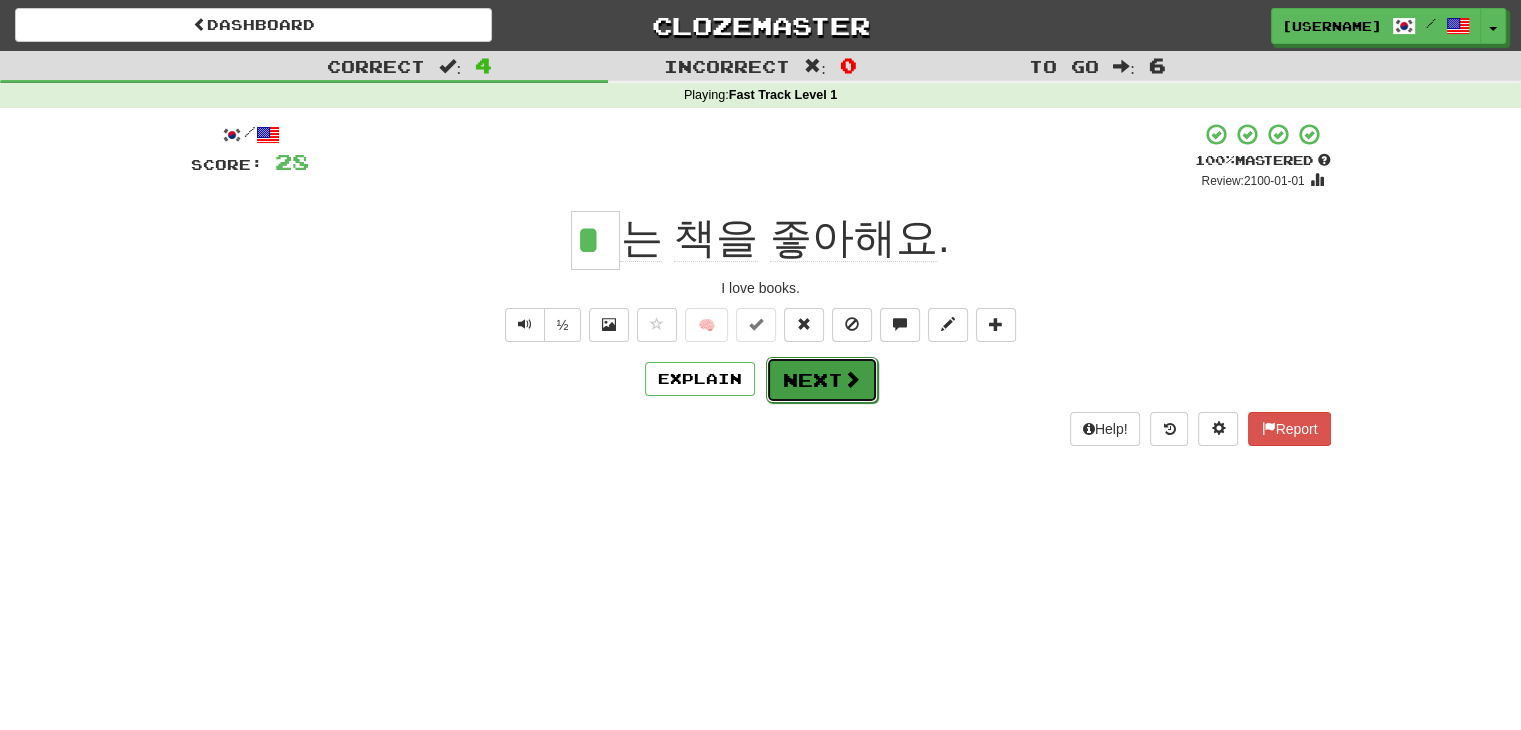 click at bounding box center [852, 379] 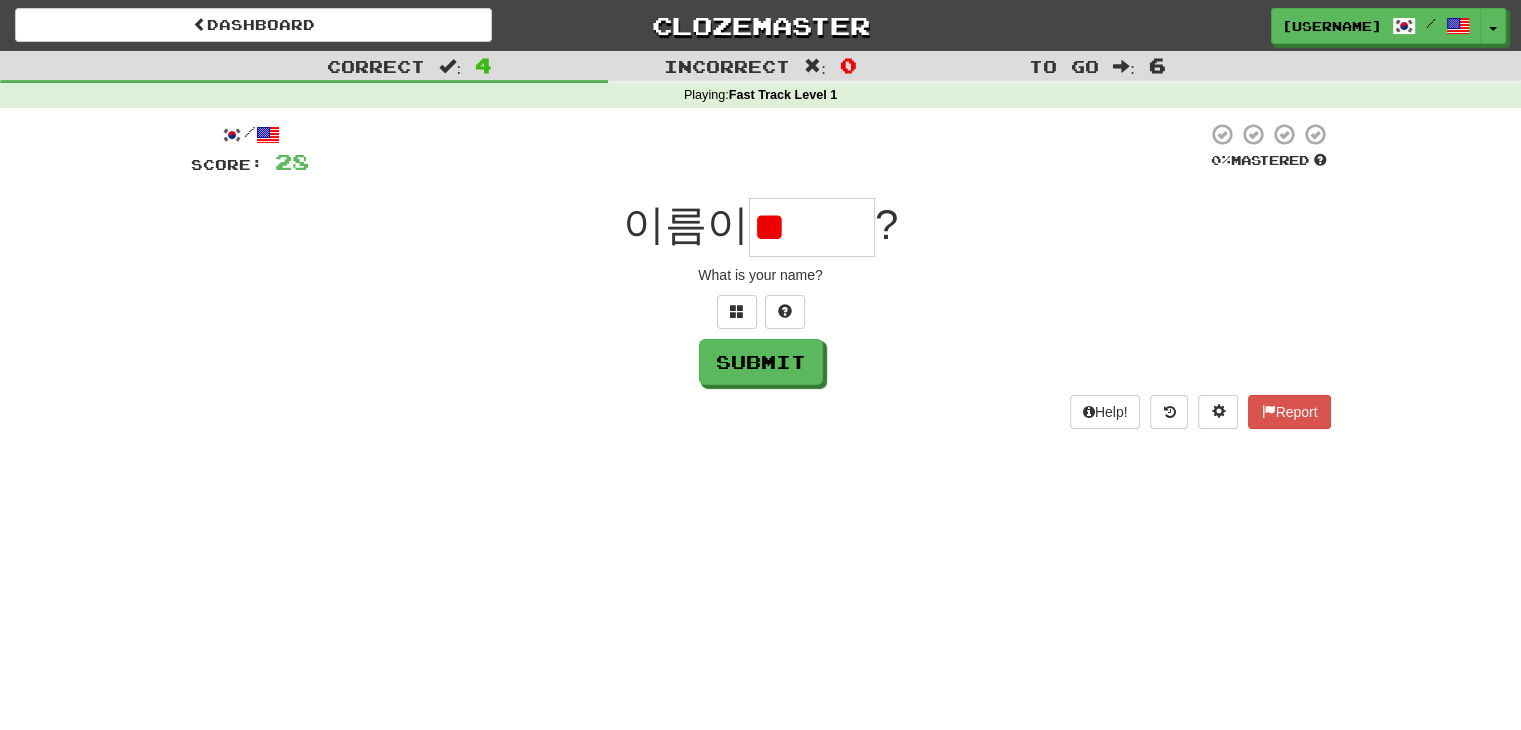 type on "*" 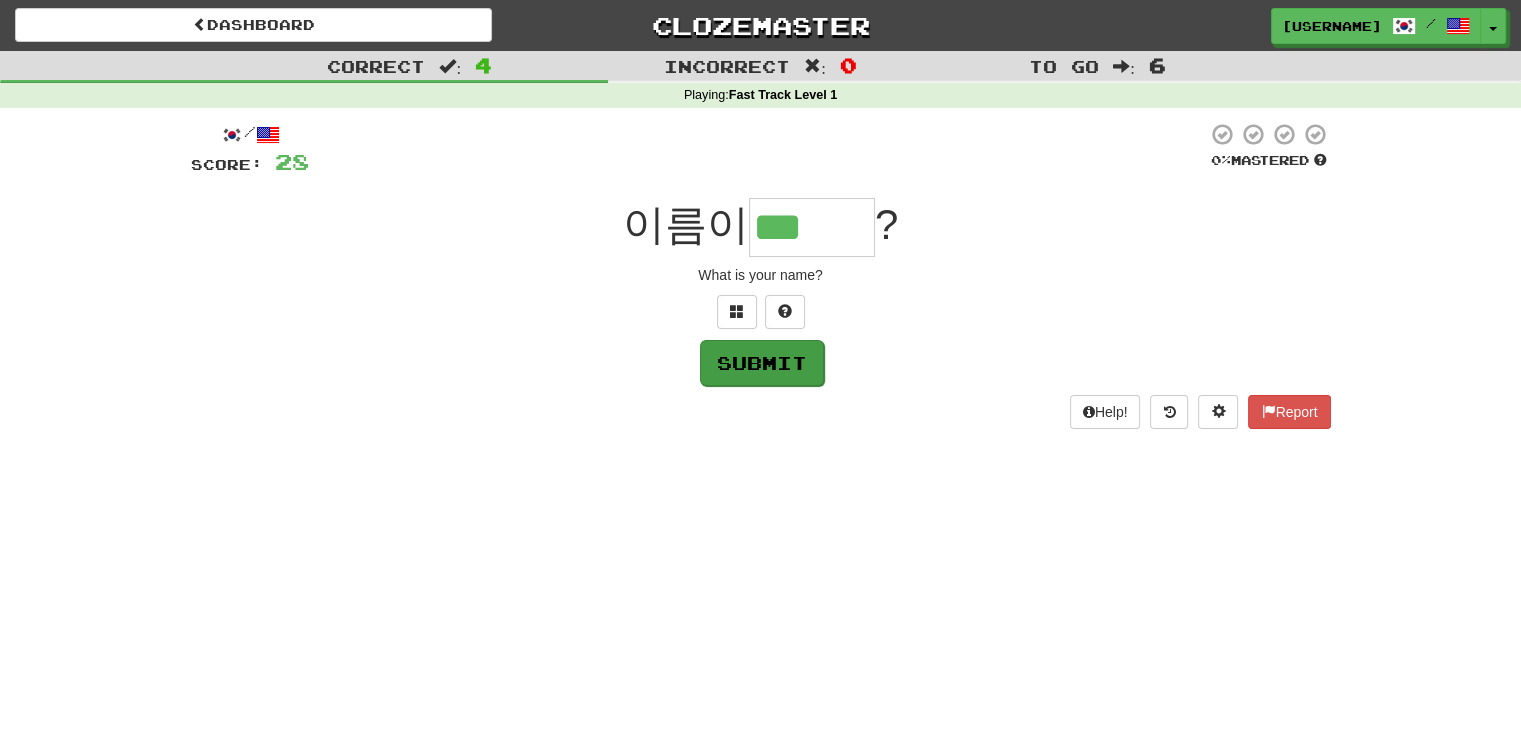 type on "***" 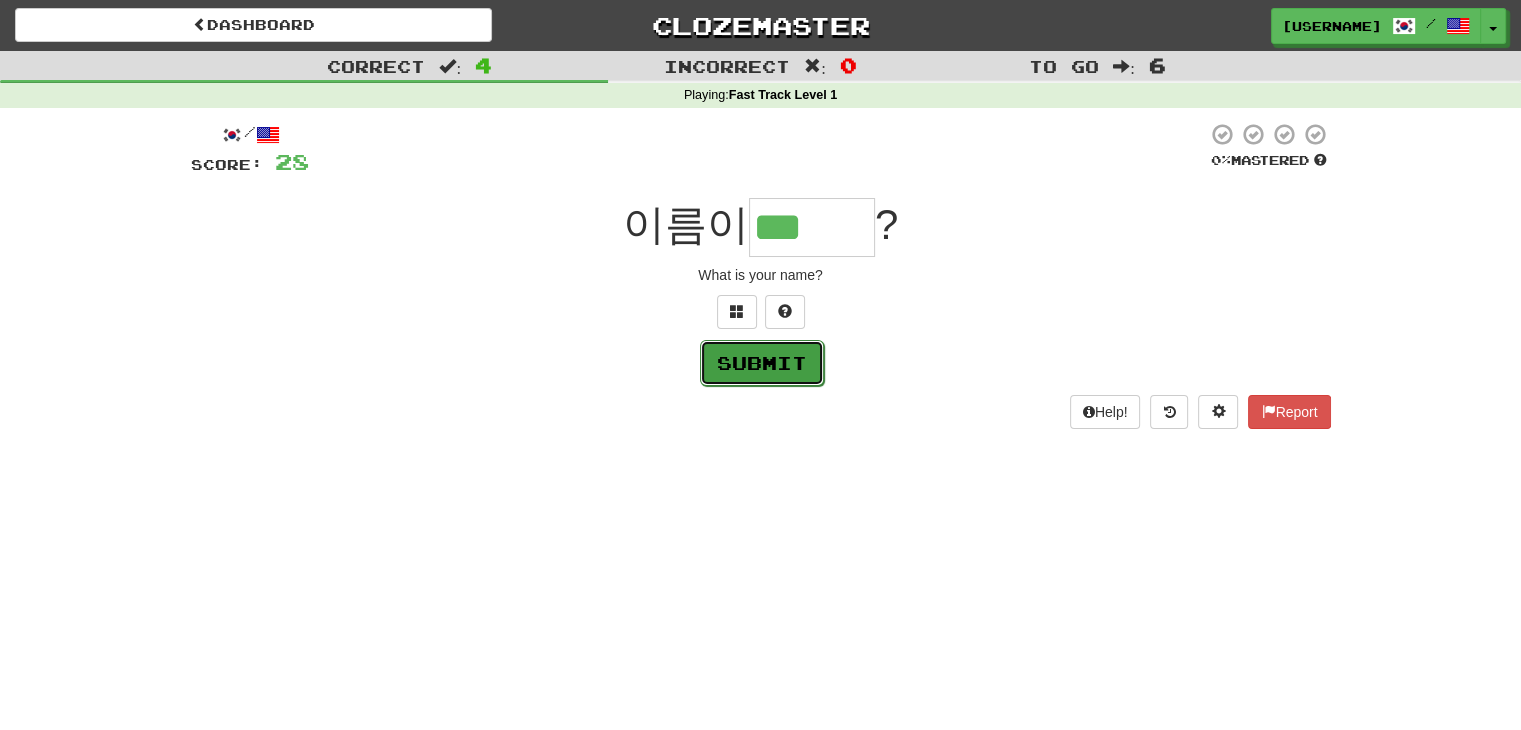 click on "Submit" at bounding box center [762, 363] 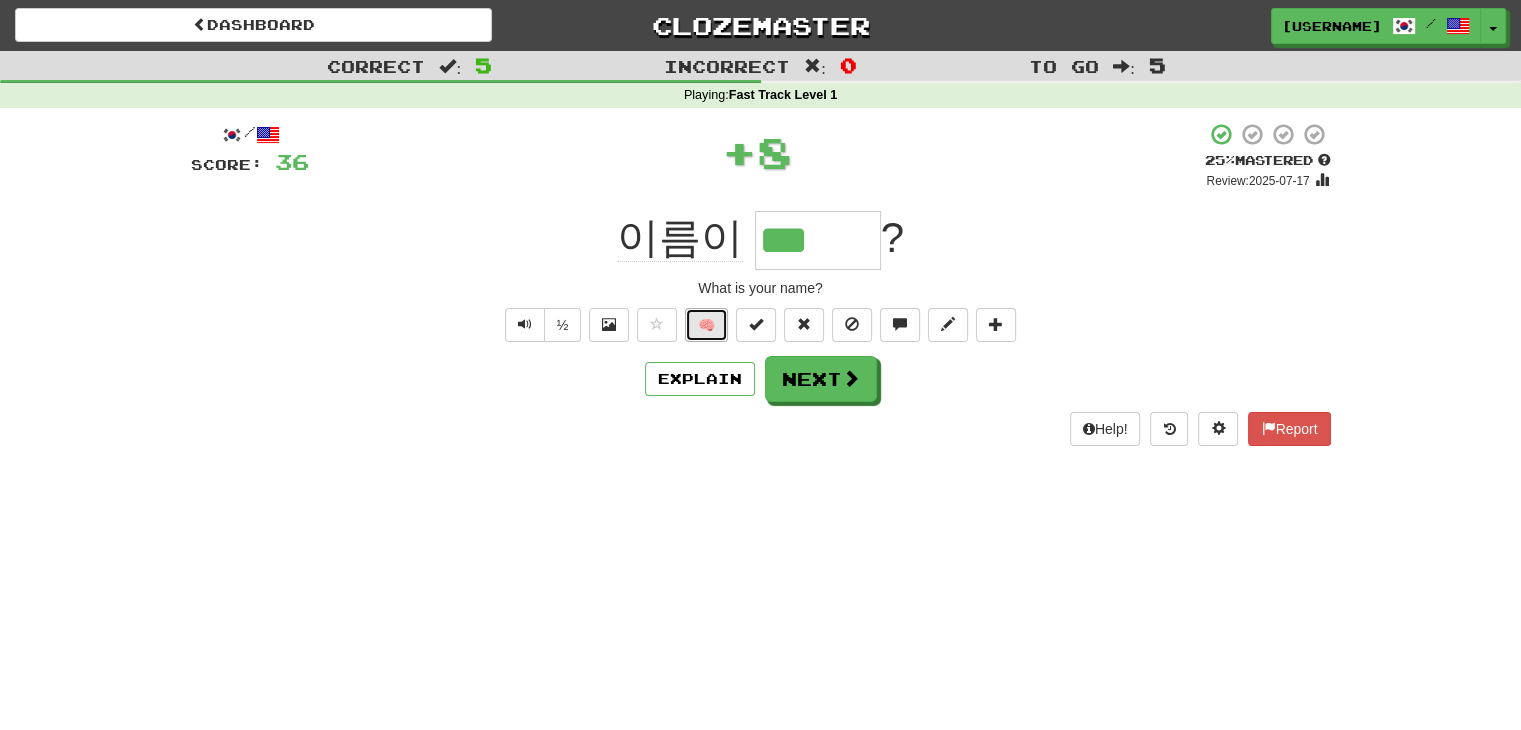 click on "🧠" at bounding box center [706, 325] 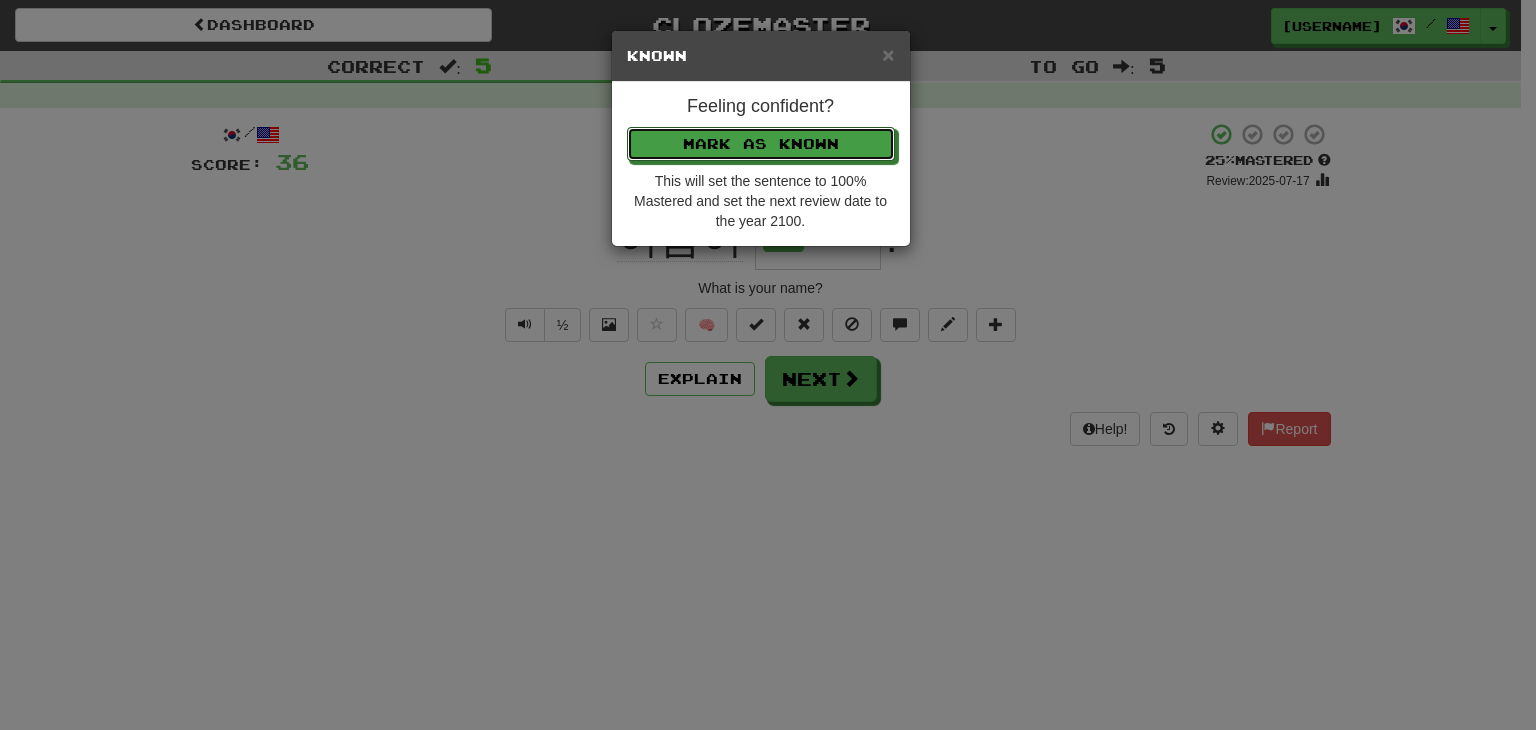 type 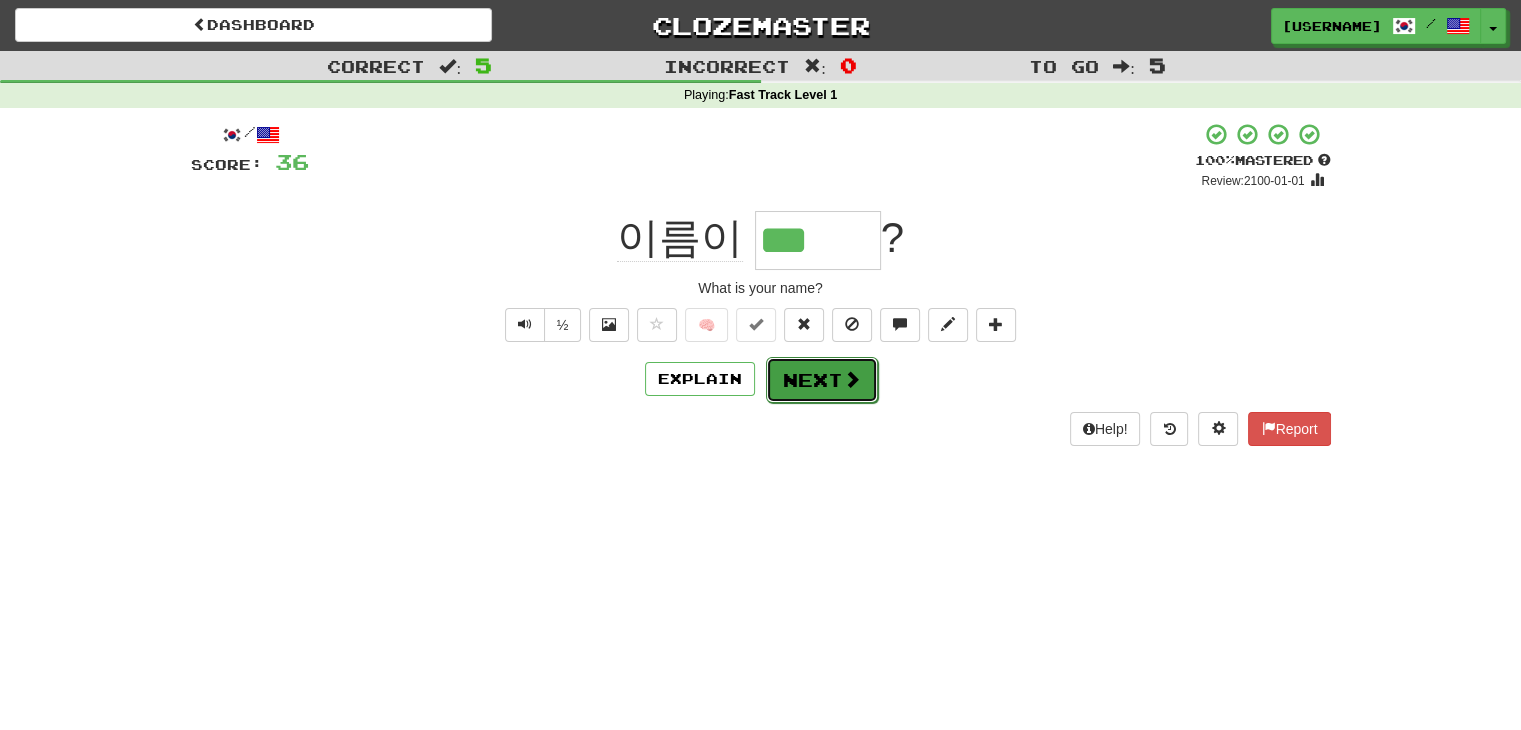 click on "Next" at bounding box center [822, 380] 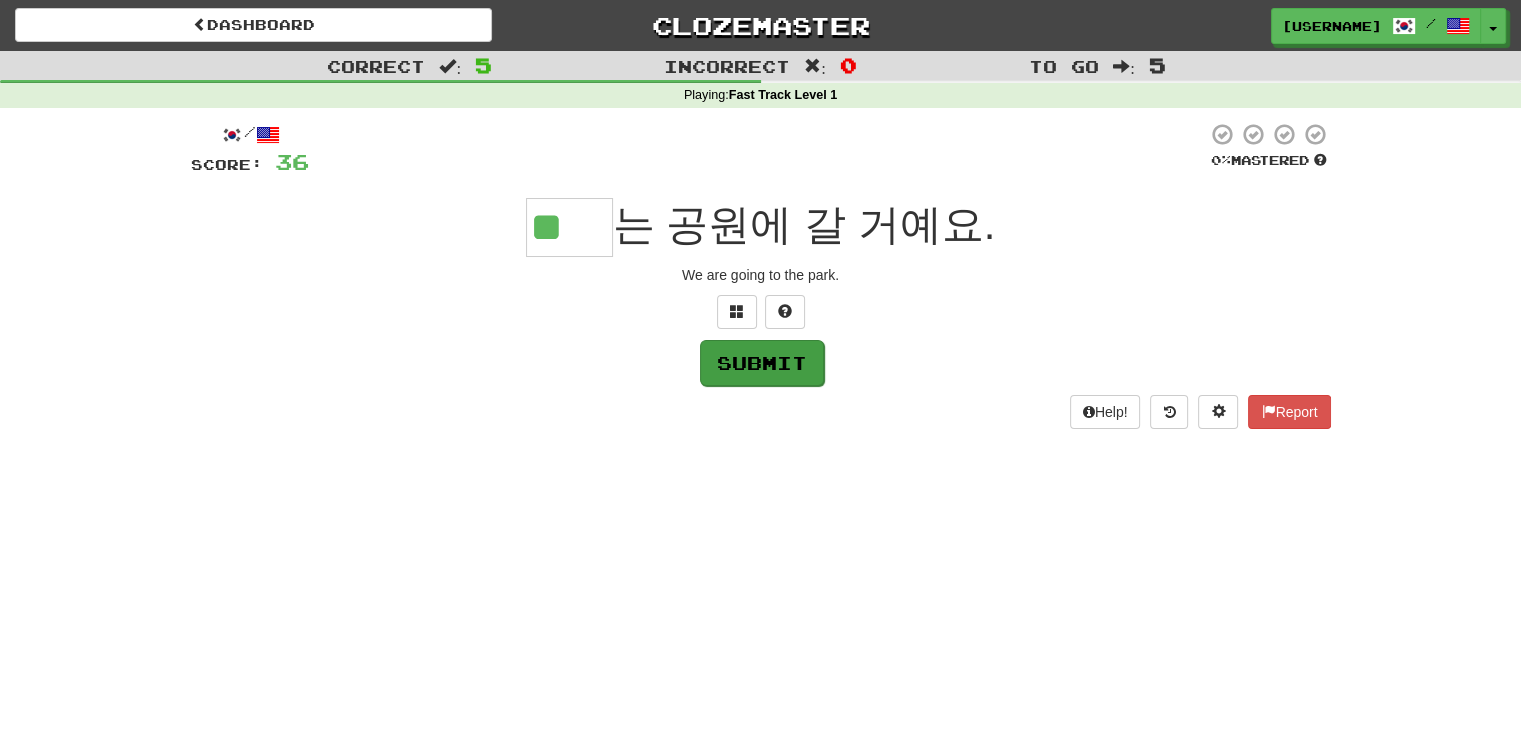 type on "**" 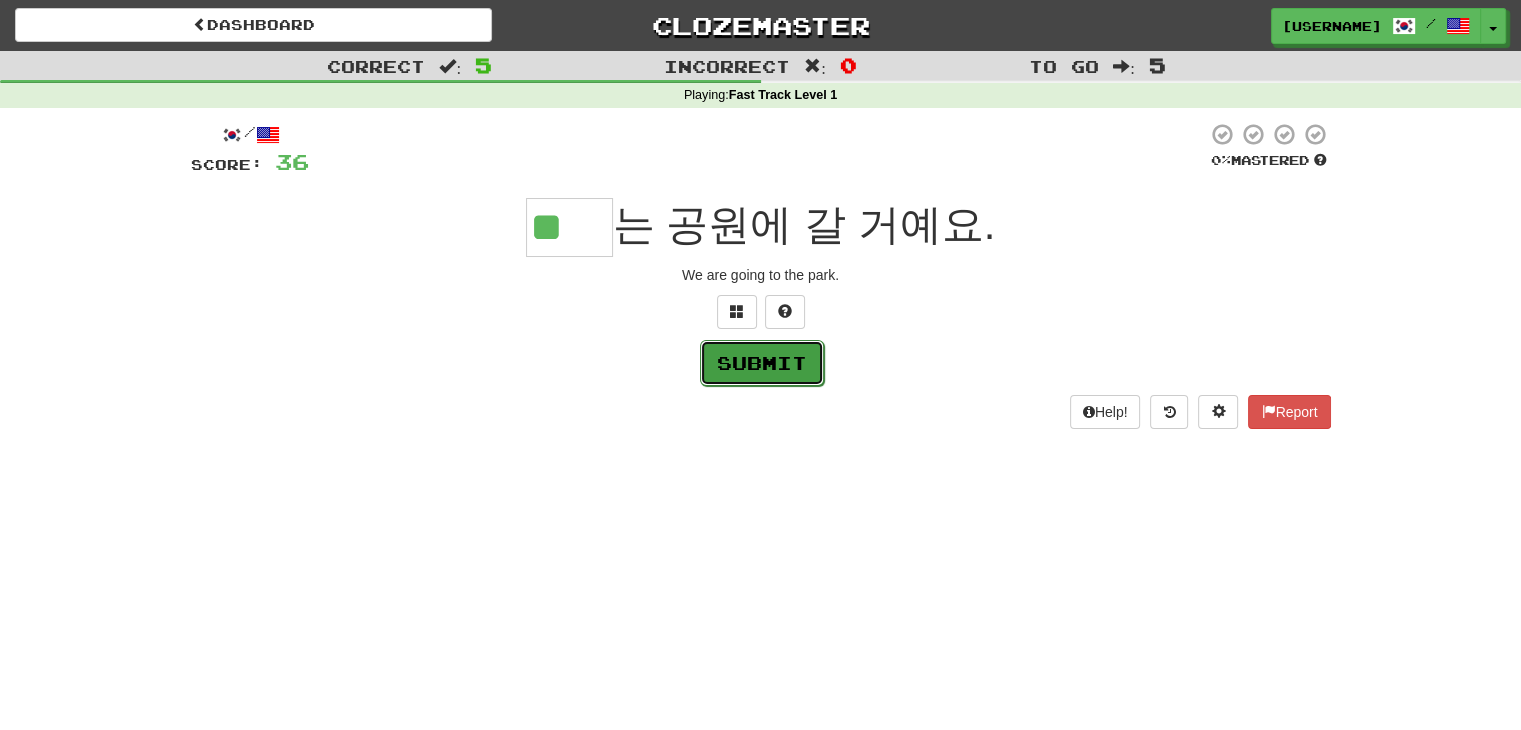 click on "Submit" at bounding box center [762, 363] 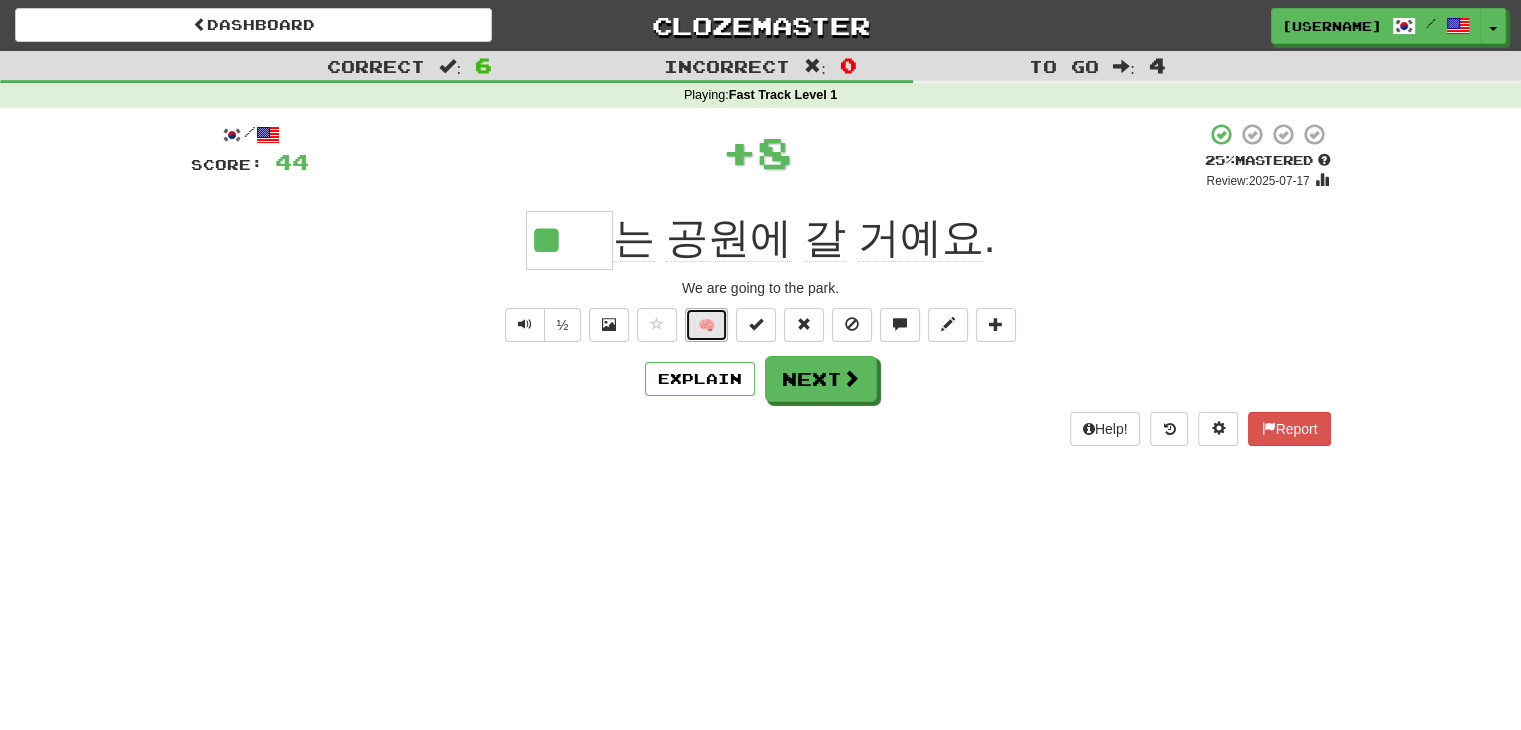 click on "🧠" at bounding box center (706, 325) 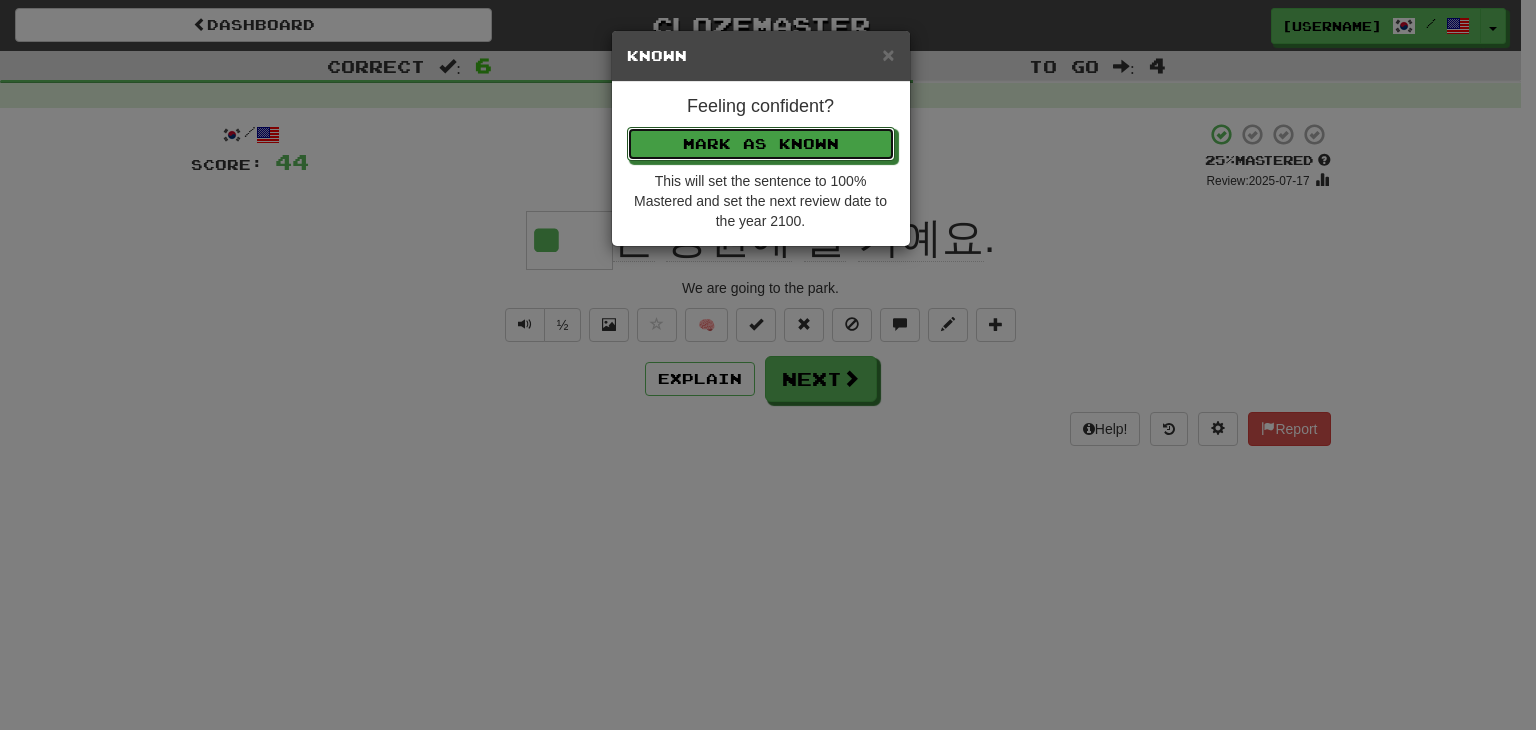 click on "Mark as Known" at bounding box center [761, 144] 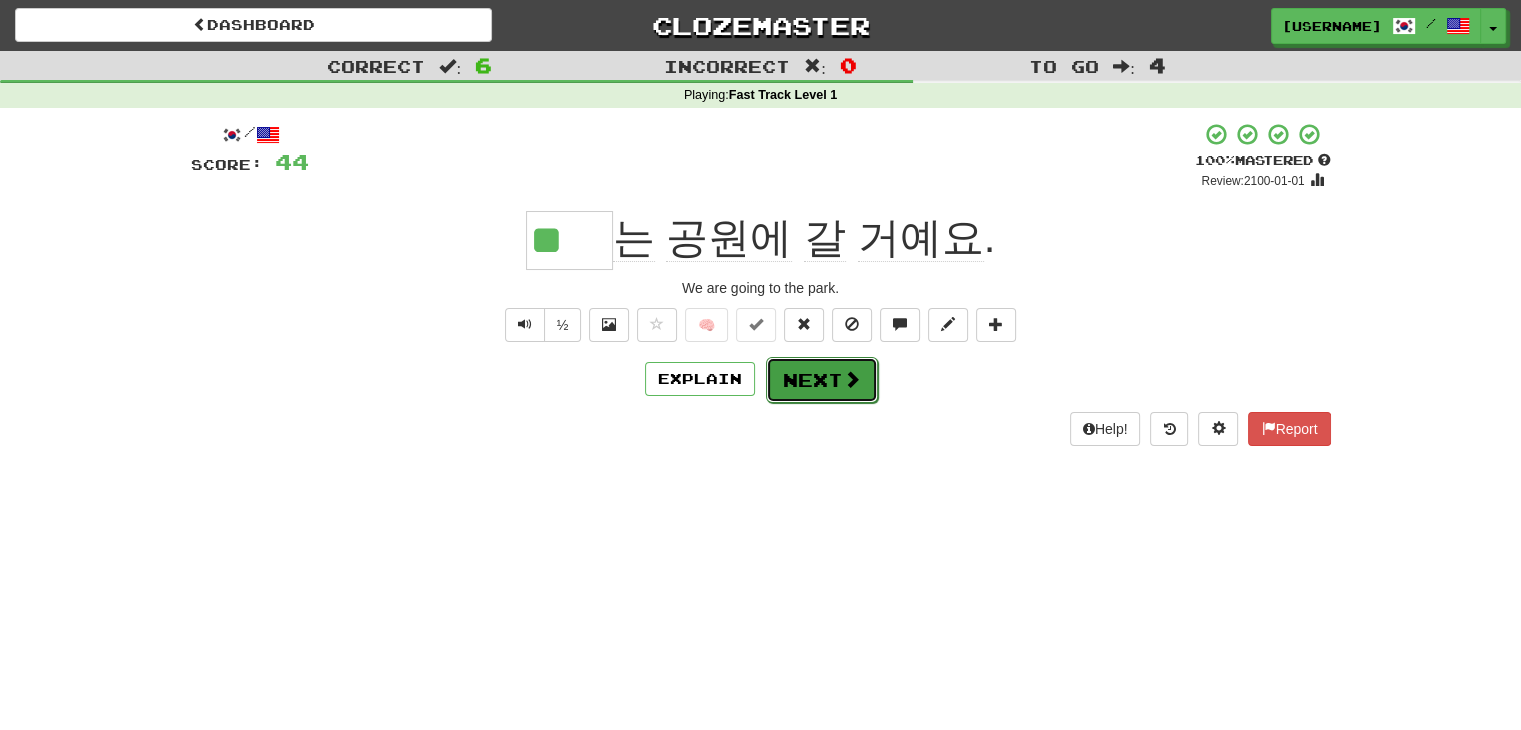 click at bounding box center (852, 379) 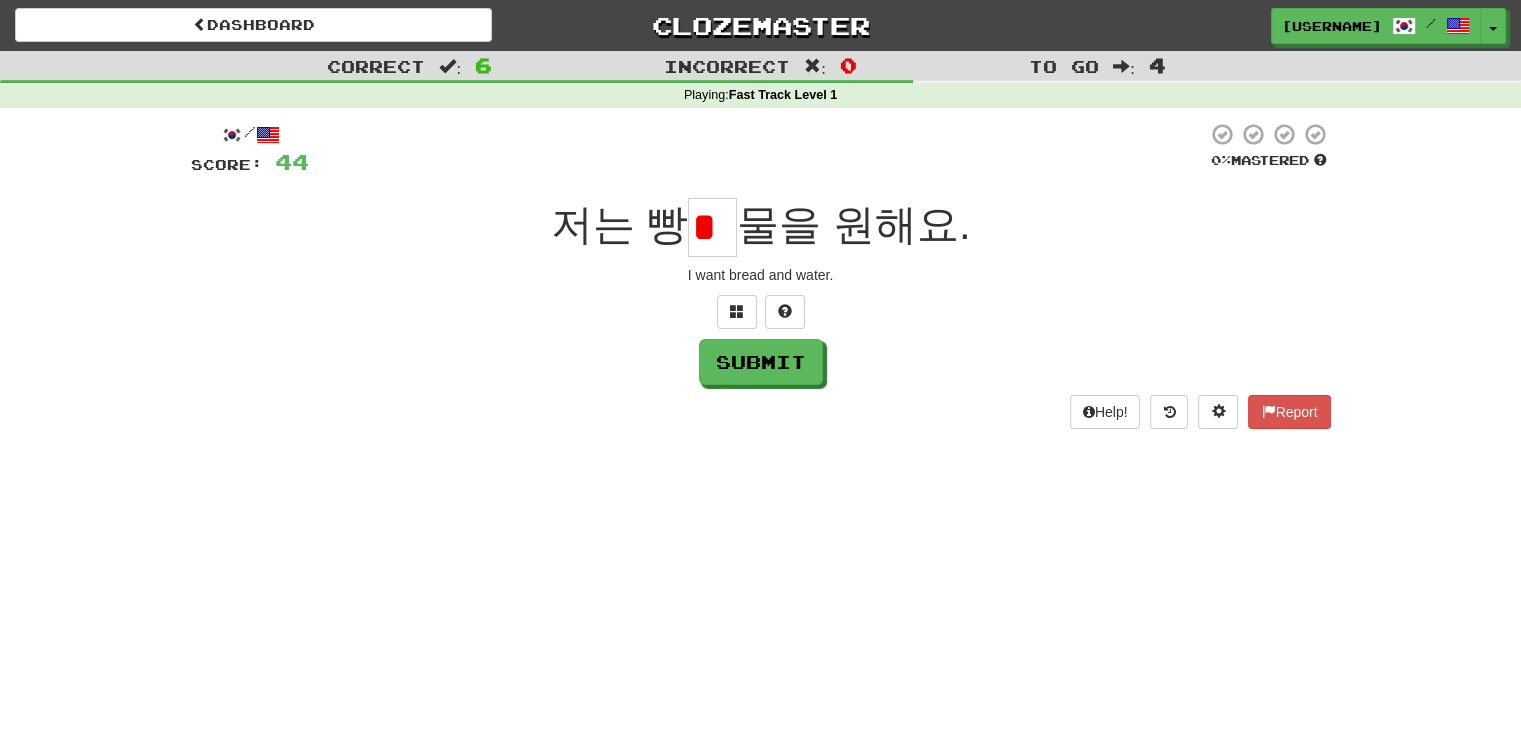 type on "*" 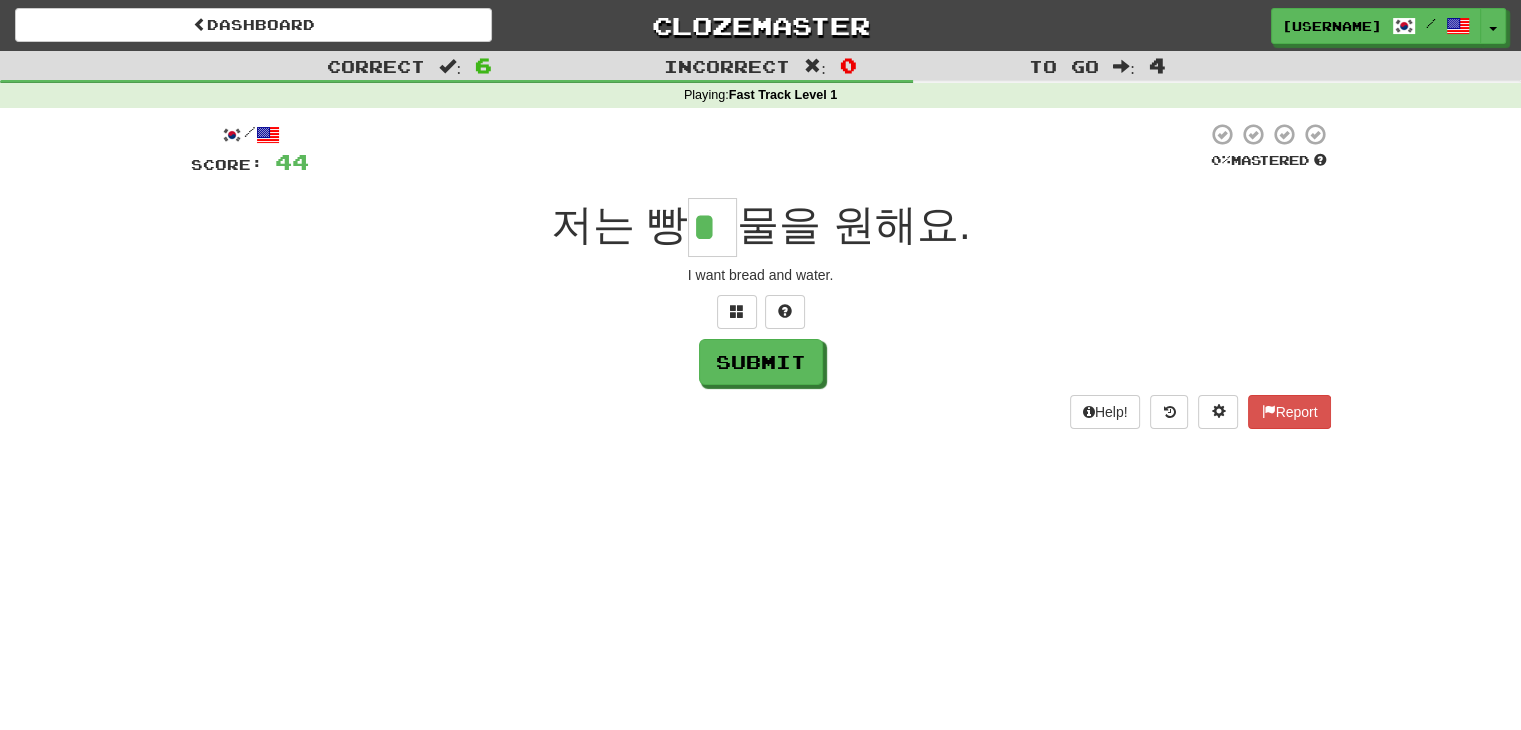 type on "*" 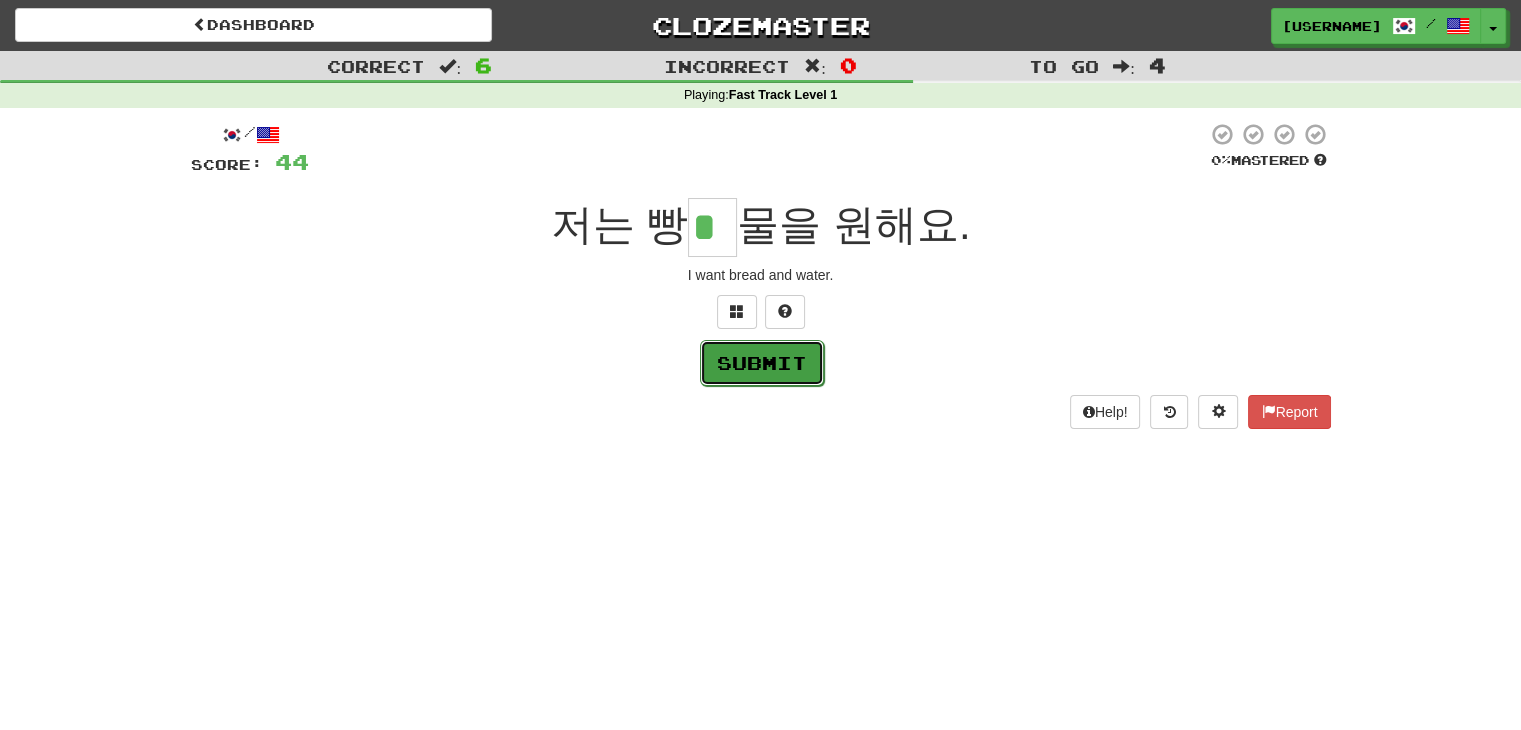 click on "Submit" at bounding box center (762, 363) 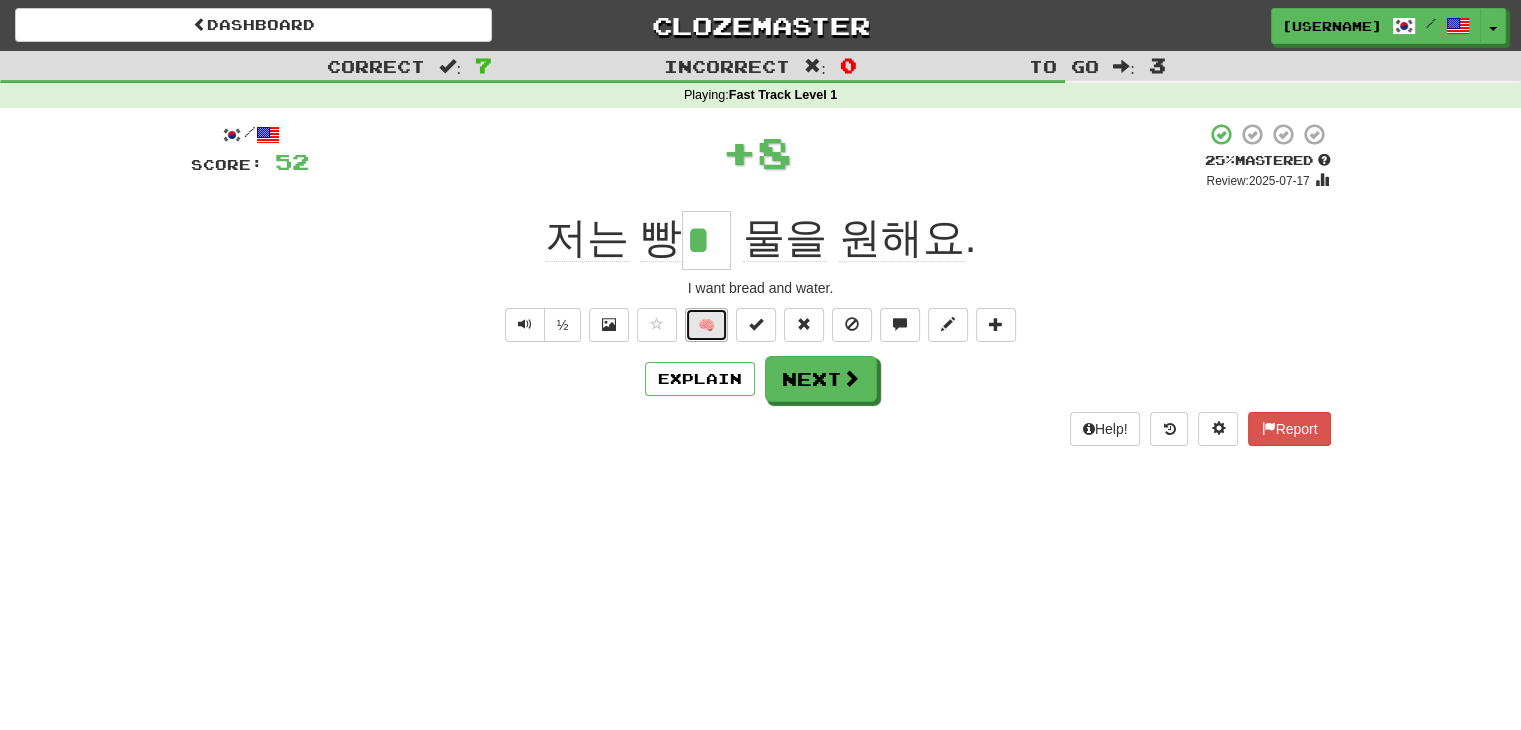 click on "🧠" at bounding box center (706, 325) 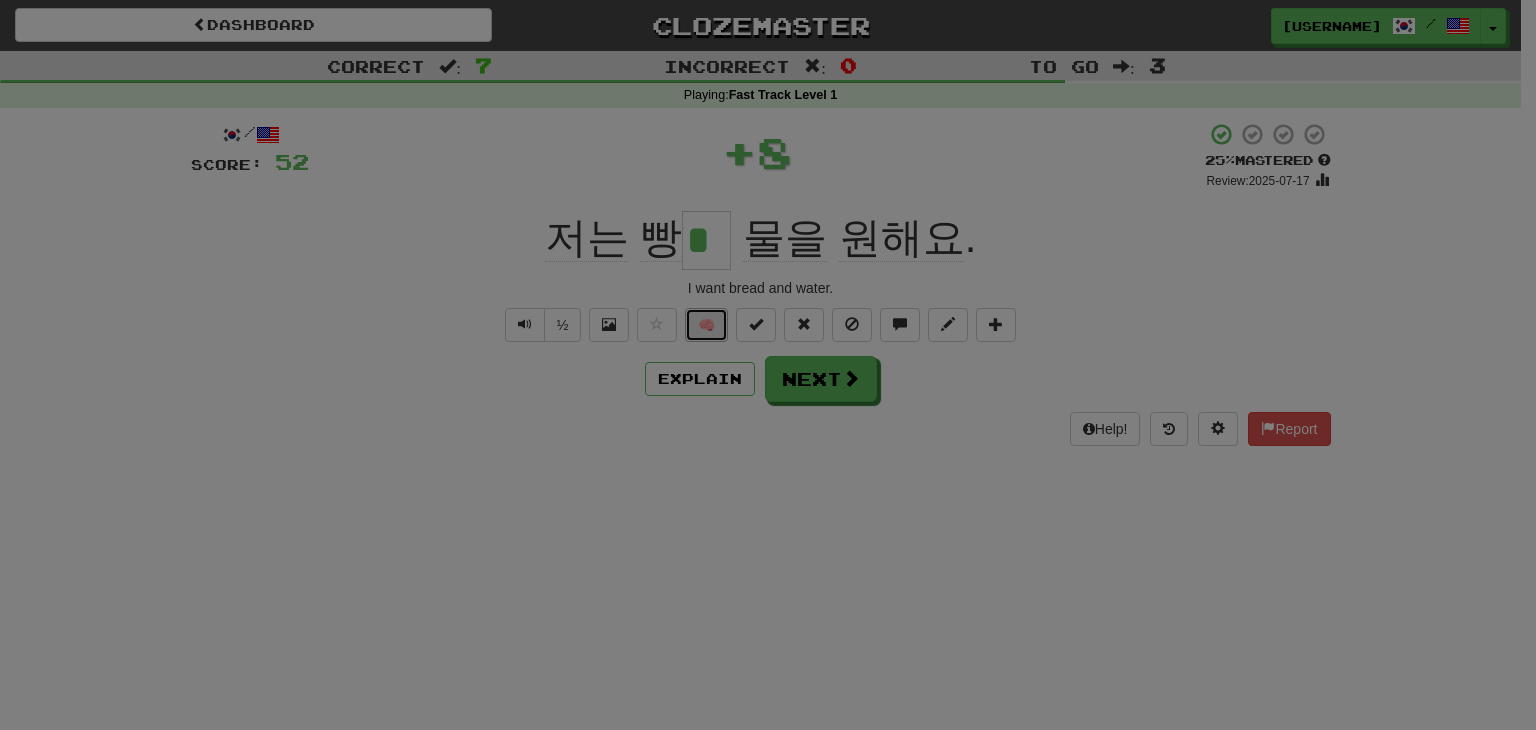 type 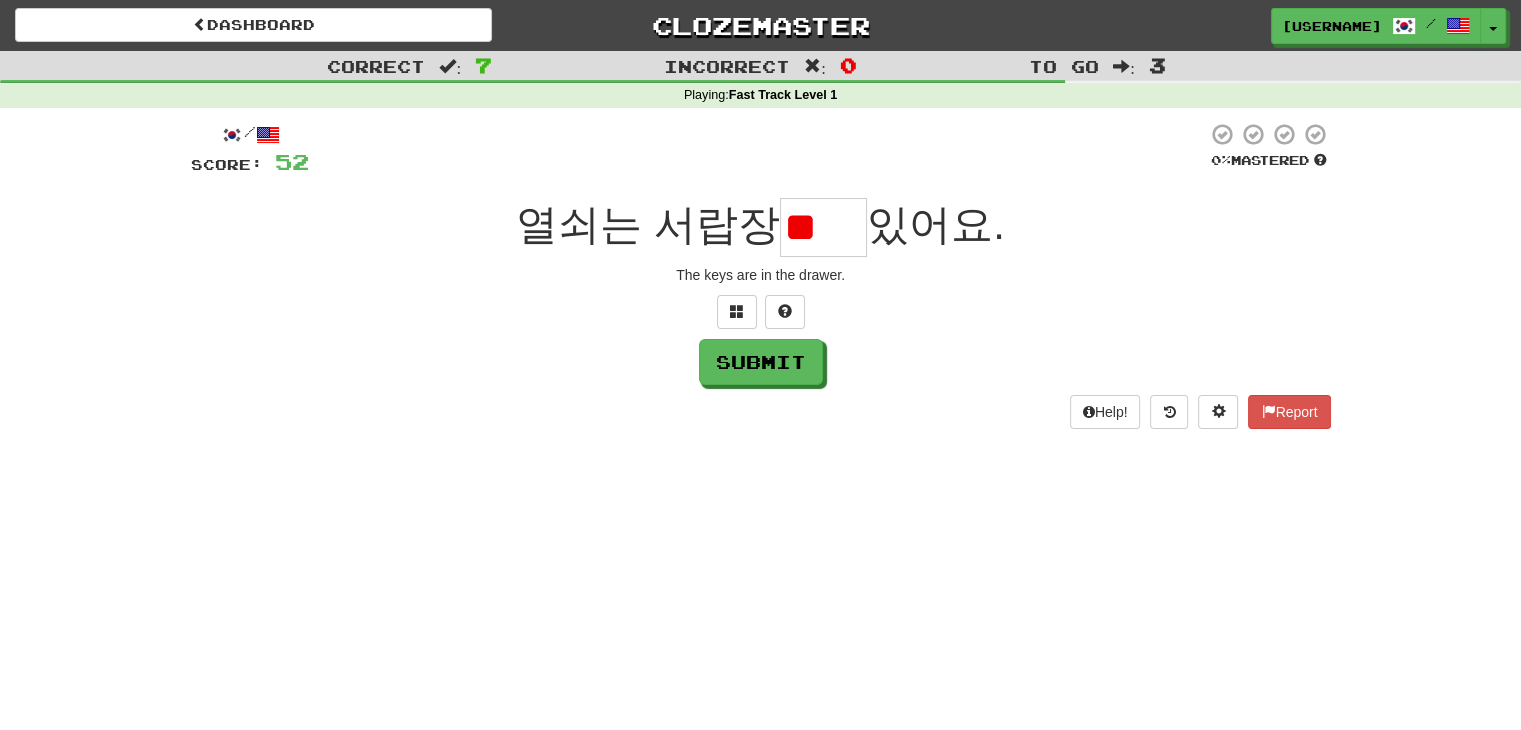 type on "*" 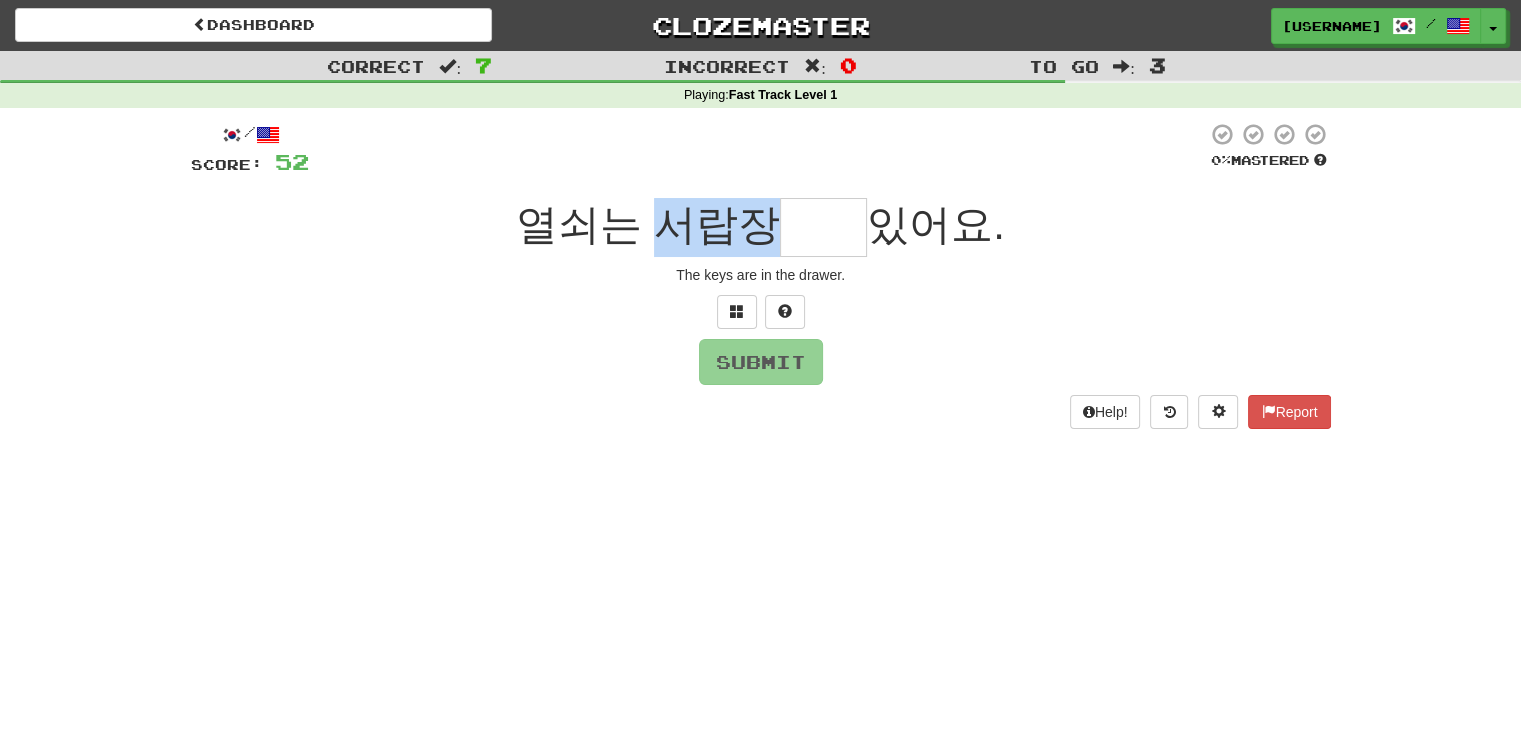 drag, startPoint x: 656, startPoint y: 225, endPoint x: 745, endPoint y: 229, distance: 89.08984 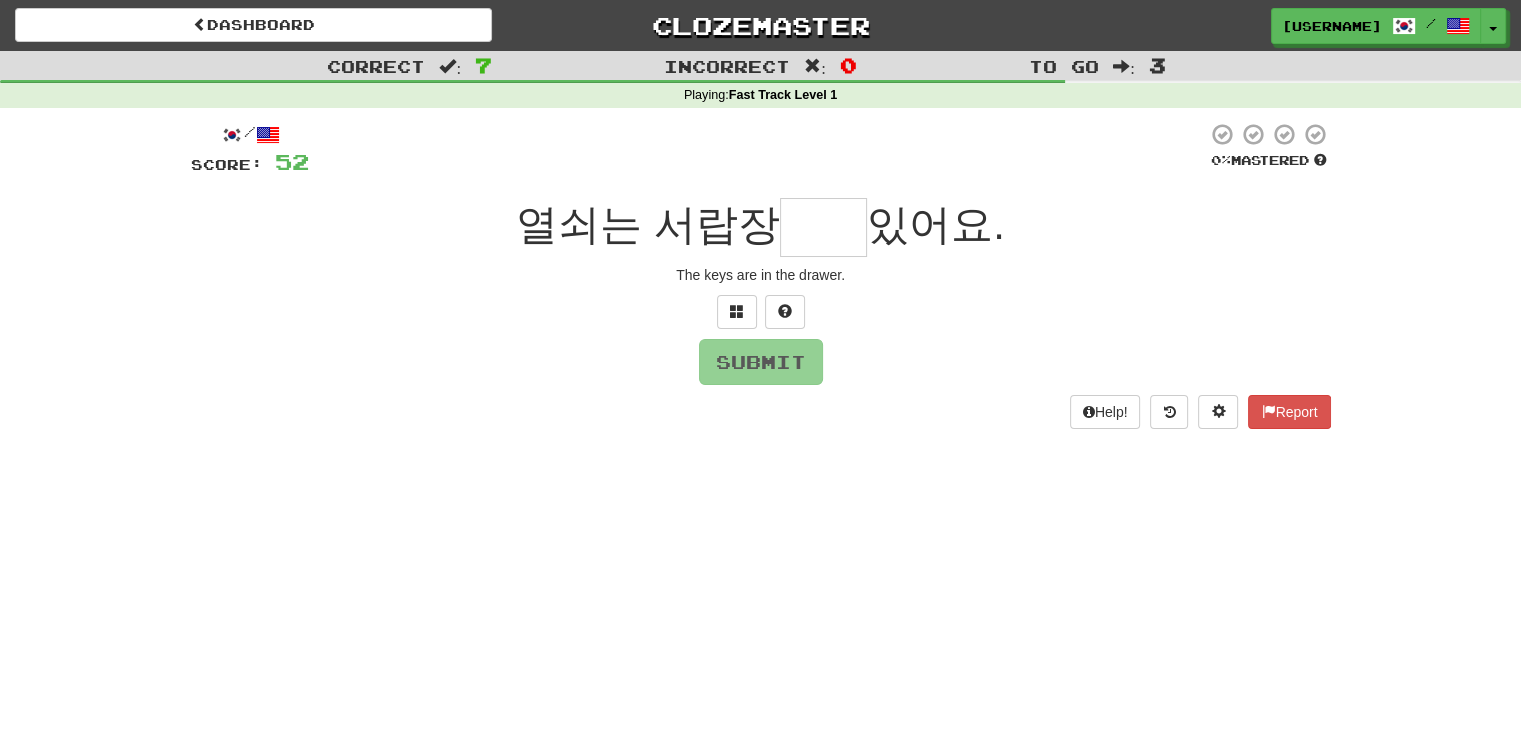 click at bounding box center [761, 312] 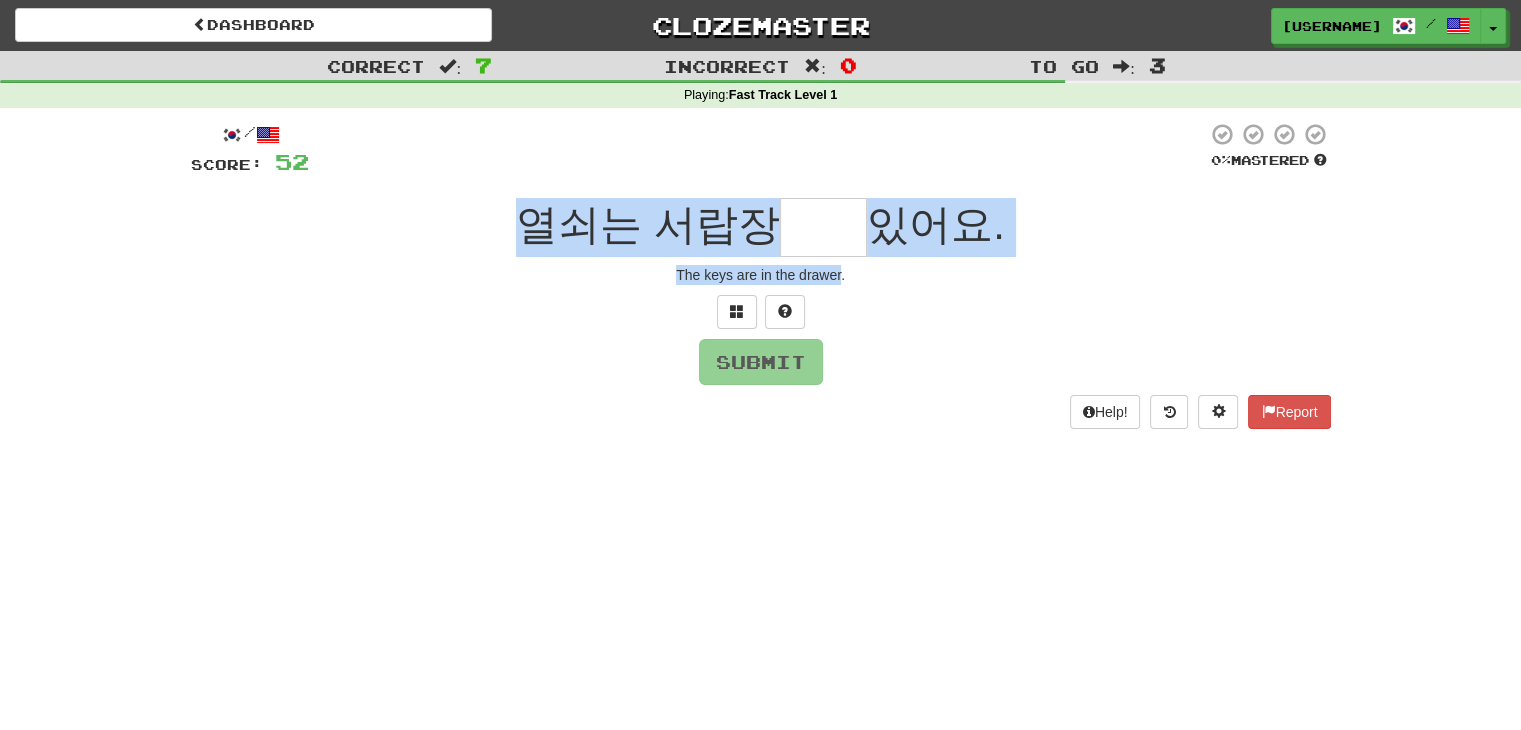 drag, startPoint x: 840, startPoint y: 258, endPoint x: 800, endPoint y: 218, distance: 56.568542 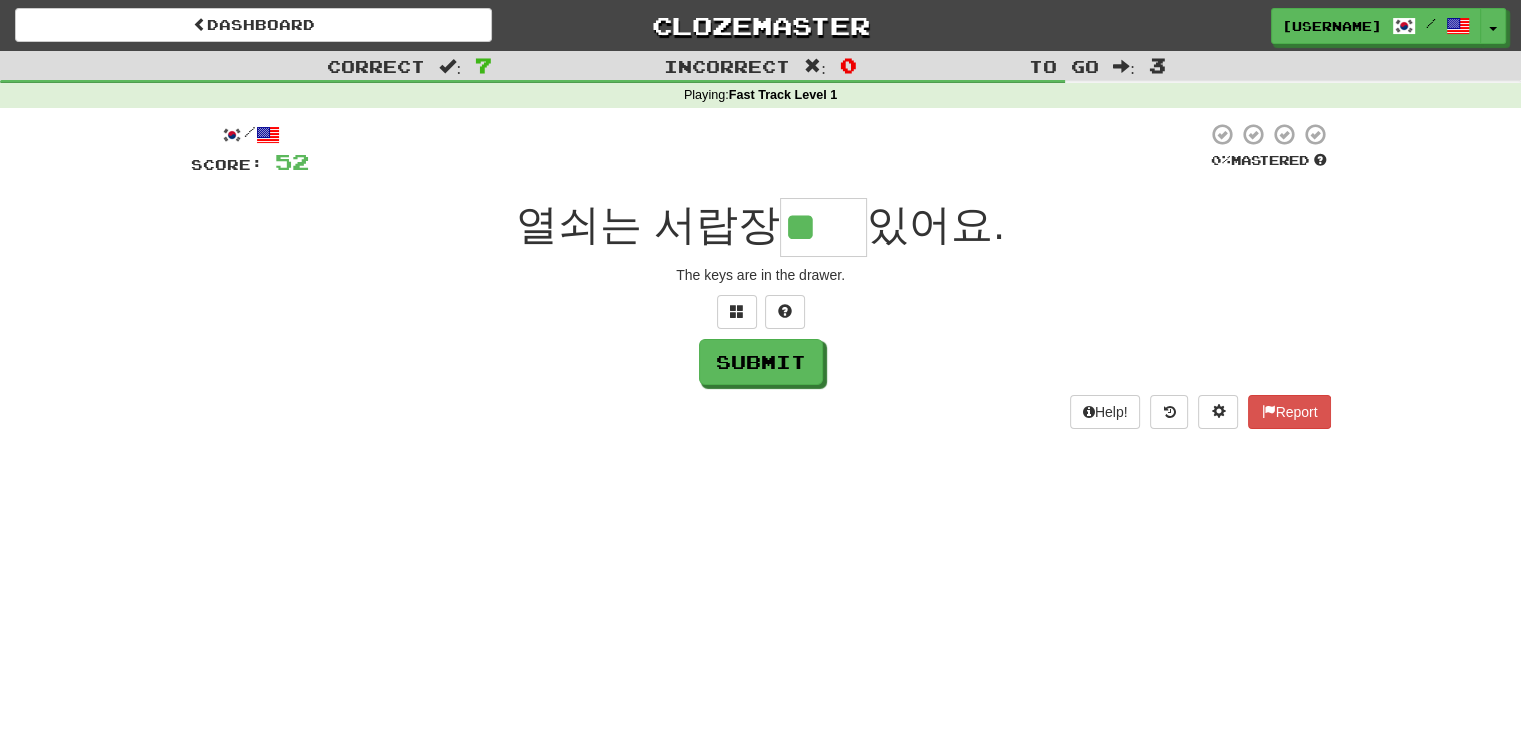type on "**" 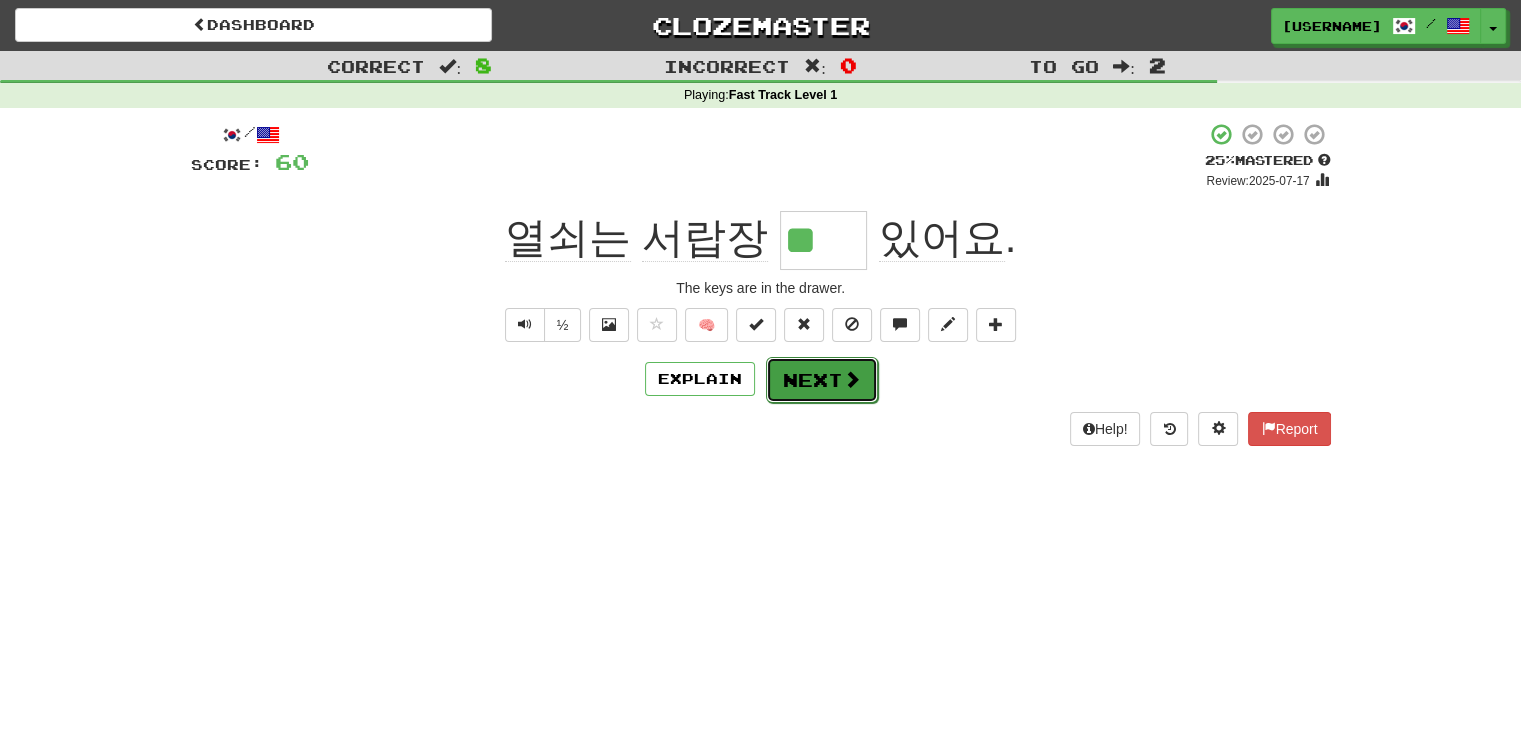 click on "Next" at bounding box center [822, 380] 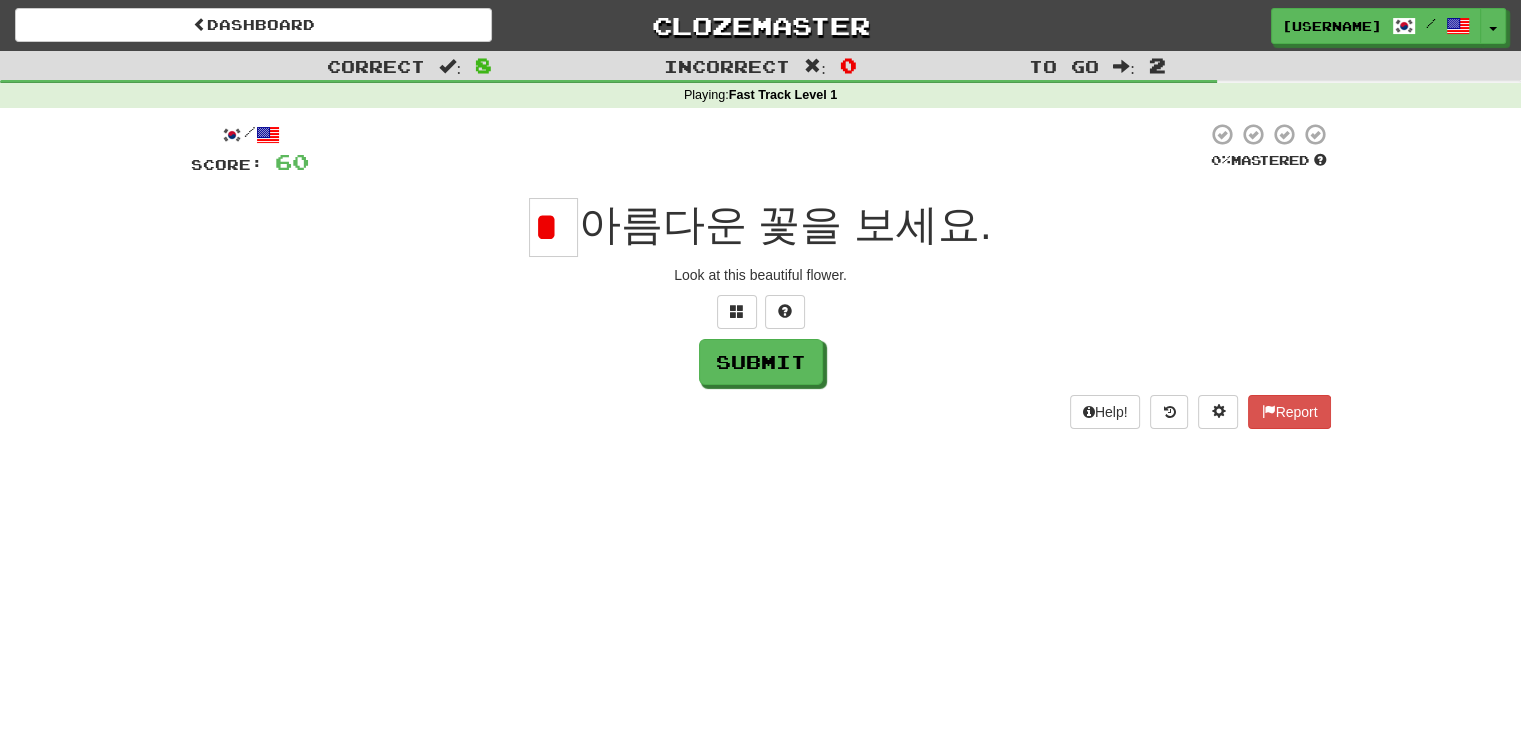type on "*" 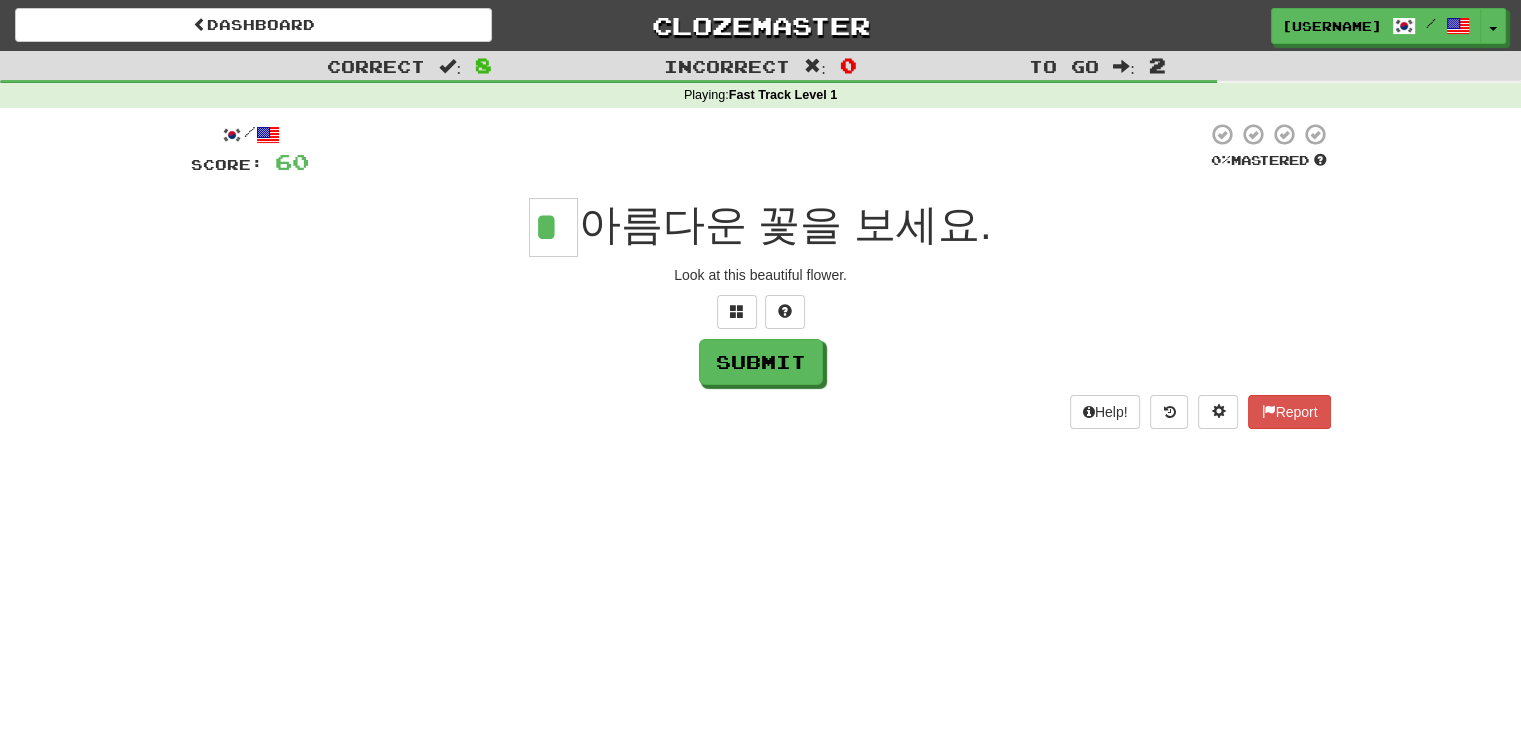 type on "*" 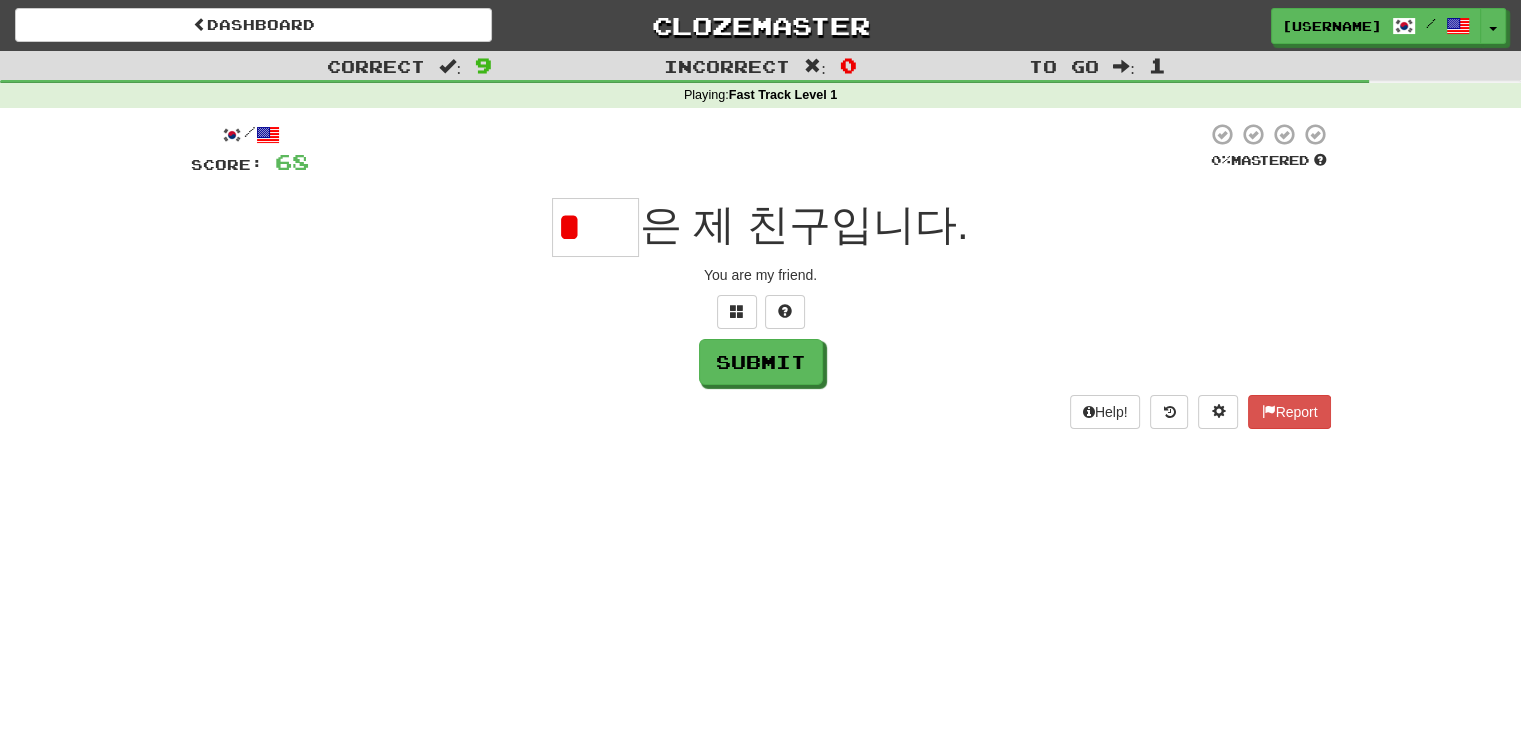 type on "*" 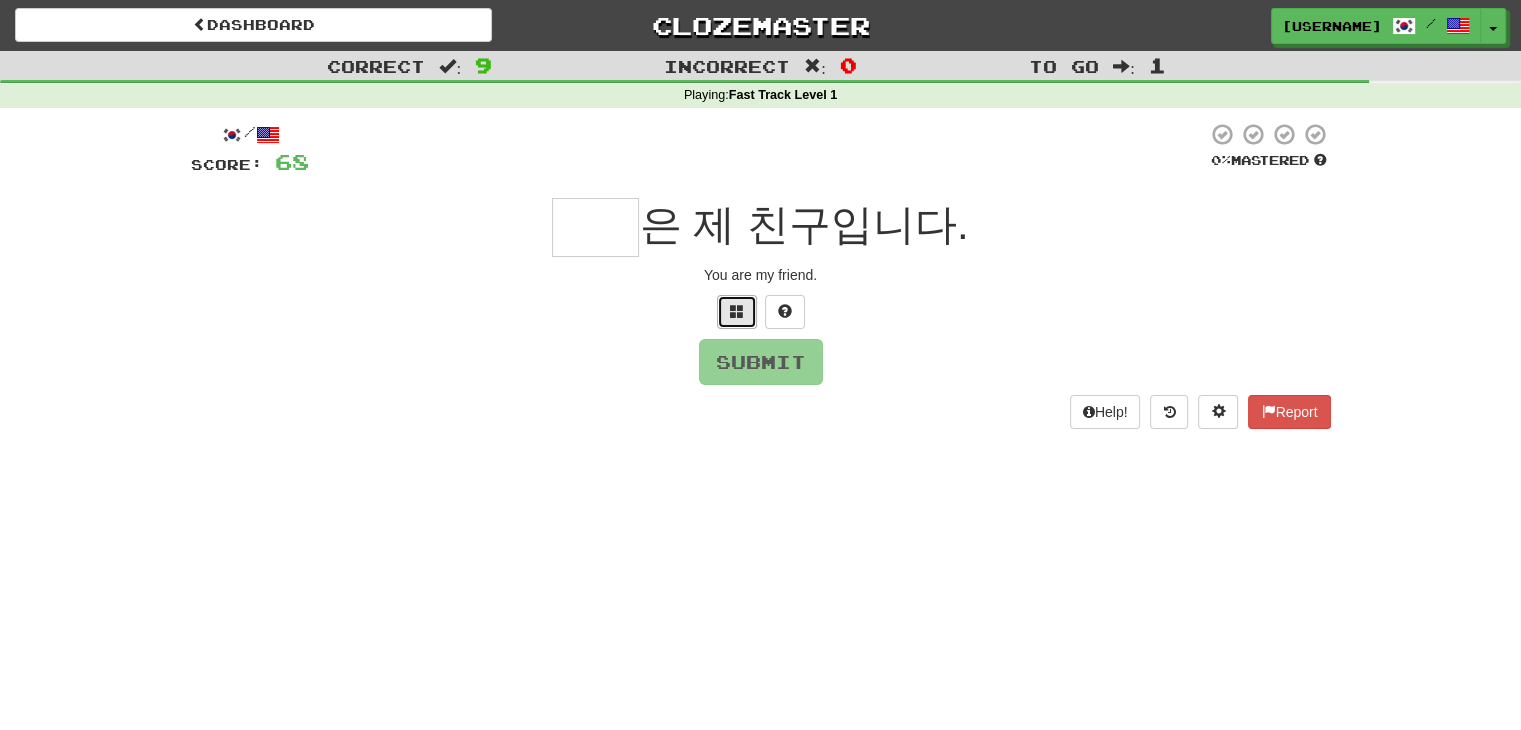 click at bounding box center (737, 312) 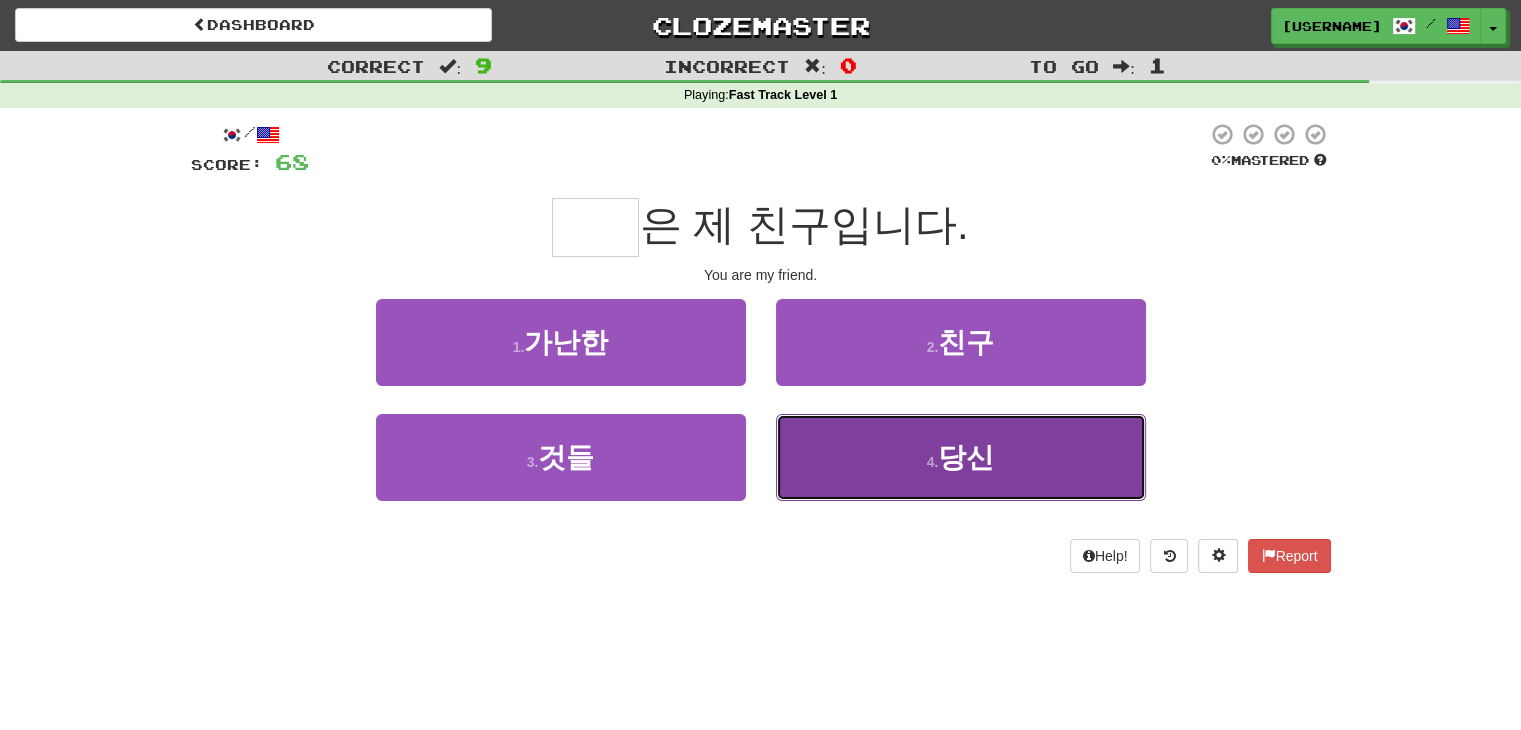 click on "4 .  당신" at bounding box center [961, 457] 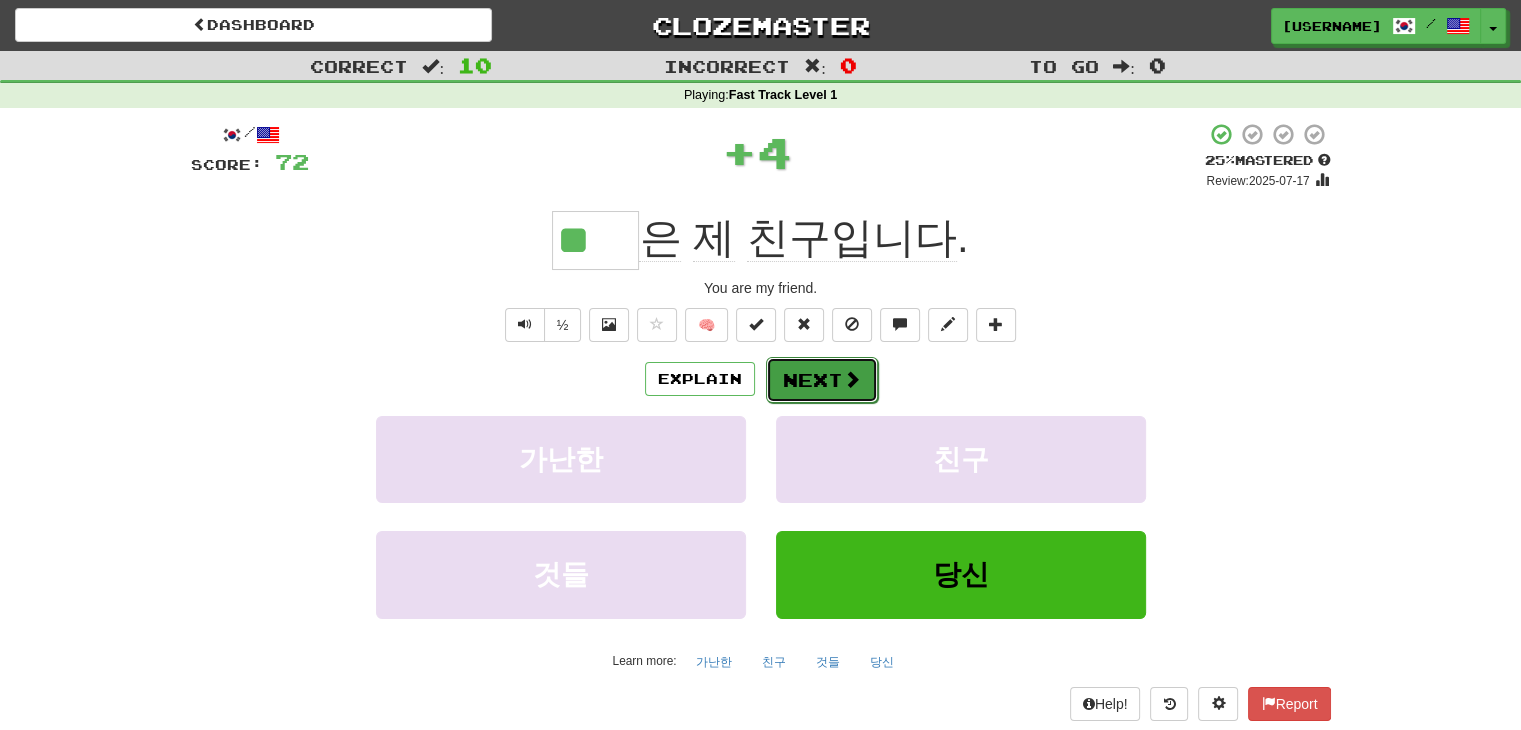 click on "Next" at bounding box center (822, 380) 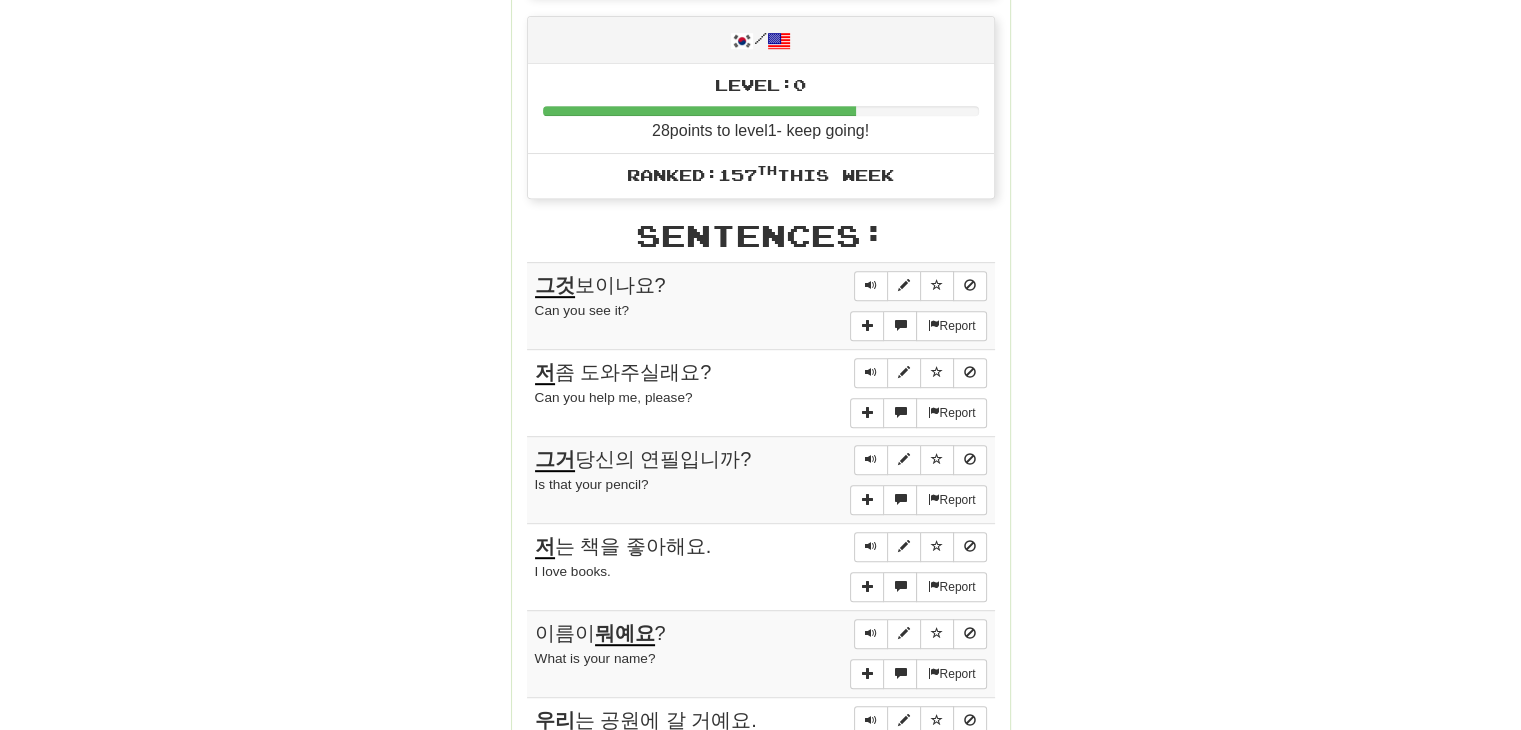 scroll, scrollTop: 0, scrollLeft: 0, axis: both 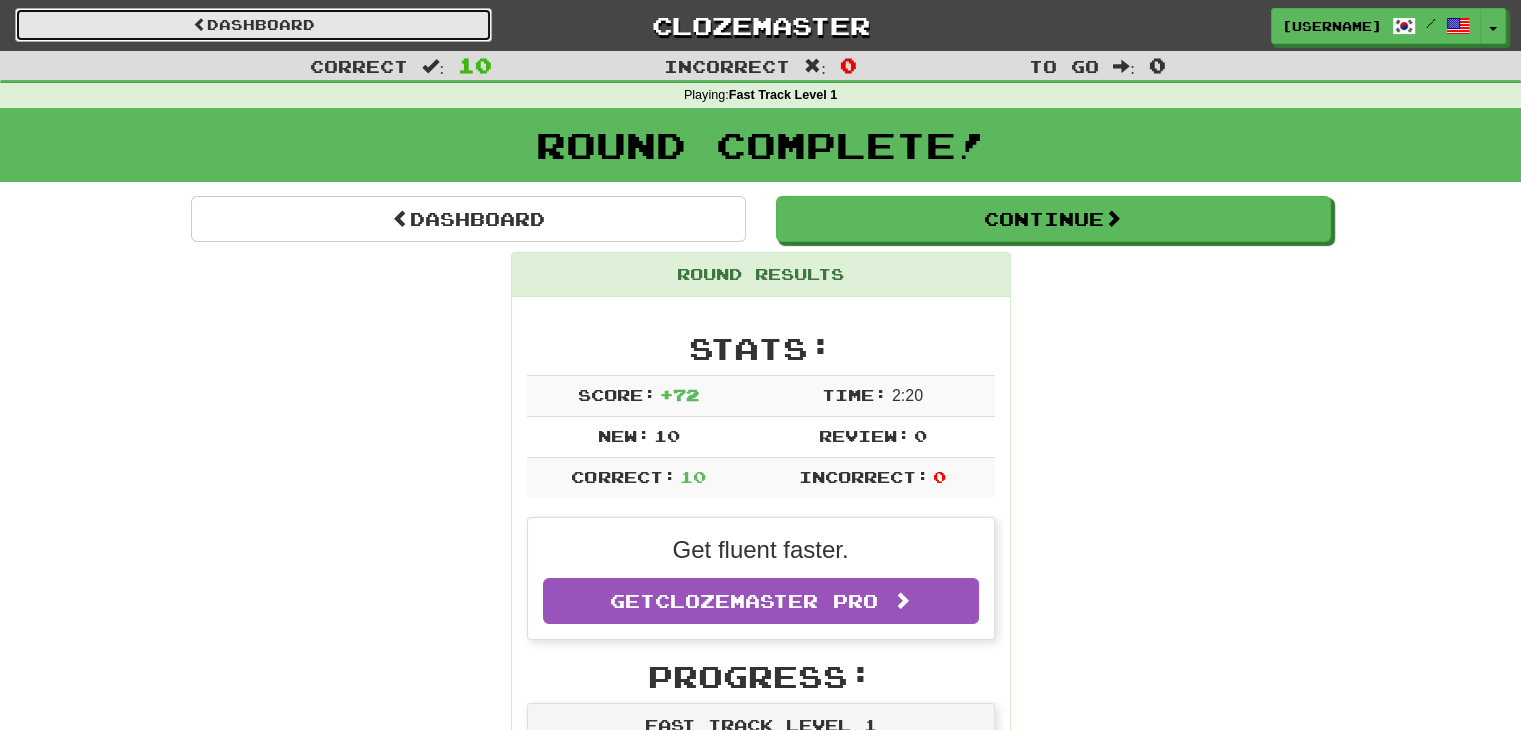click on "Dashboard" at bounding box center (253, 25) 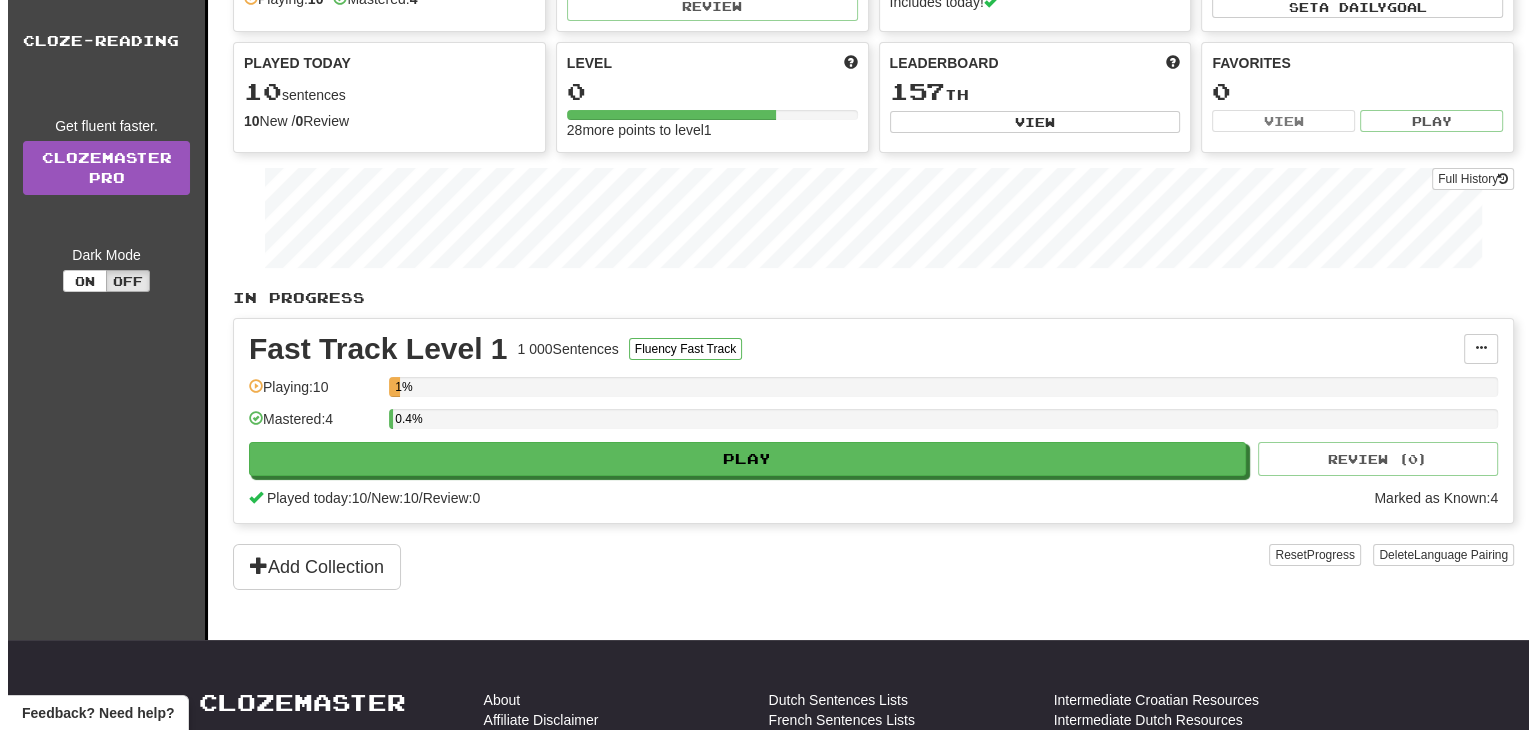 scroll, scrollTop: 168, scrollLeft: 0, axis: vertical 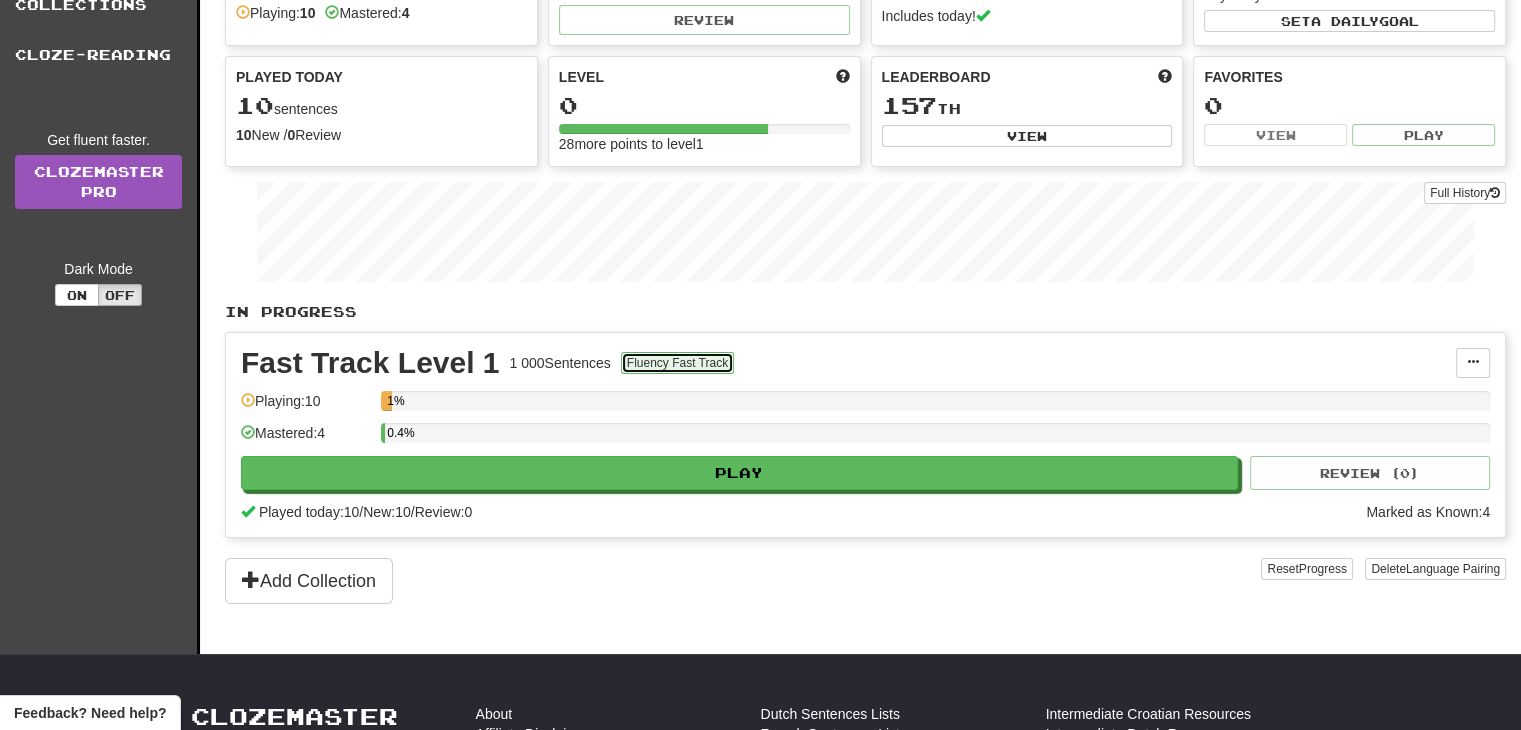 click on "Fluency Fast Track" at bounding box center [677, 363] 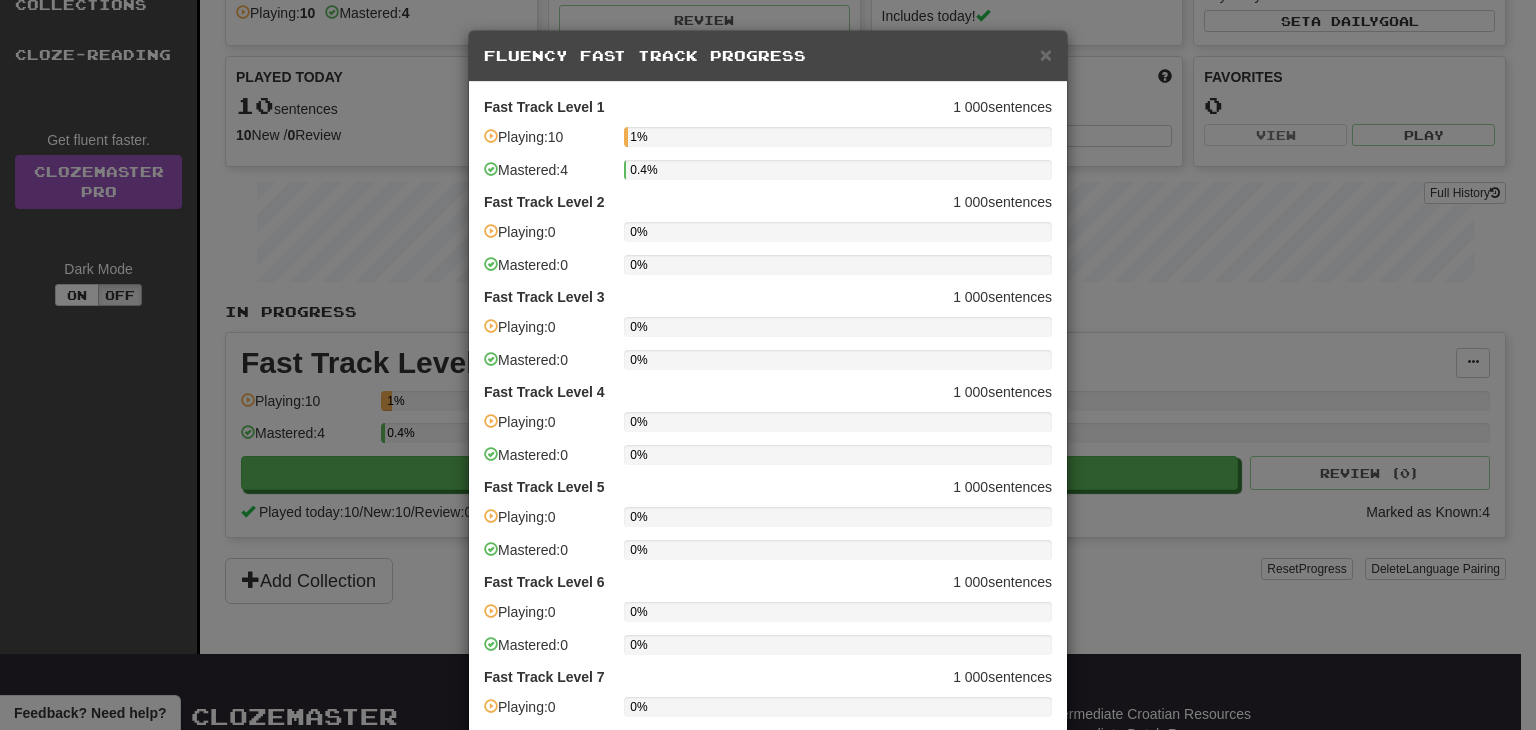 scroll, scrollTop: 460, scrollLeft: 0, axis: vertical 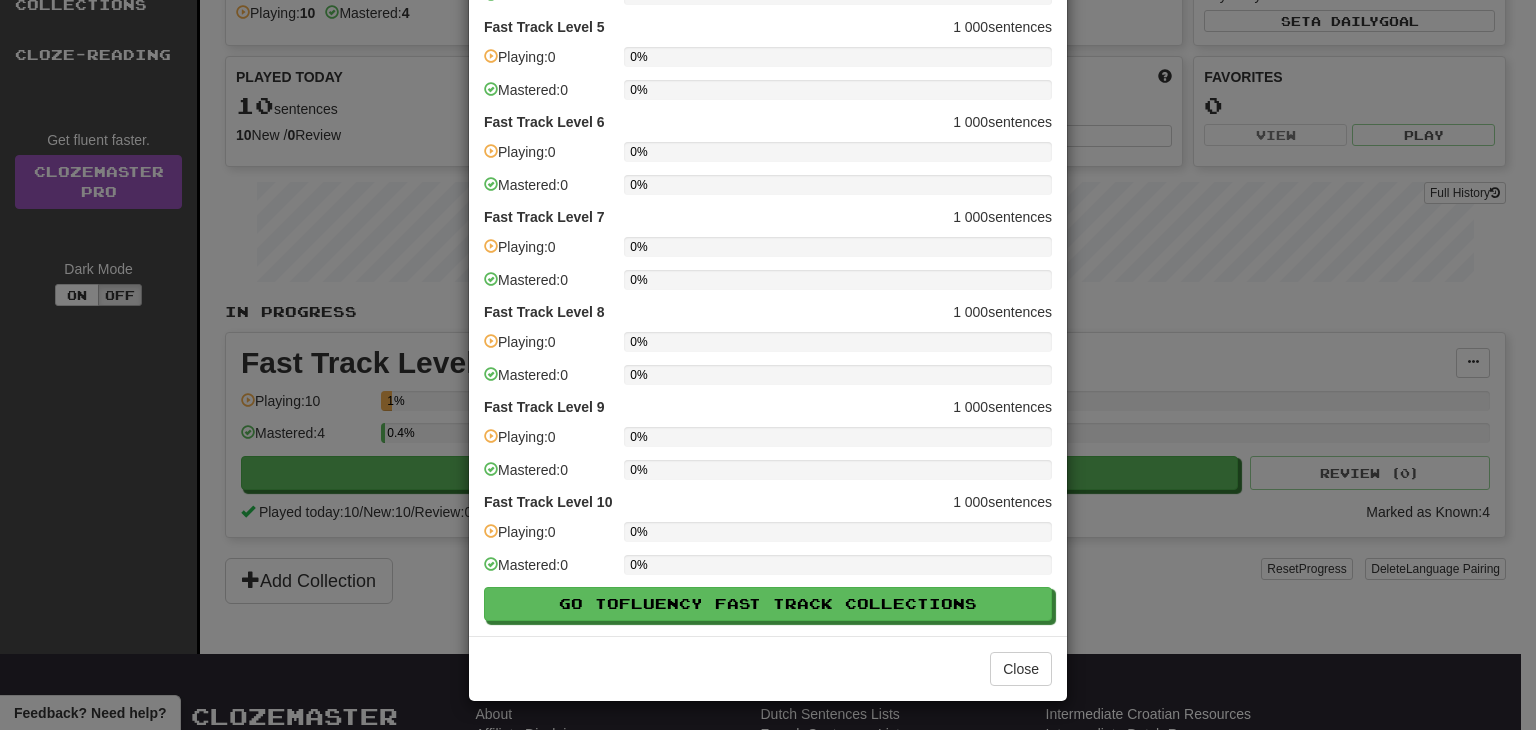 click on "× Fluency Fast Track Progress Fast Track Level 1   1 000  sentences  Playing:  10 1%  Mastered:  4 0.4% Fast Track Level 2   1 000  sentences  Playing:  0 0%  Mastered:  0 0% Fast Track Level 3   1 000  sentences  Playing:  0 0%  Mastered:  0 0% Fast Track Level 4   1 000  sentences  Playing:  0 0%  Mastered:  0 0% Fast Track Level 5   1 000  sentences  Playing:  0 0%  Mastered:  0 0% Fast Track Level 6   1 000  sentences  Playing:  0 0%  Mastered:  0 0% Fast Track Level 7   1 000  sentences  Playing:  0 0%  Mastered:  0 0% Fast Track Level 8   1 000  sentences  Playing:  0 0%  Mastered:  0 0% Fast Track Level 9   1 000  sentences  Playing:  0 0%  Mastered:  0 0% Fast Track Level 10   1 000  sentences  Playing:  0 0%  Mastered:  0 0% Go to  Fluency Fast Track   Collections Close" at bounding box center (768, 365) 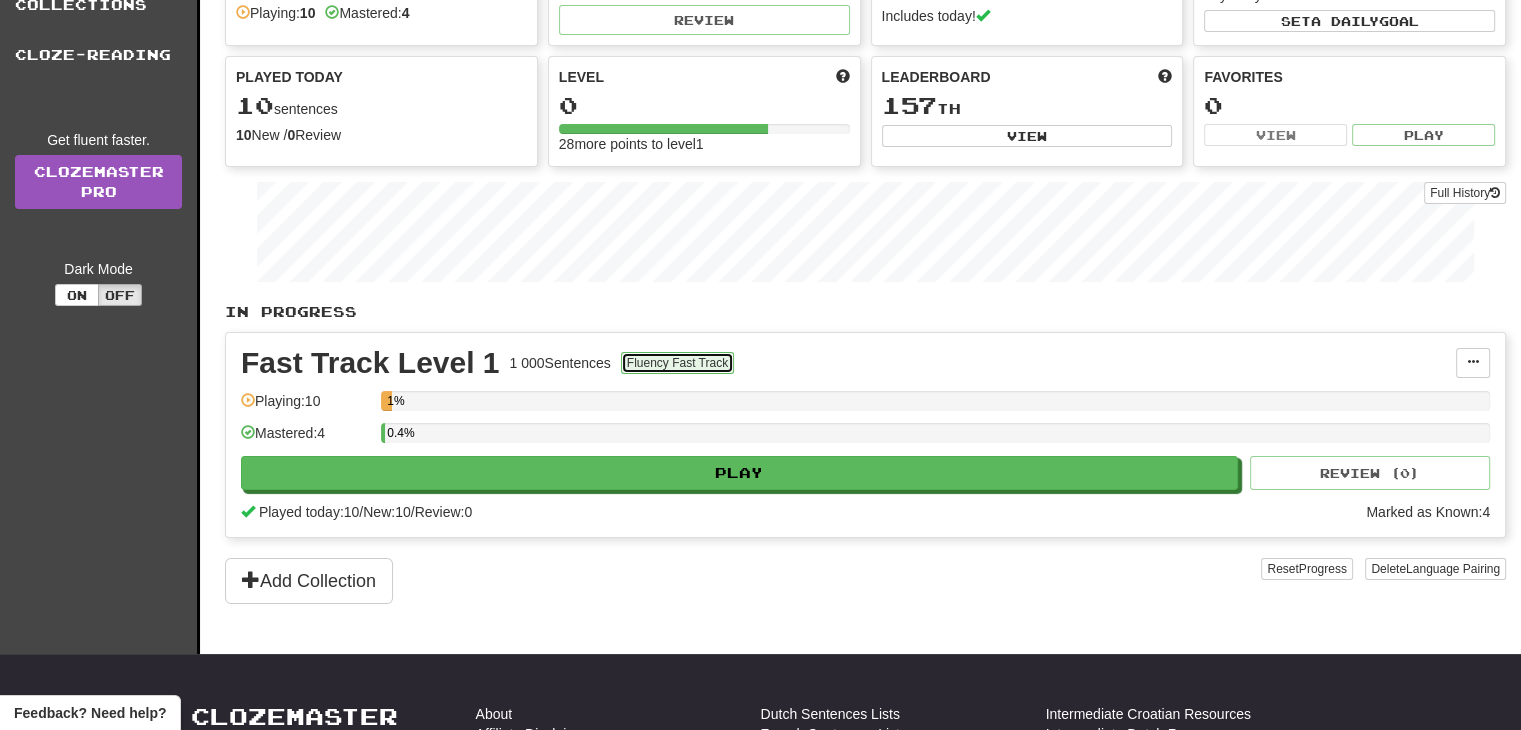 click on "Fluency Fast Track" at bounding box center (677, 363) 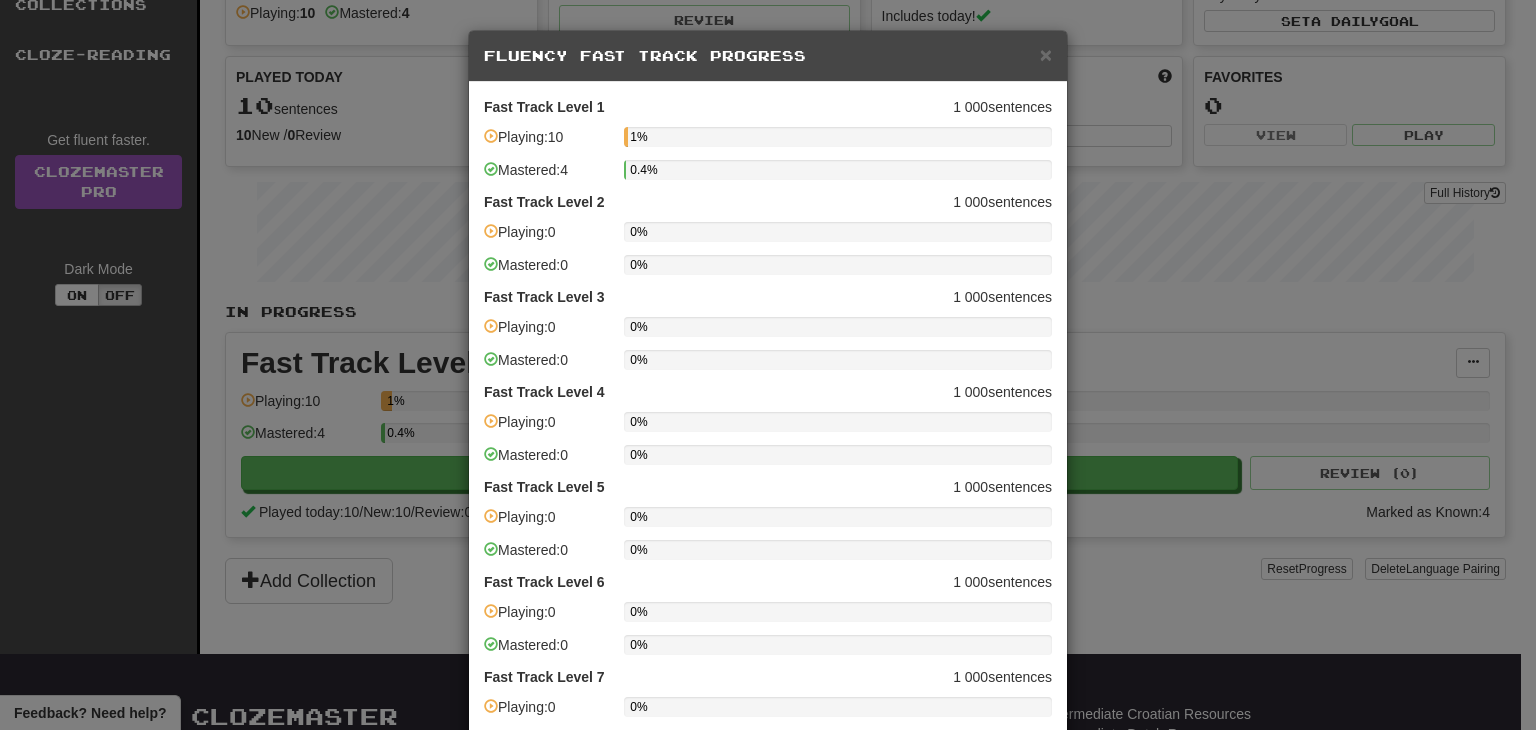 scroll, scrollTop: 460, scrollLeft: 0, axis: vertical 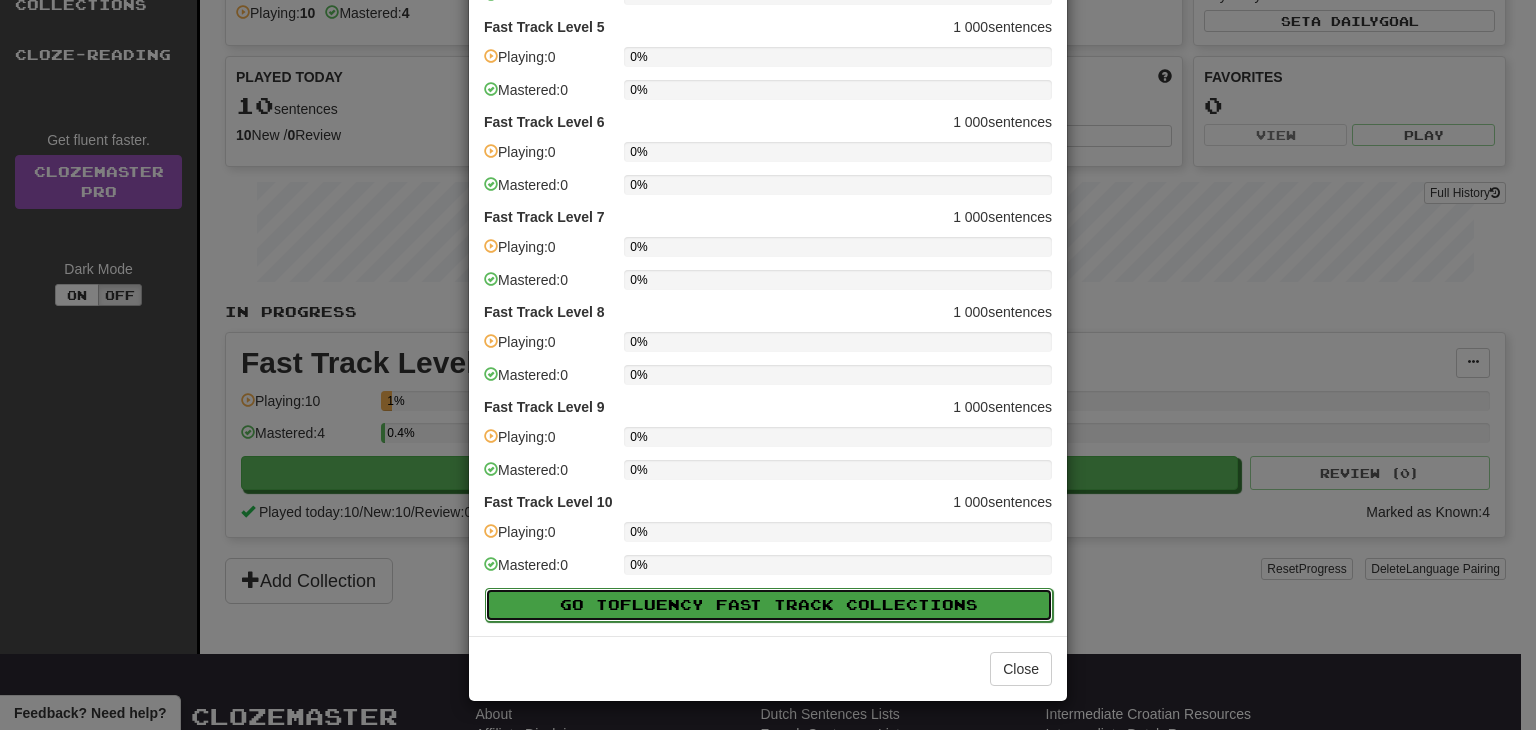 click on "Fluency Fast Track" at bounding box center (733, 604) 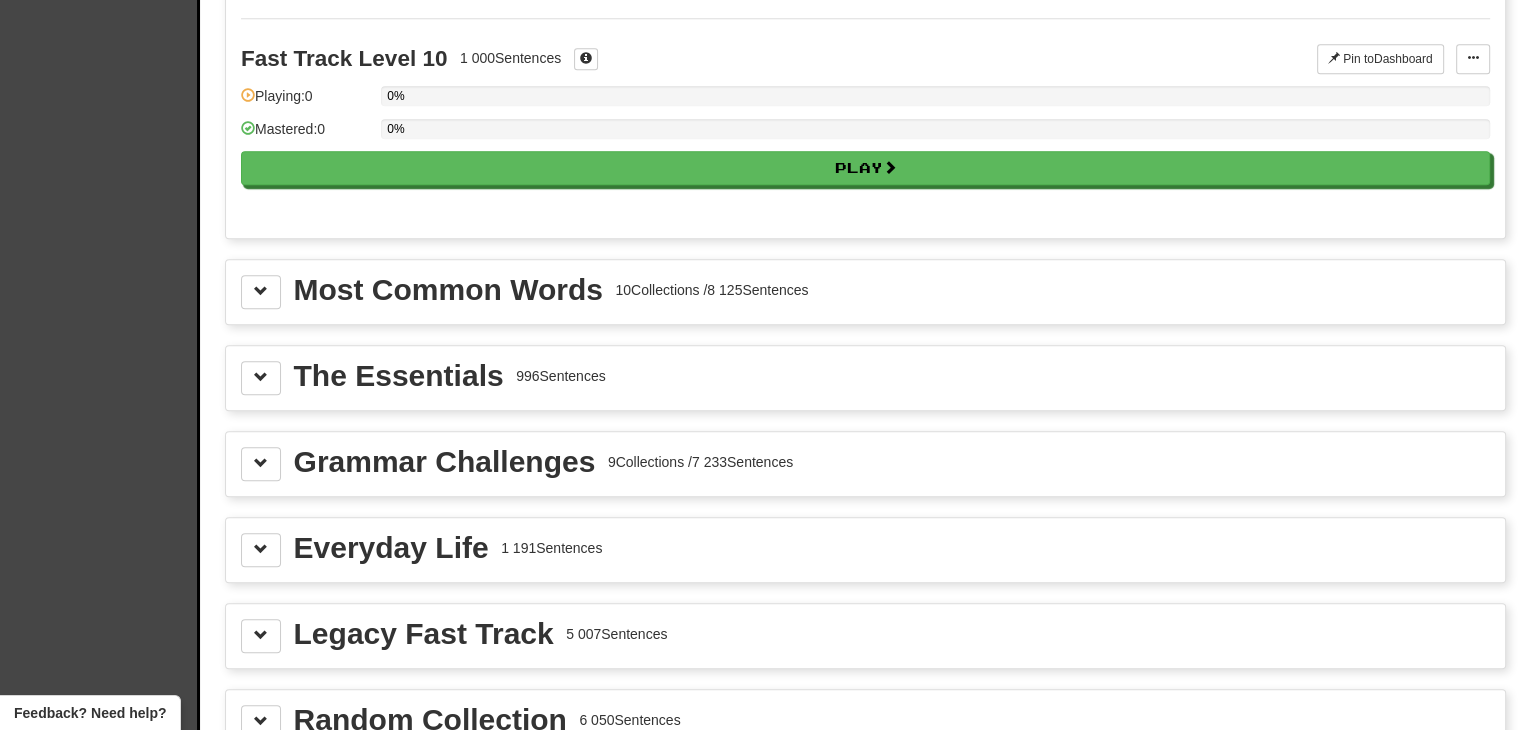 scroll, scrollTop: 2040, scrollLeft: 0, axis: vertical 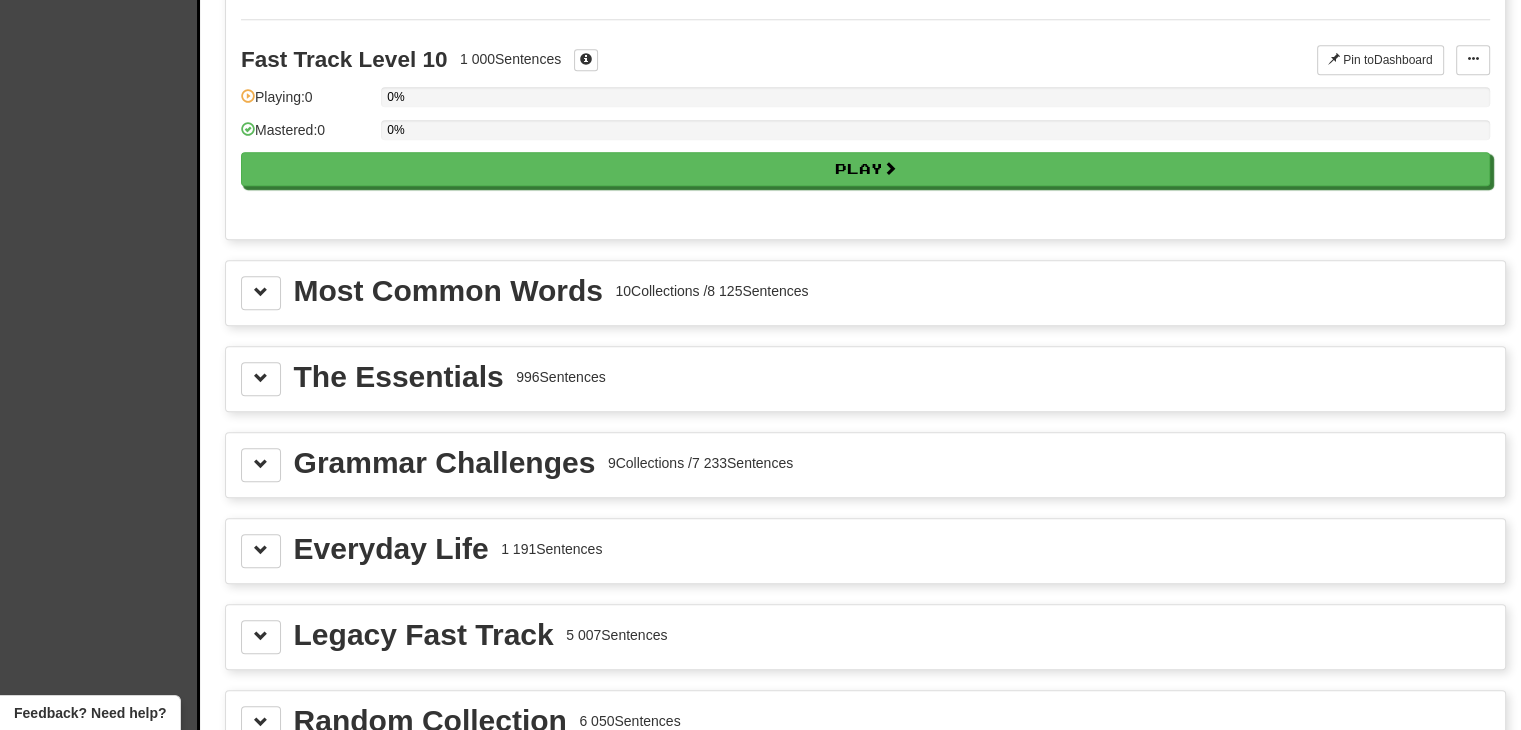 click on "Most Common Words" at bounding box center (448, 291) 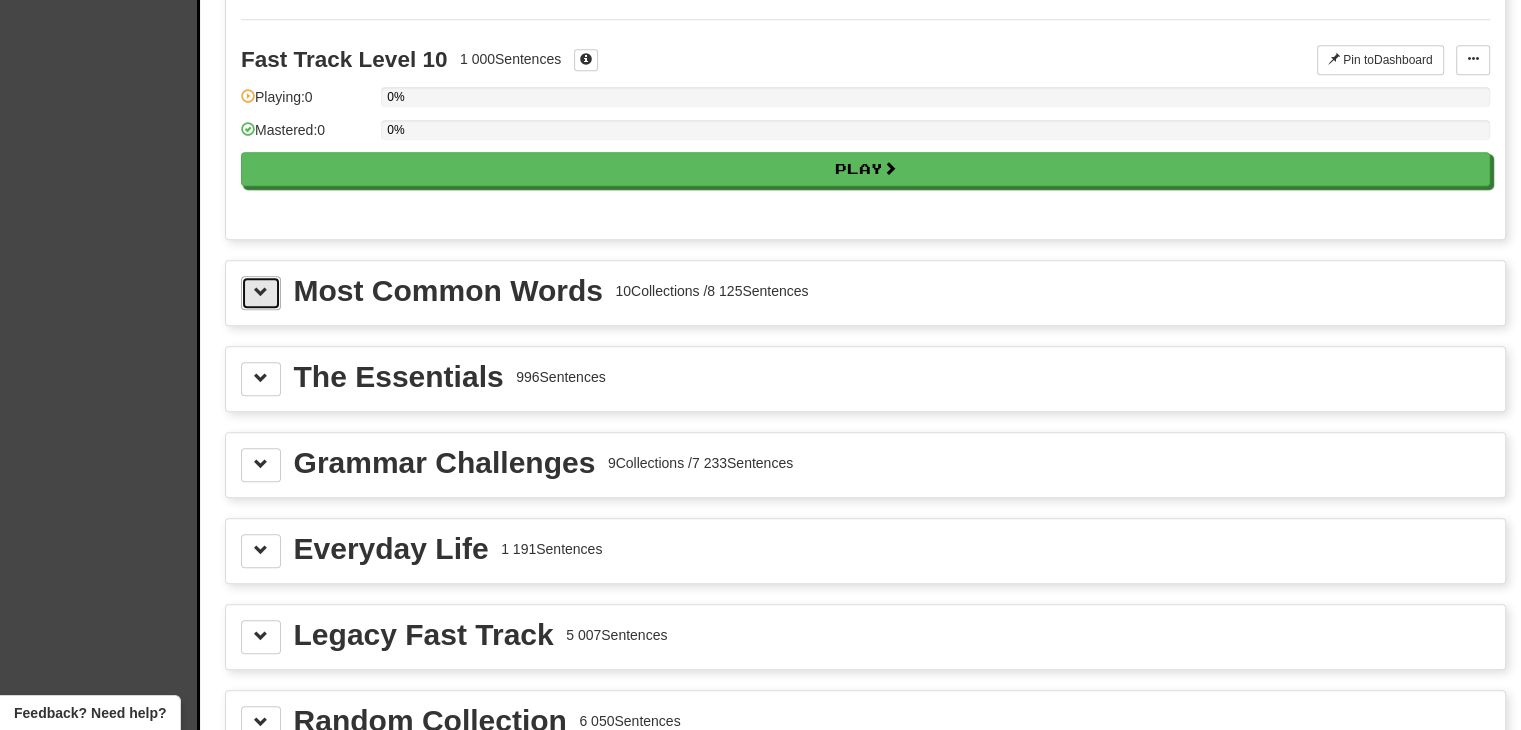 click at bounding box center (261, 293) 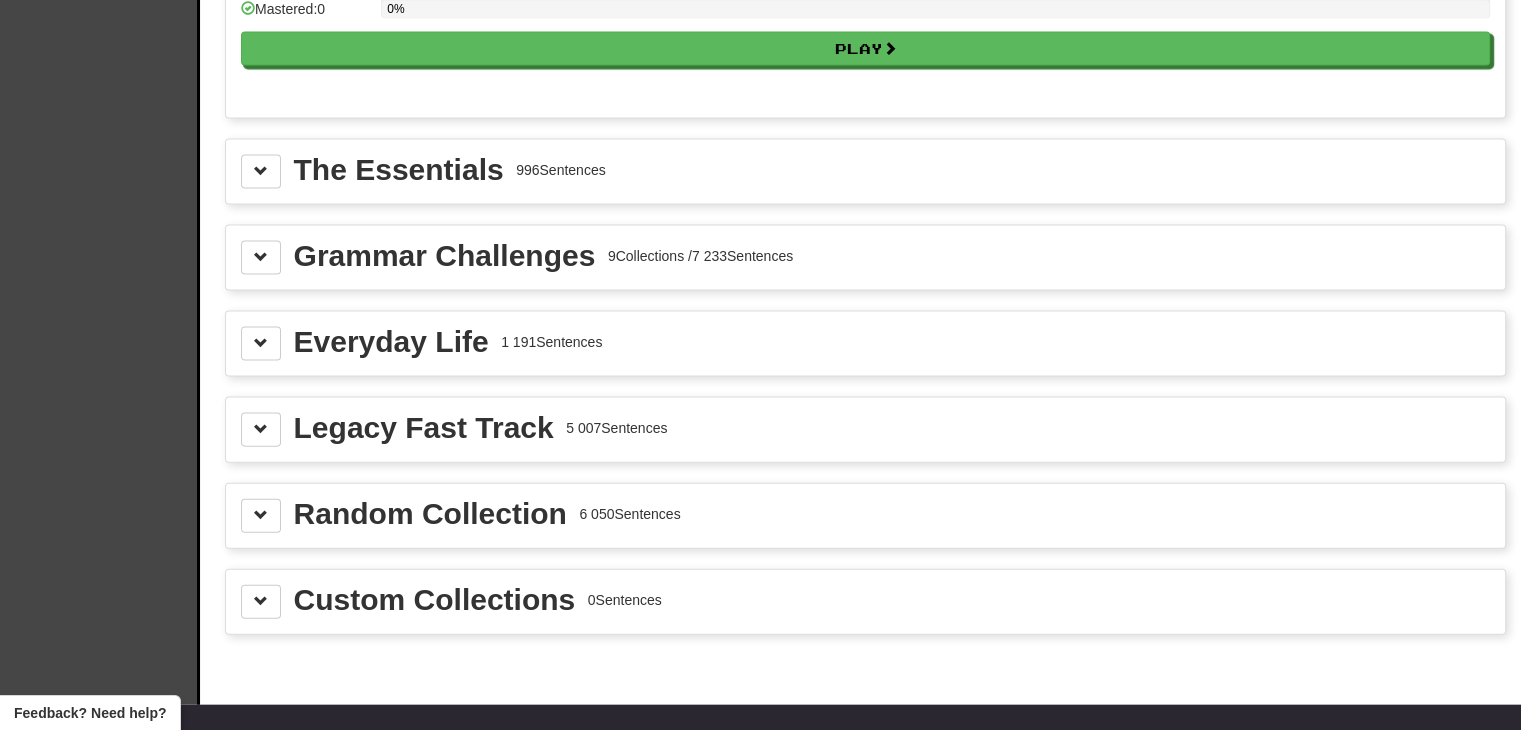 scroll, scrollTop: 4308, scrollLeft: 0, axis: vertical 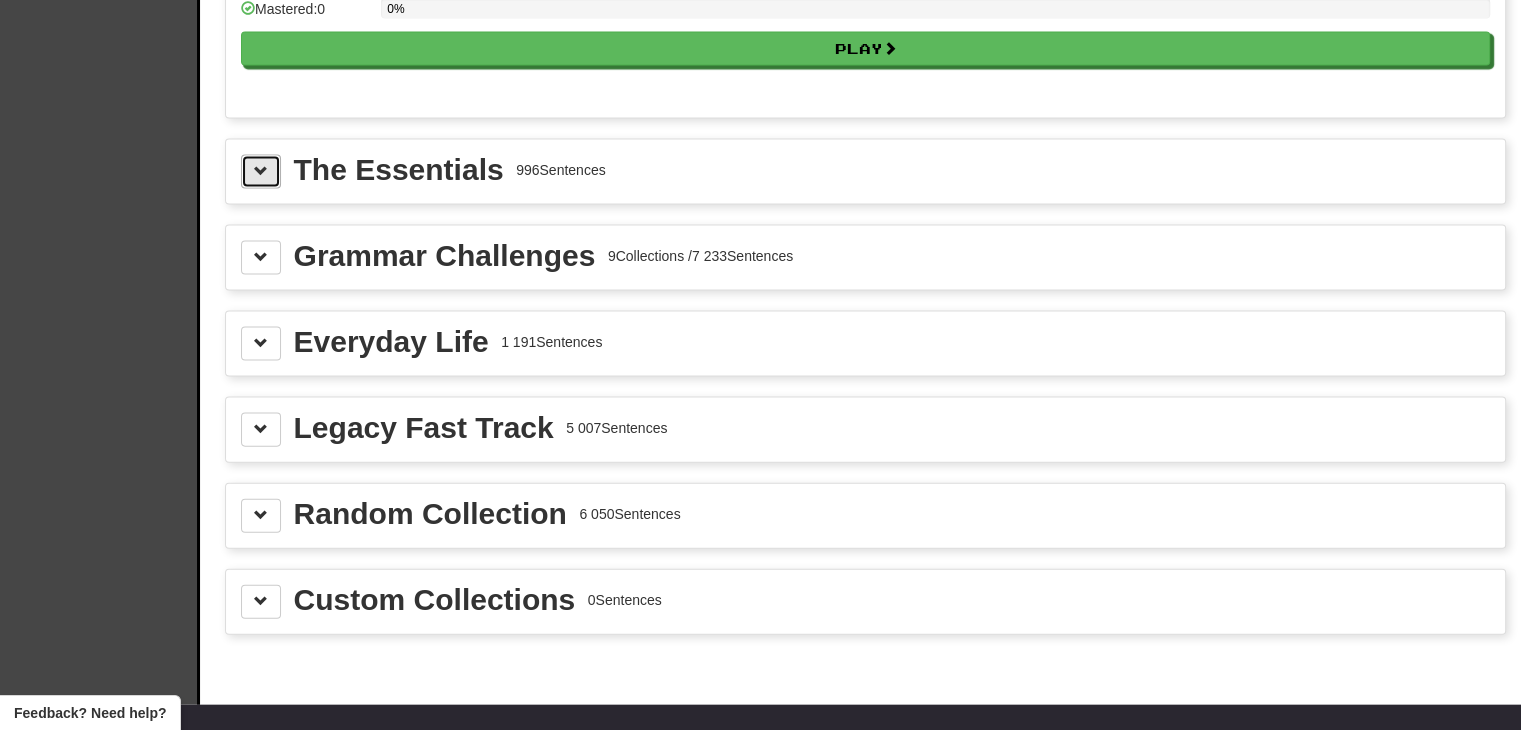 click at bounding box center [261, 171] 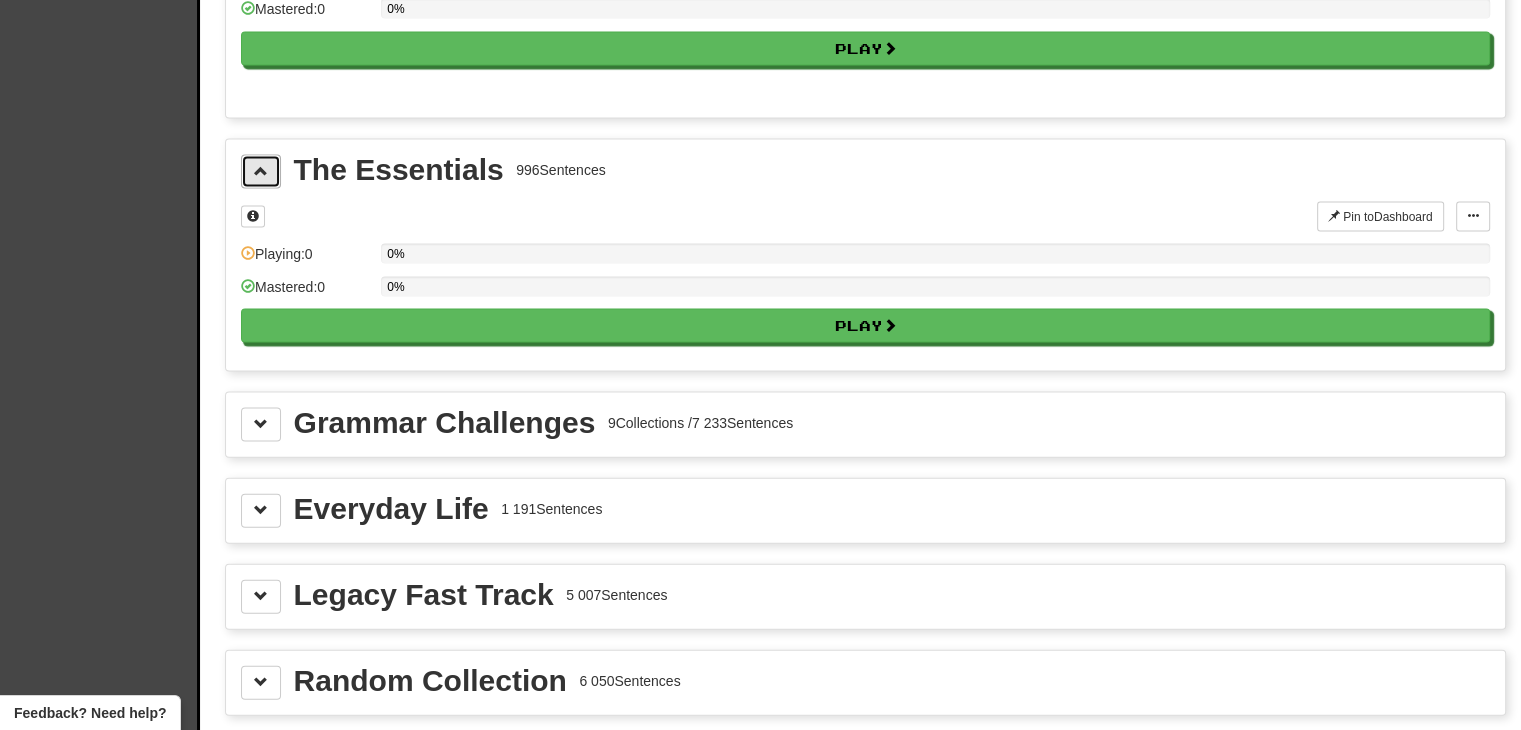 click at bounding box center (261, 171) 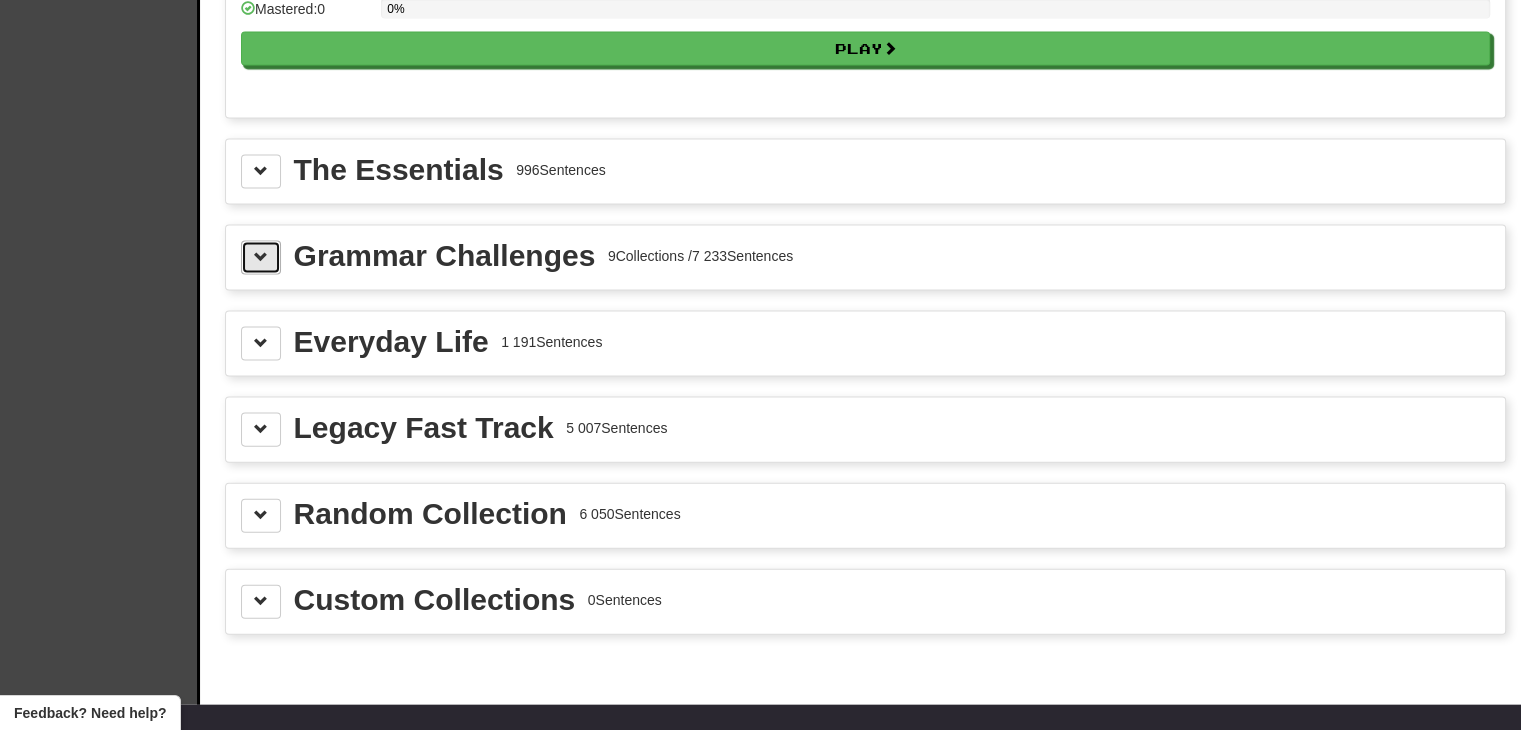 click at bounding box center (261, 258) 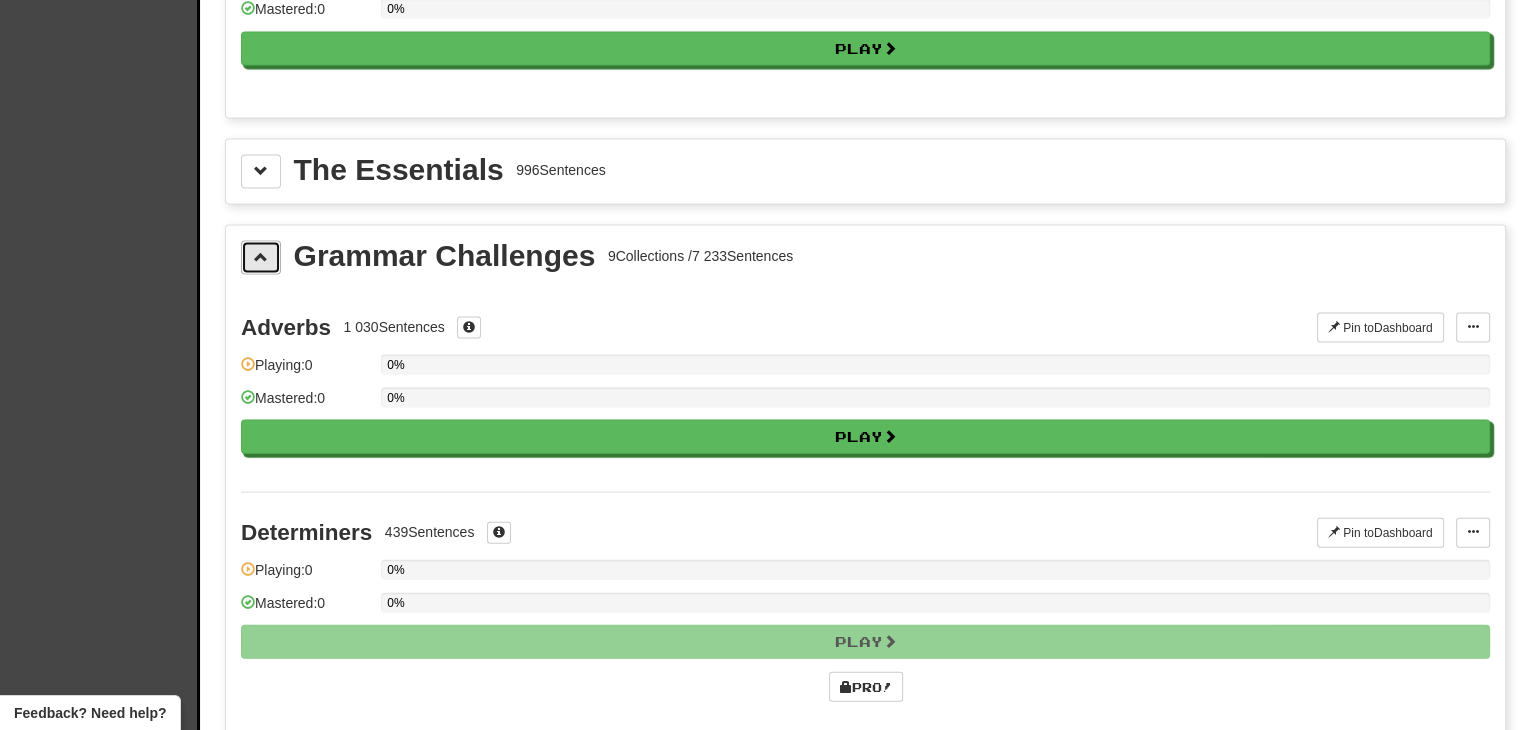 click at bounding box center (261, 258) 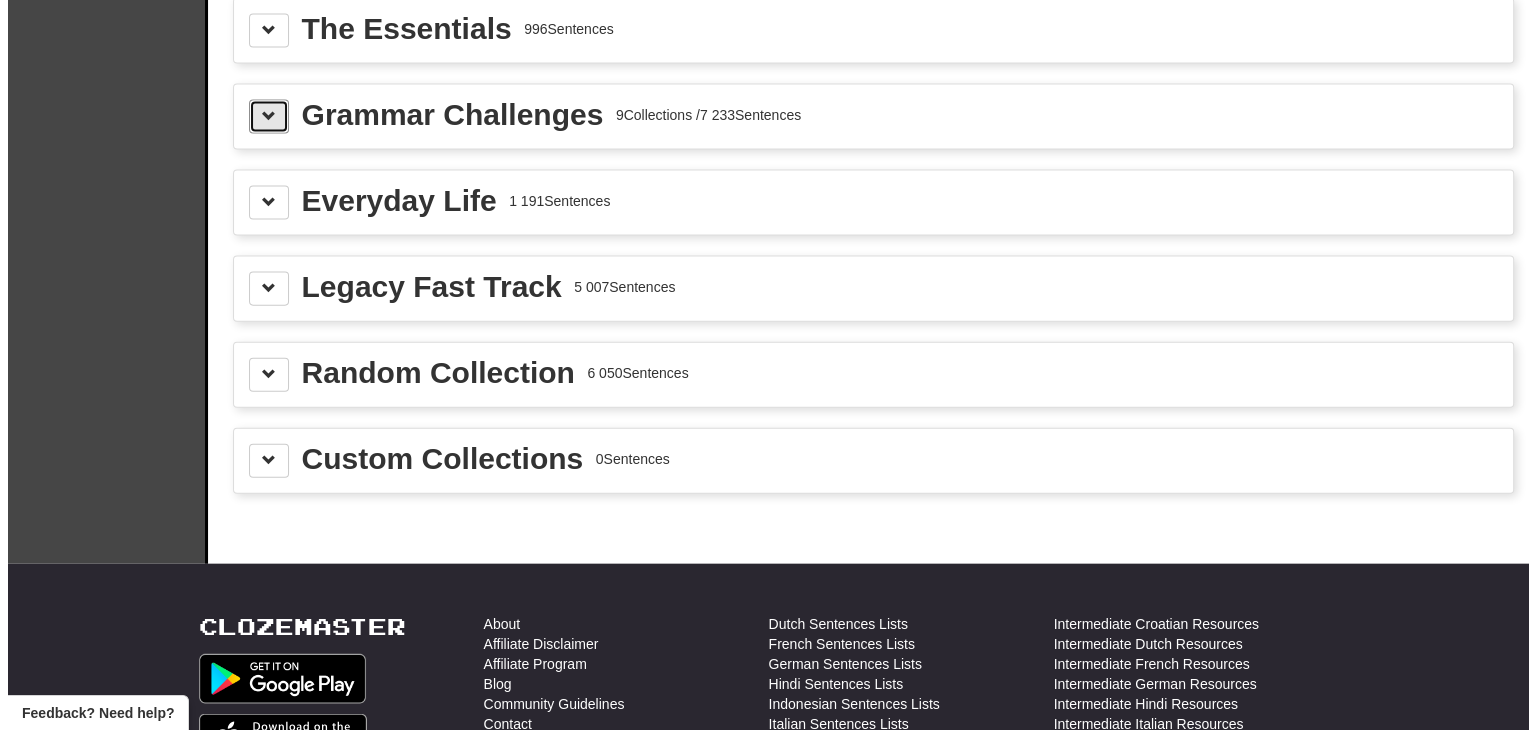scroll, scrollTop: 4448, scrollLeft: 0, axis: vertical 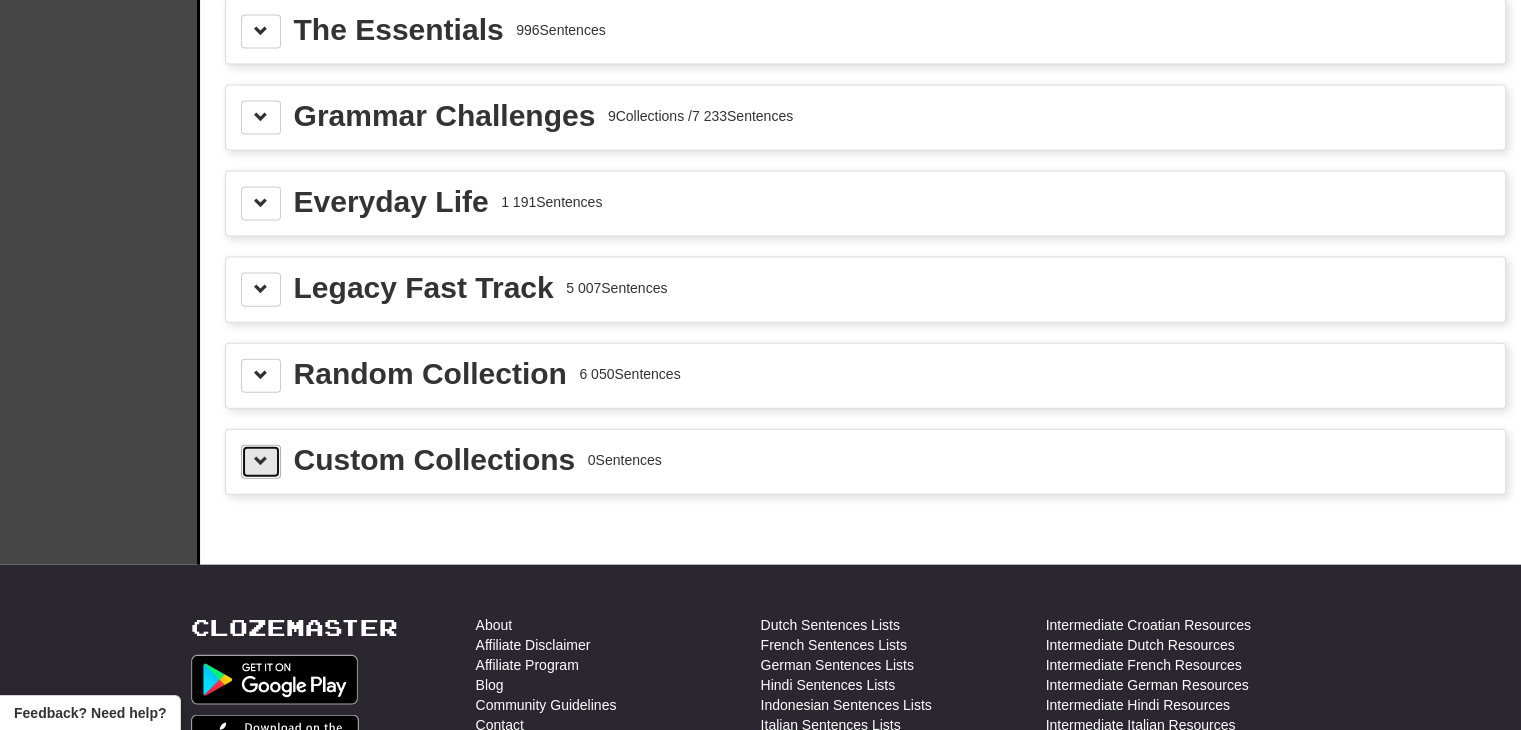 click at bounding box center [261, 461] 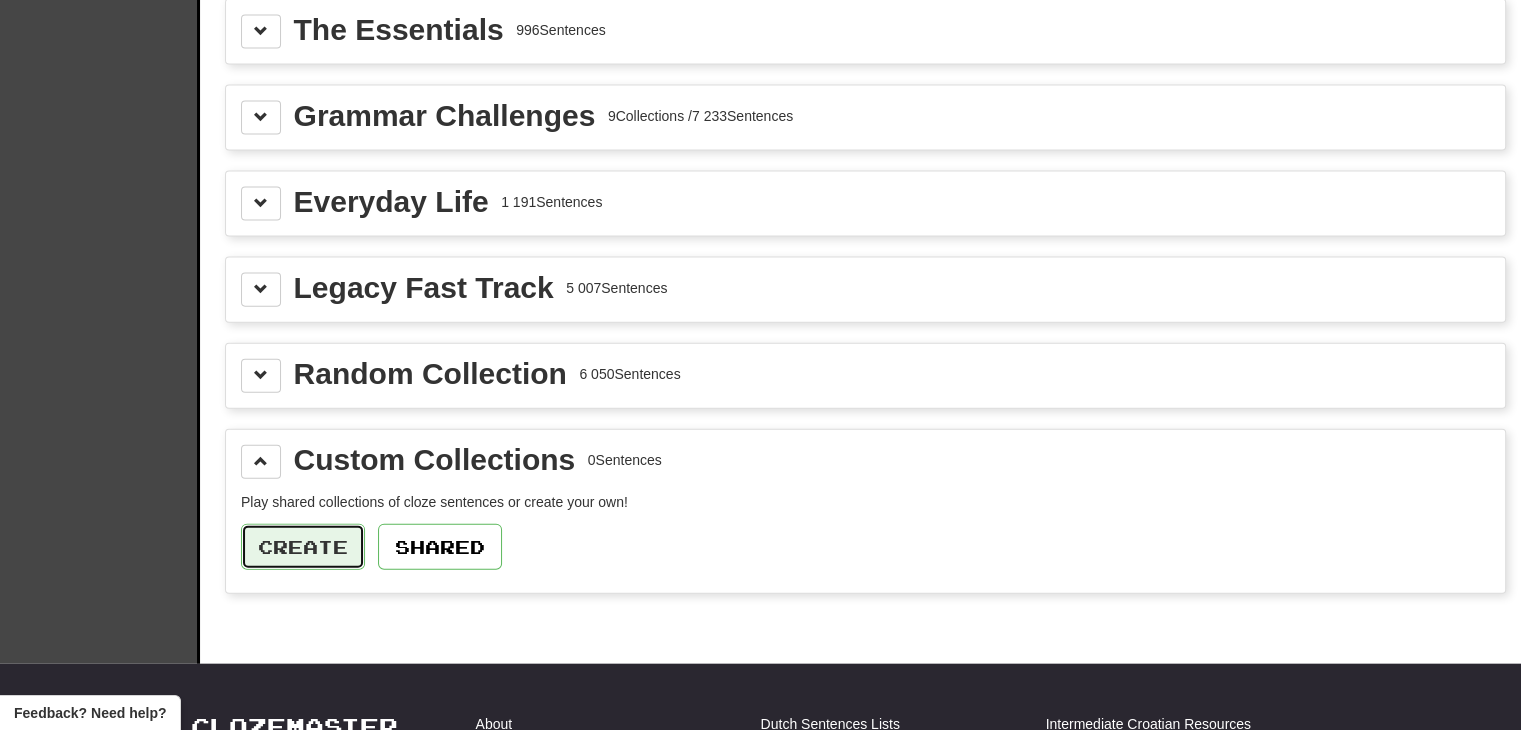 click on "Create" at bounding box center [303, 547] 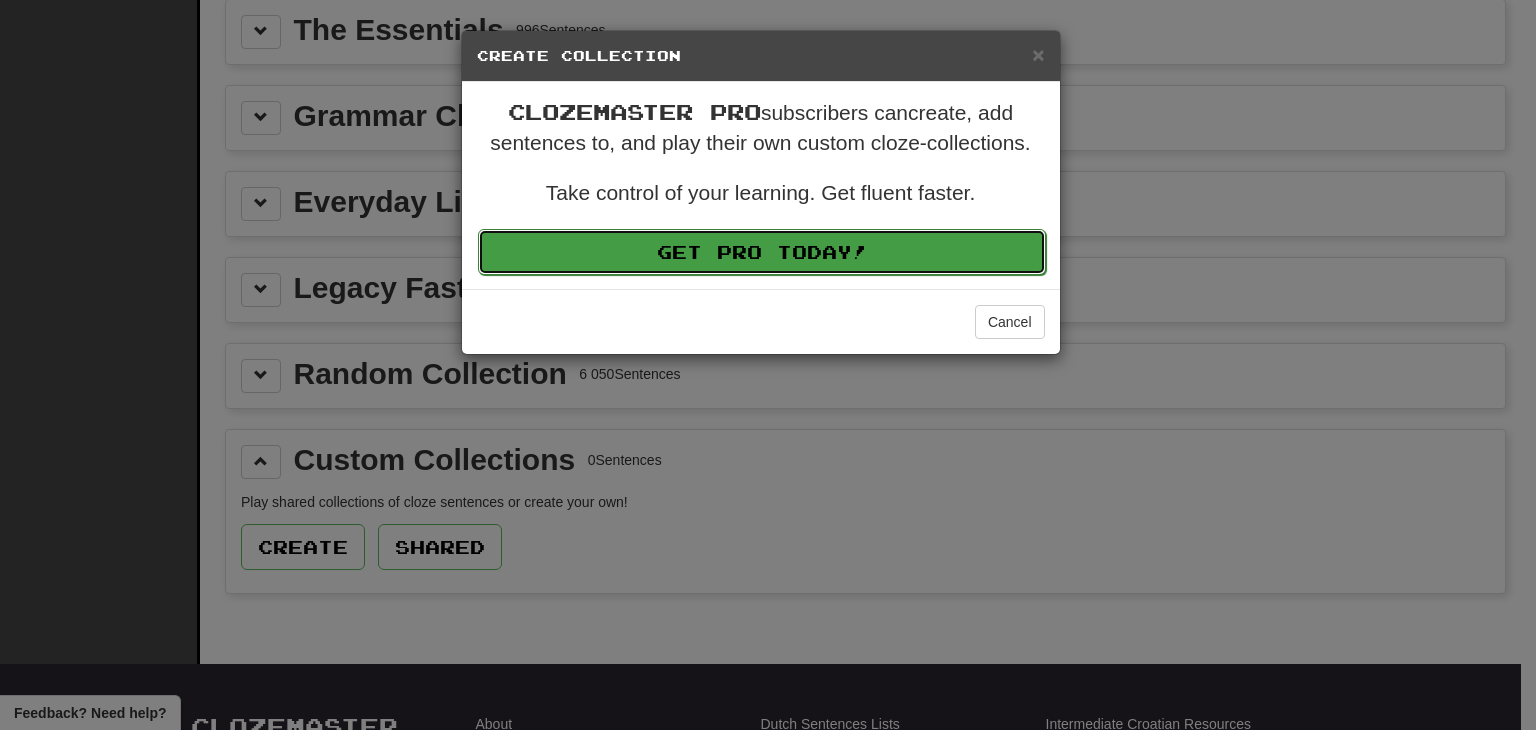 click on "Get Pro Today!" at bounding box center (762, 252) 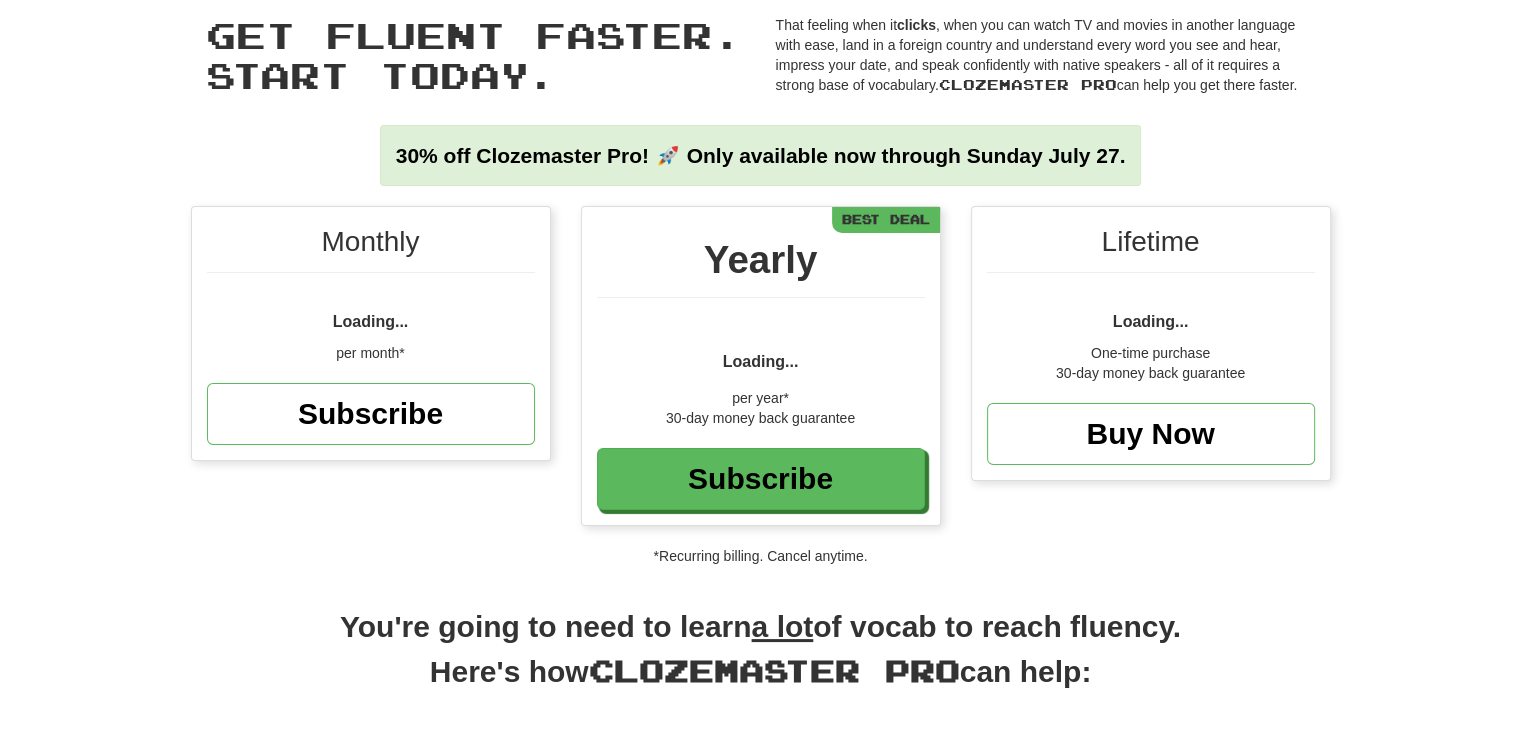 scroll, scrollTop: 0, scrollLeft: 0, axis: both 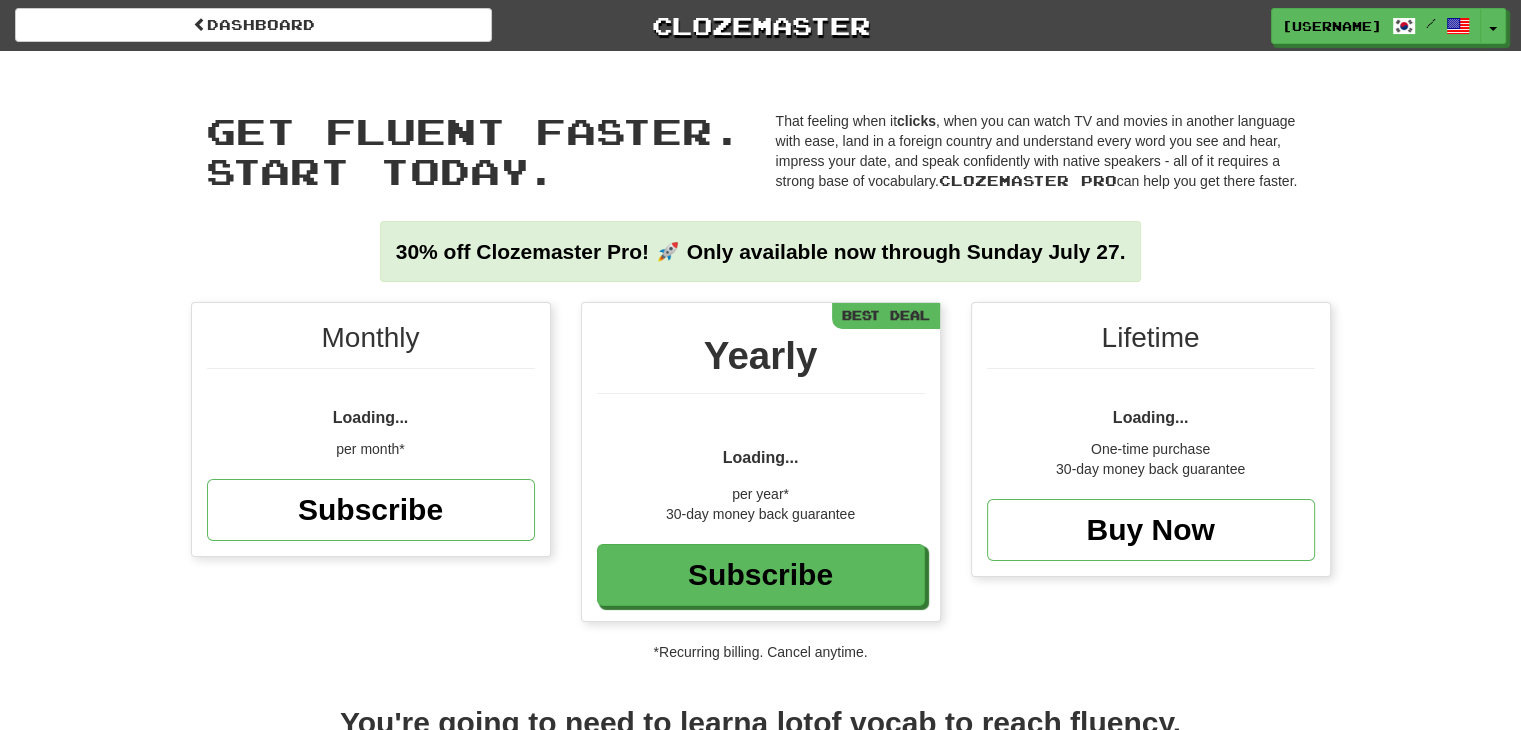 click on "per month*" at bounding box center [371, 449] 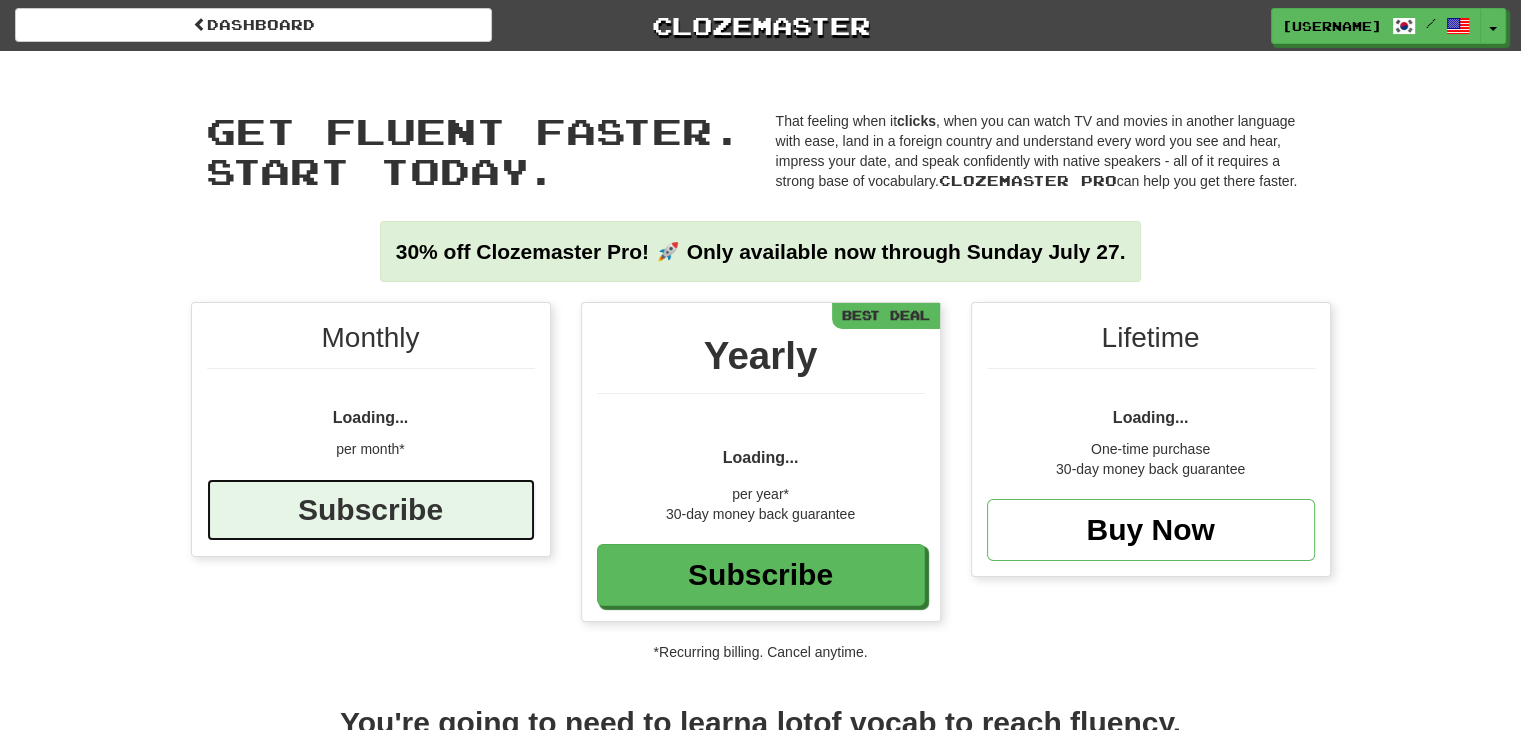 click on "Subscribe" at bounding box center (371, 510) 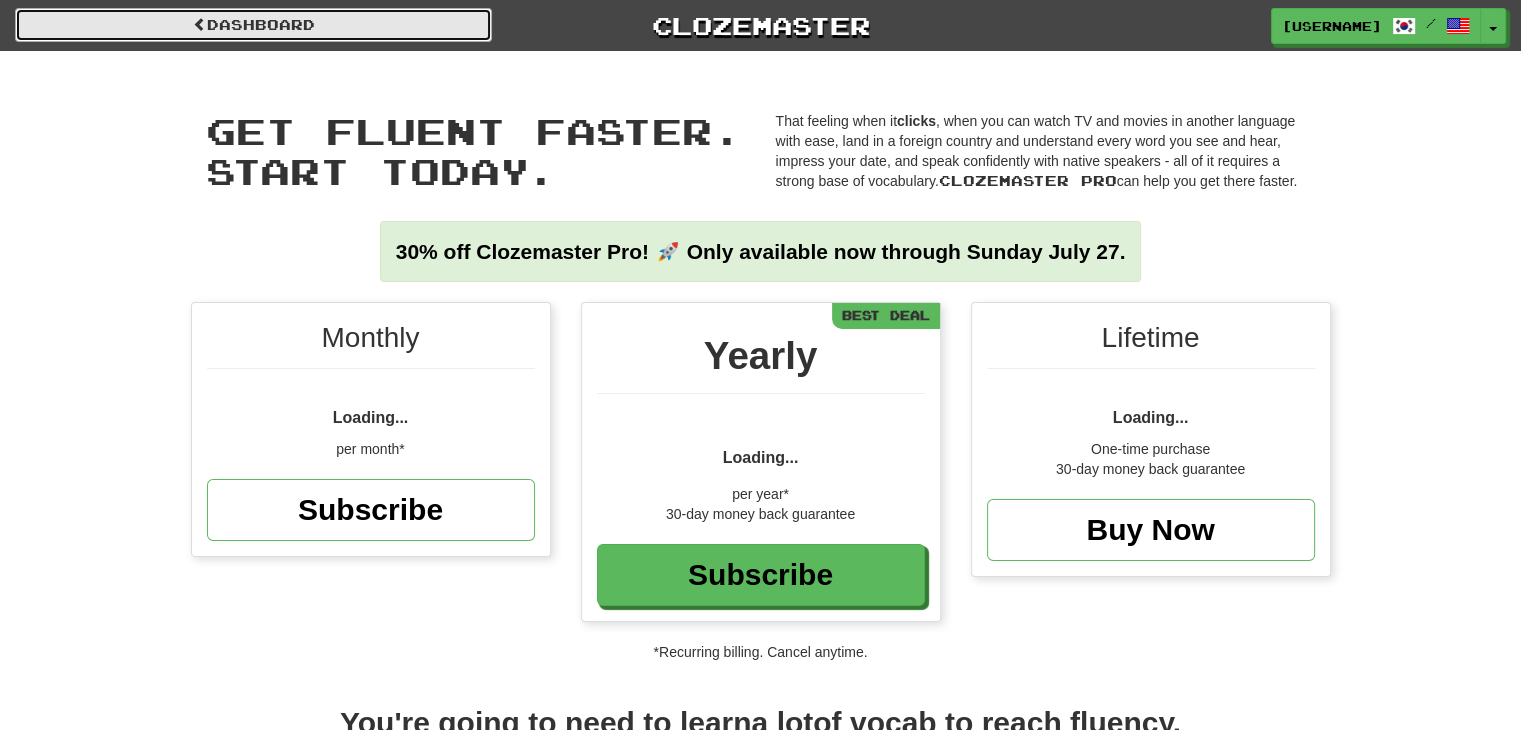 click on "Dashboard" at bounding box center (253, 25) 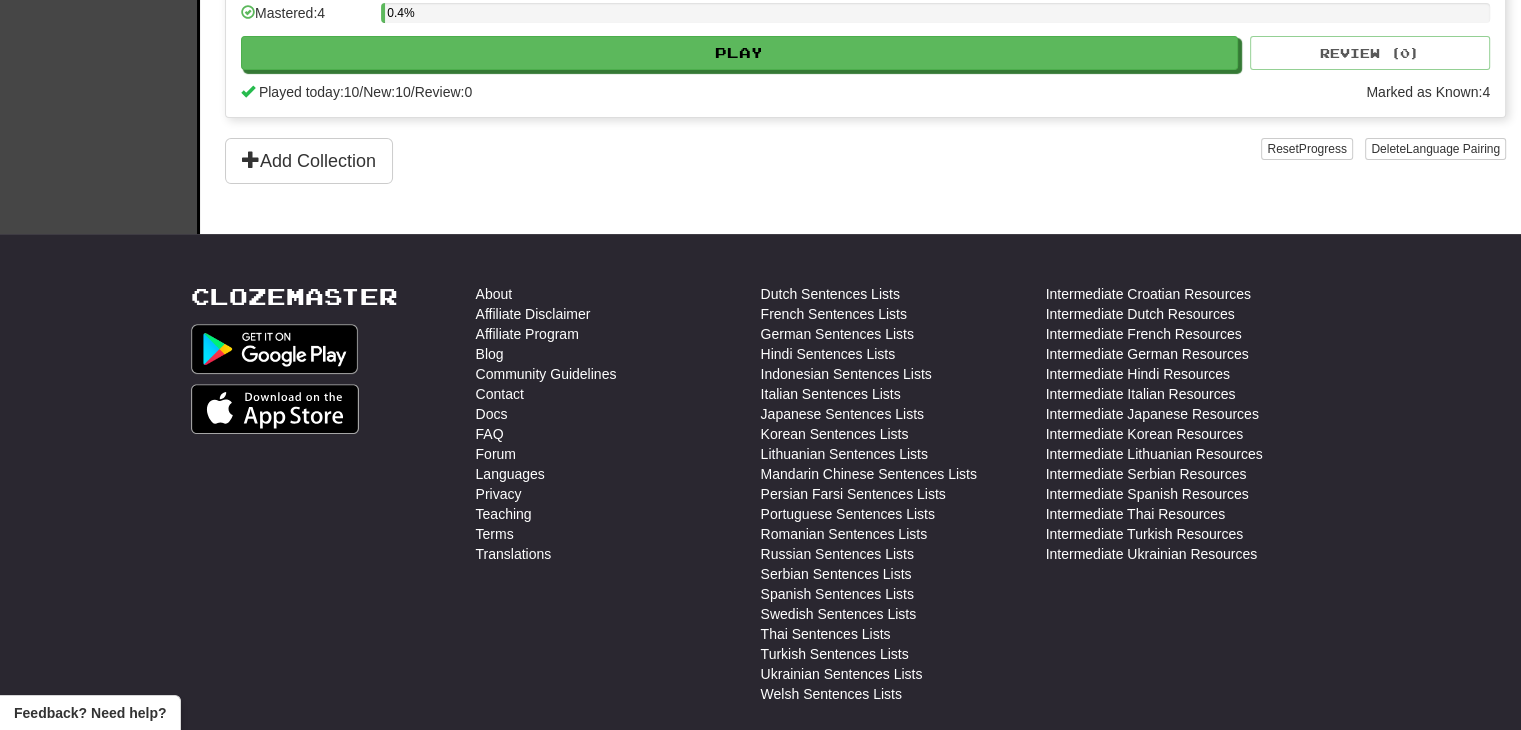 scroll, scrollTop: 612, scrollLeft: 0, axis: vertical 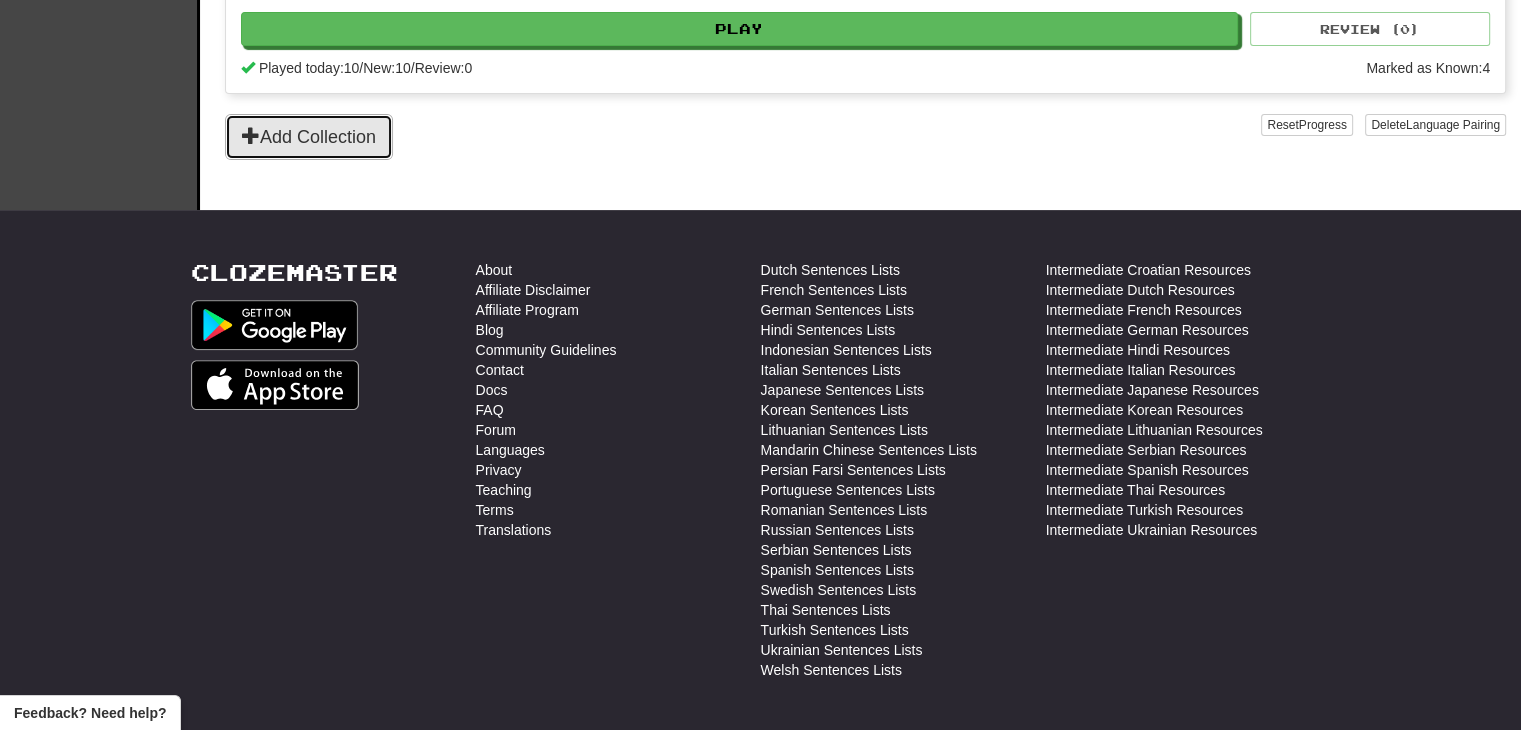 click on "Add Collection" at bounding box center (309, 137) 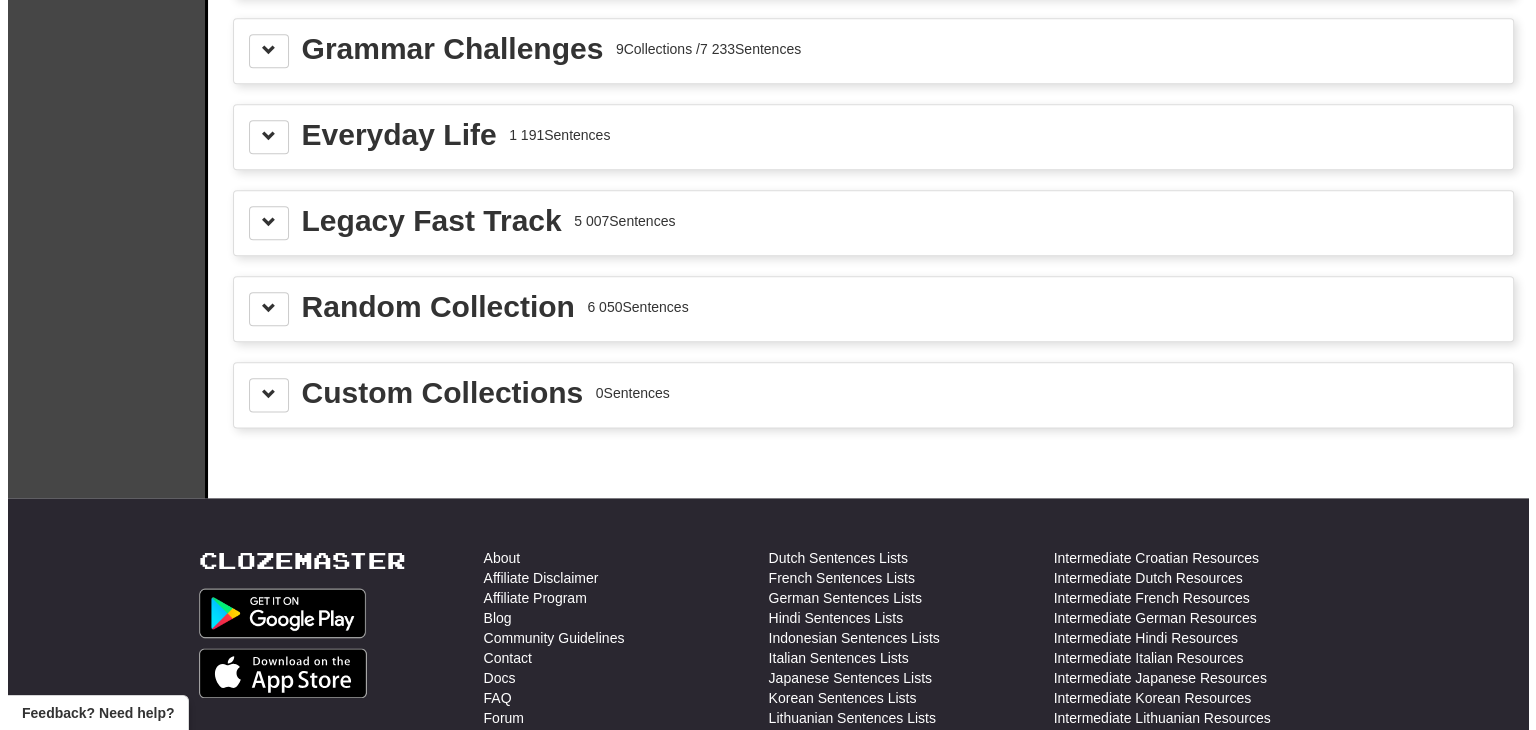 scroll, scrollTop: 2444, scrollLeft: 0, axis: vertical 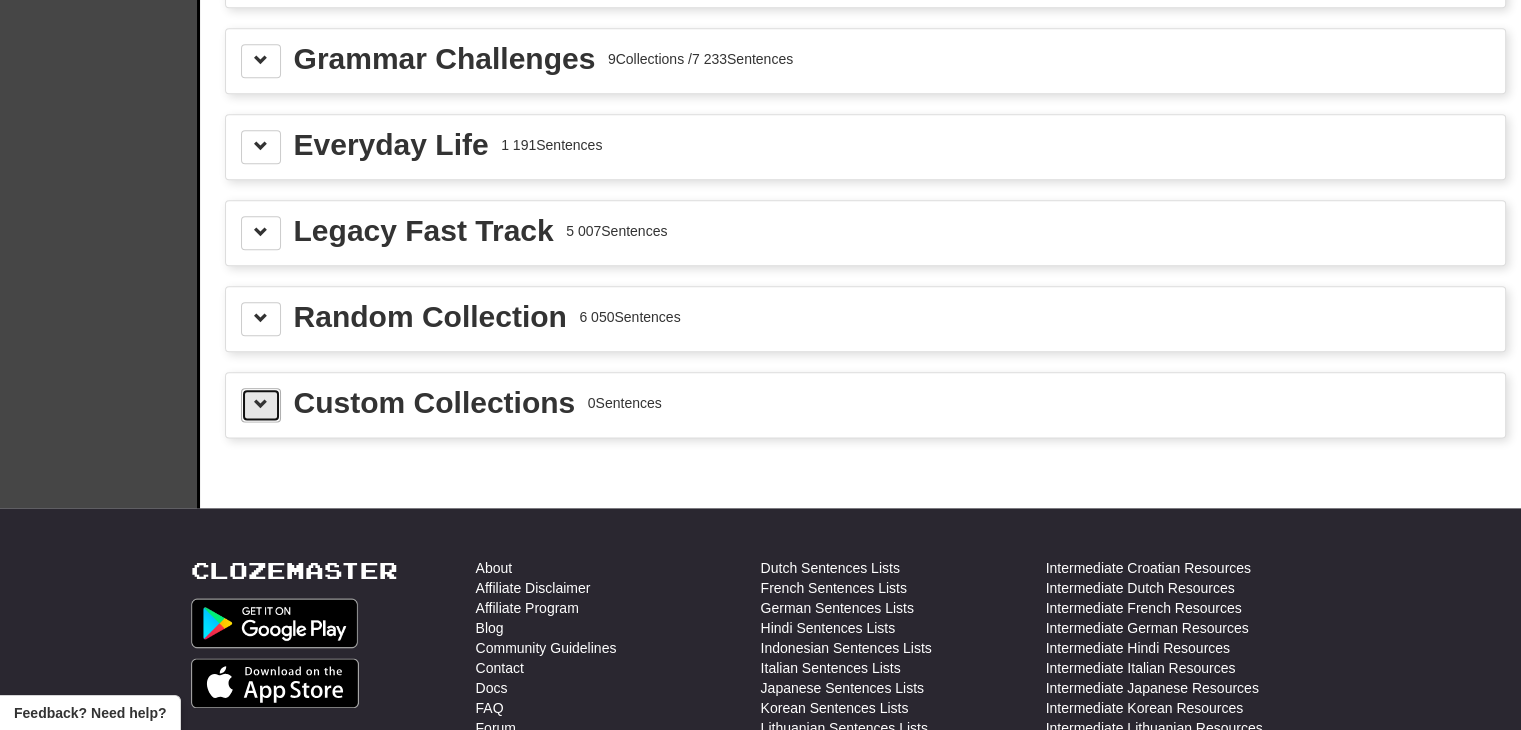 click at bounding box center [261, 405] 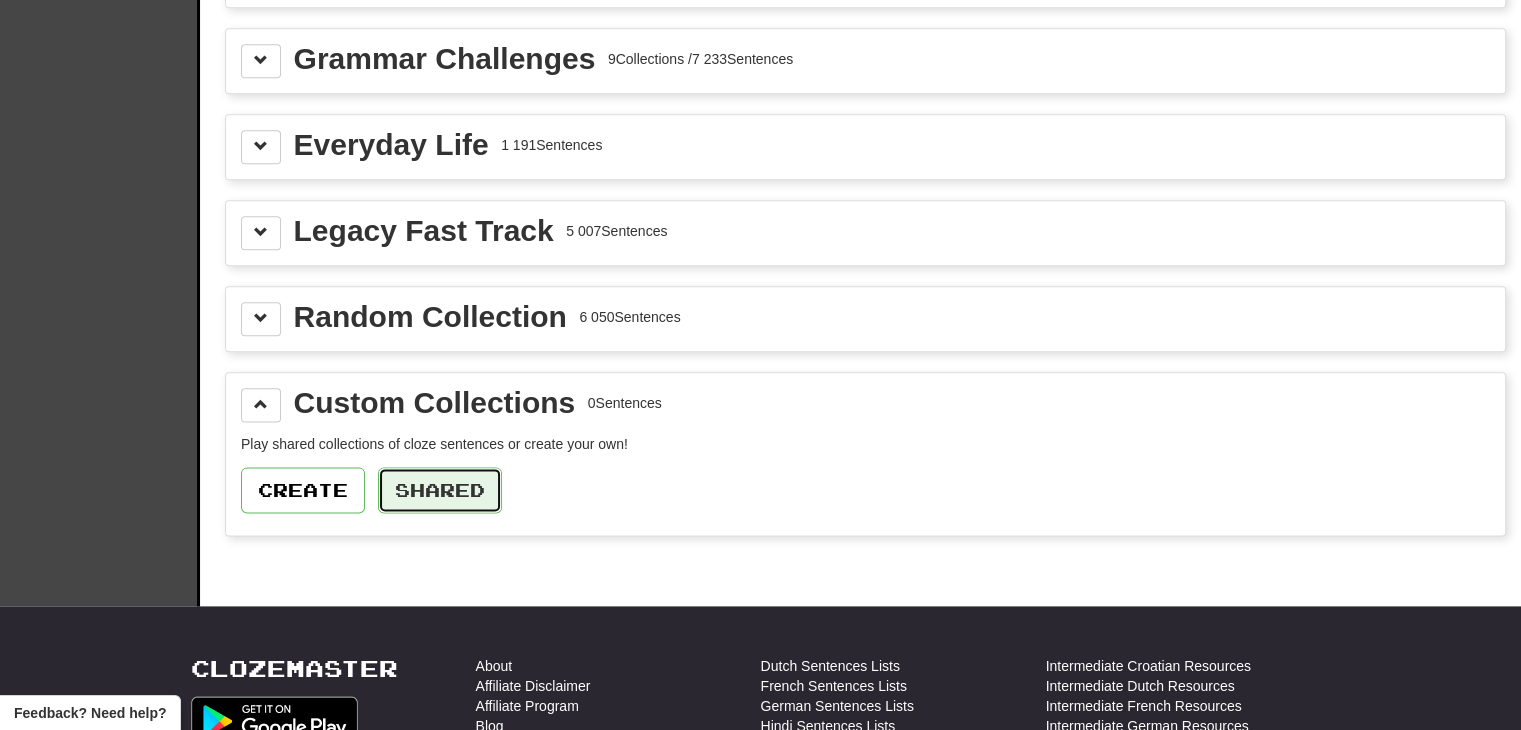 click on "Shared" at bounding box center (440, 490) 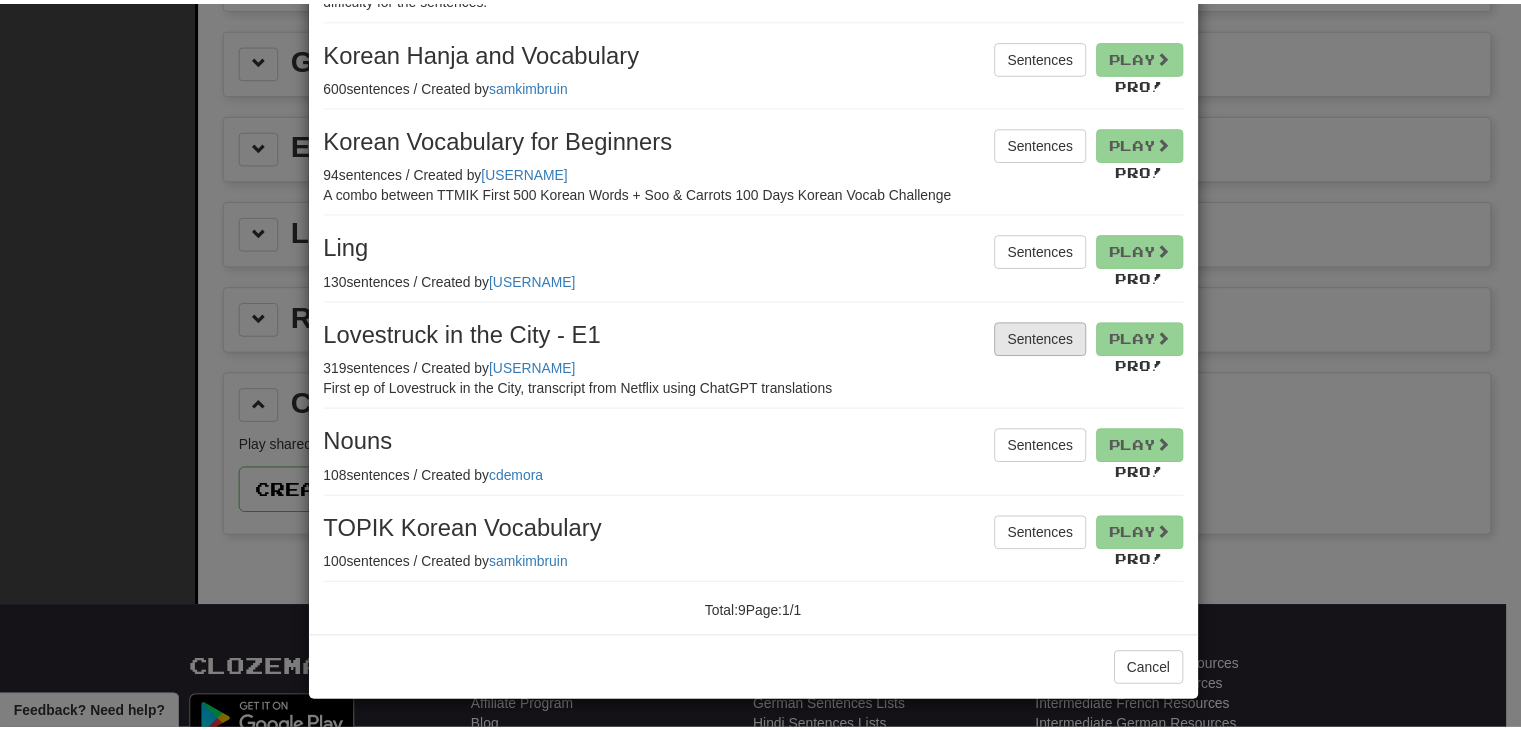 scroll, scrollTop: 0, scrollLeft: 0, axis: both 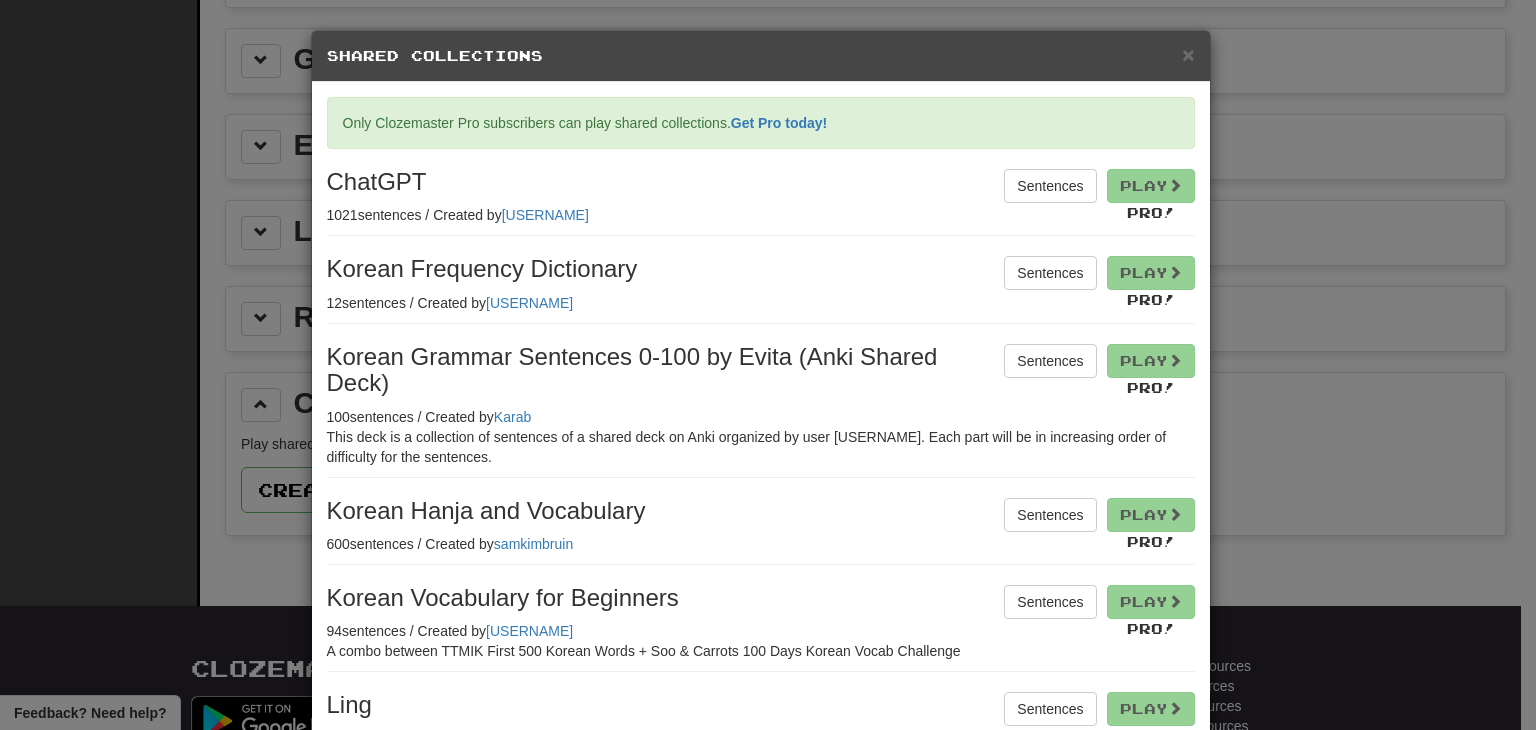 click on "× Shared Collections" at bounding box center (761, 56) 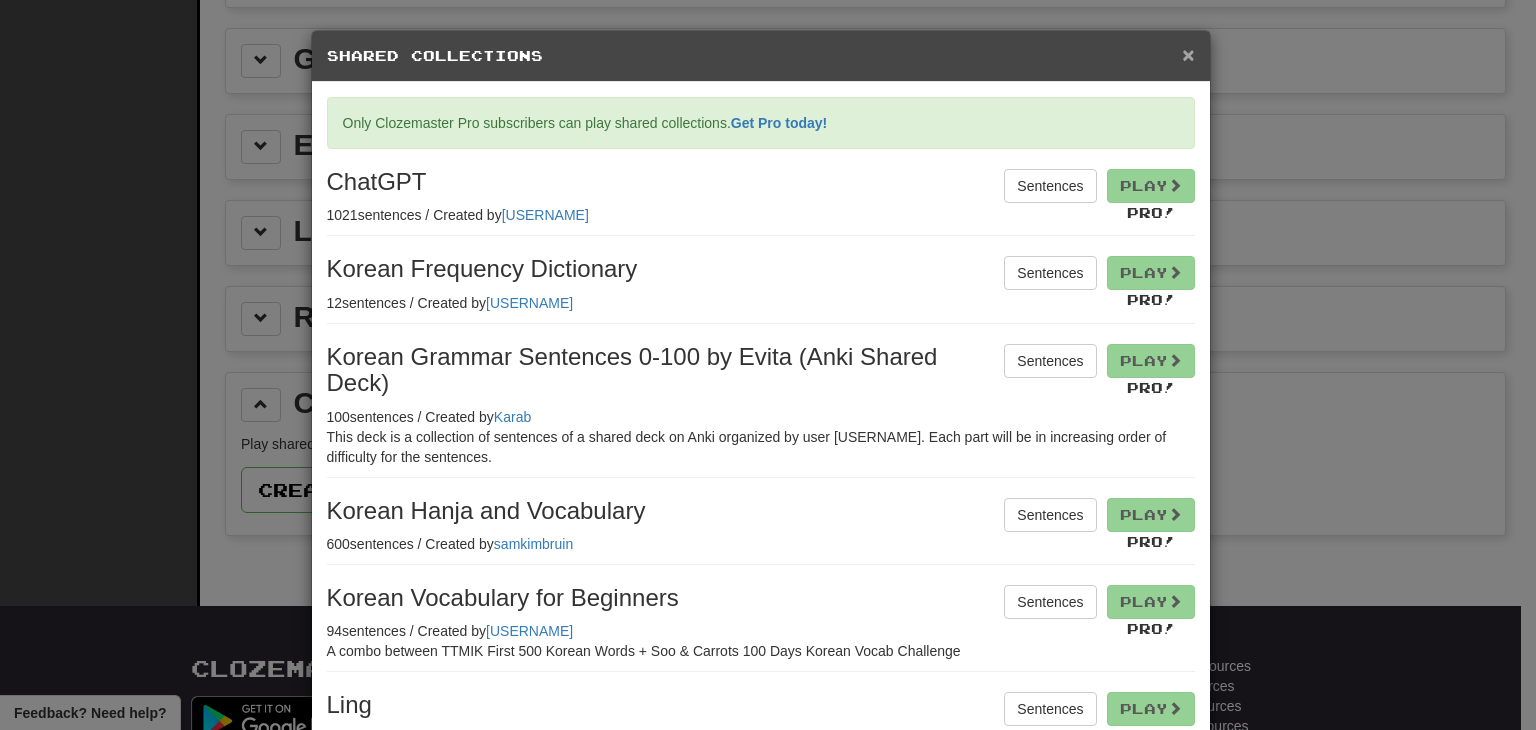 click on "×" at bounding box center [1188, 54] 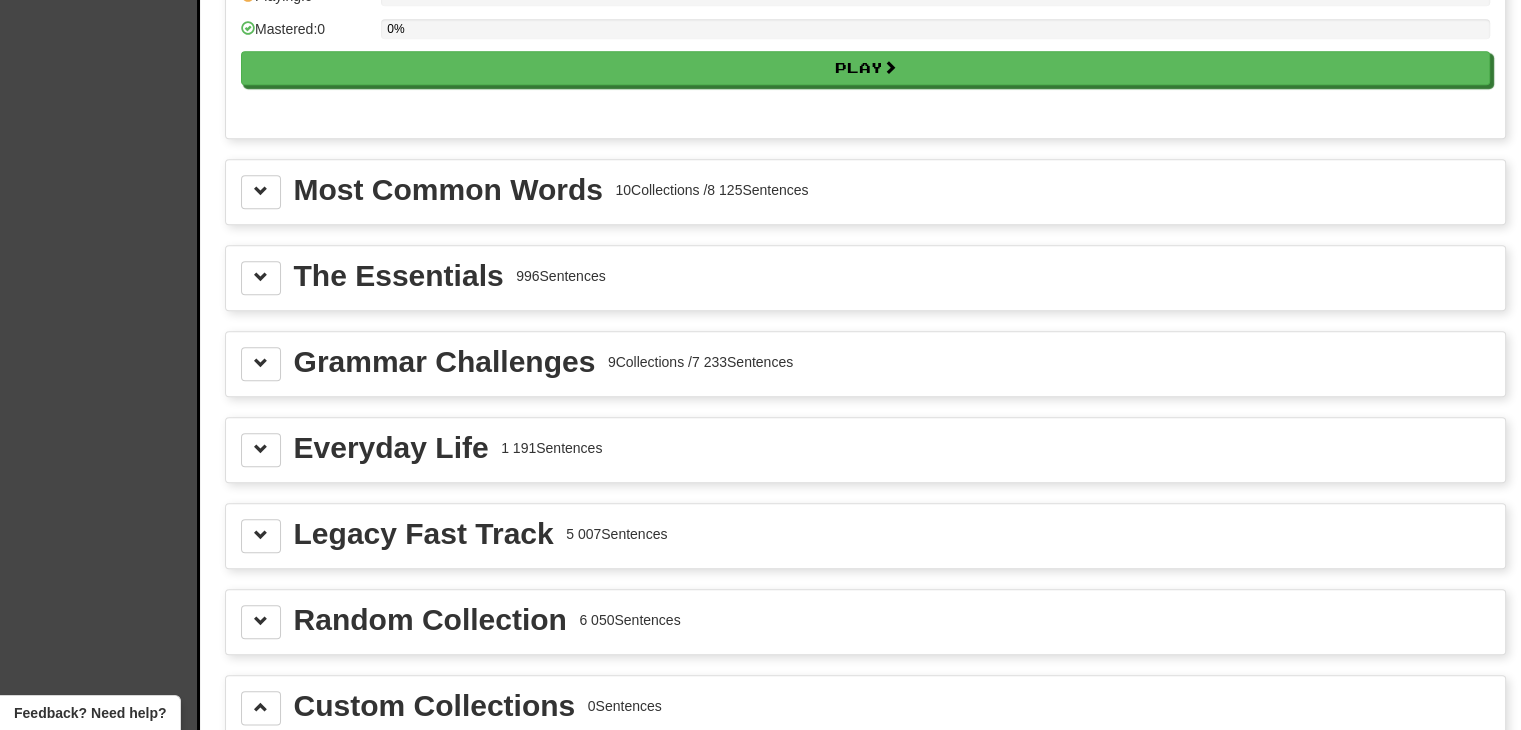 scroll, scrollTop: 2140, scrollLeft: 0, axis: vertical 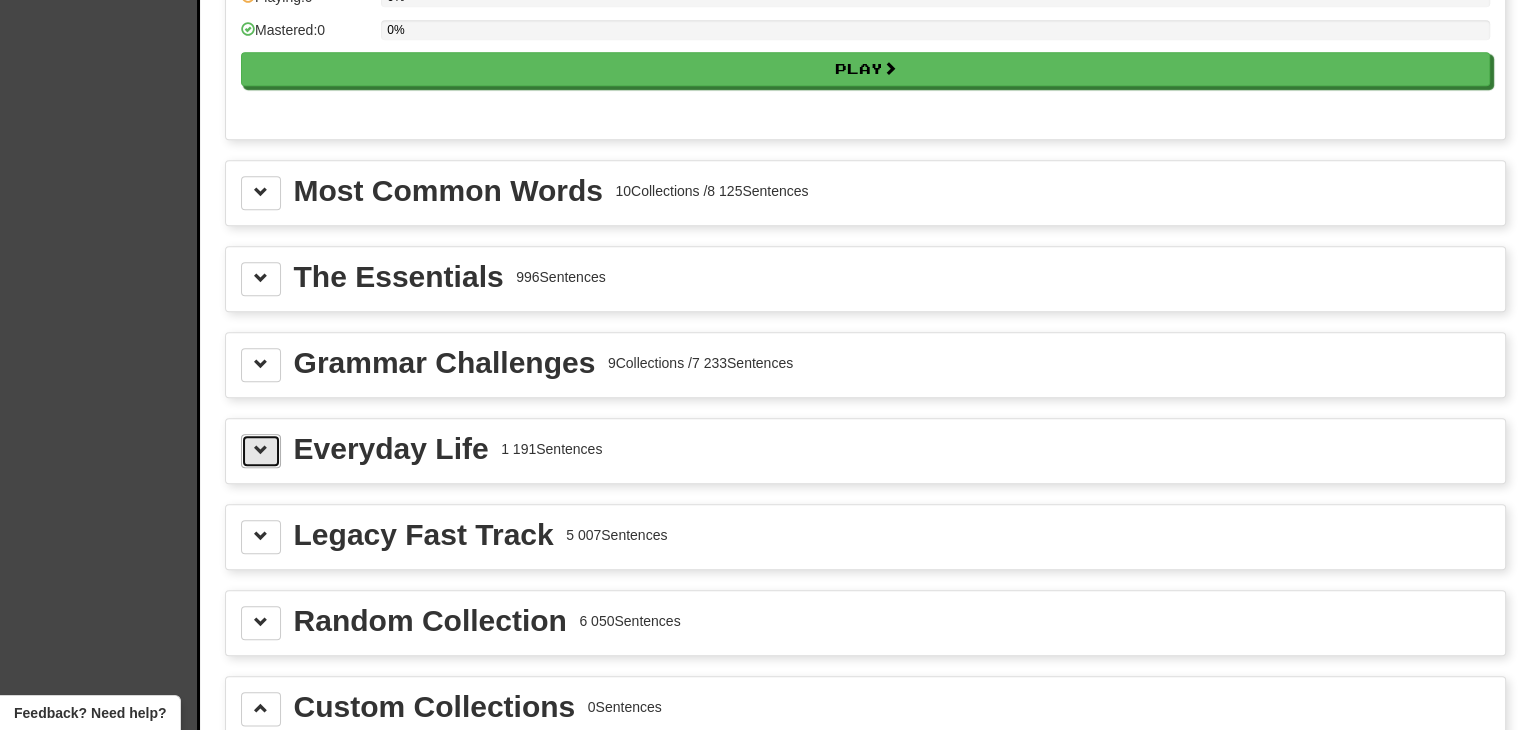click at bounding box center (261, 451) 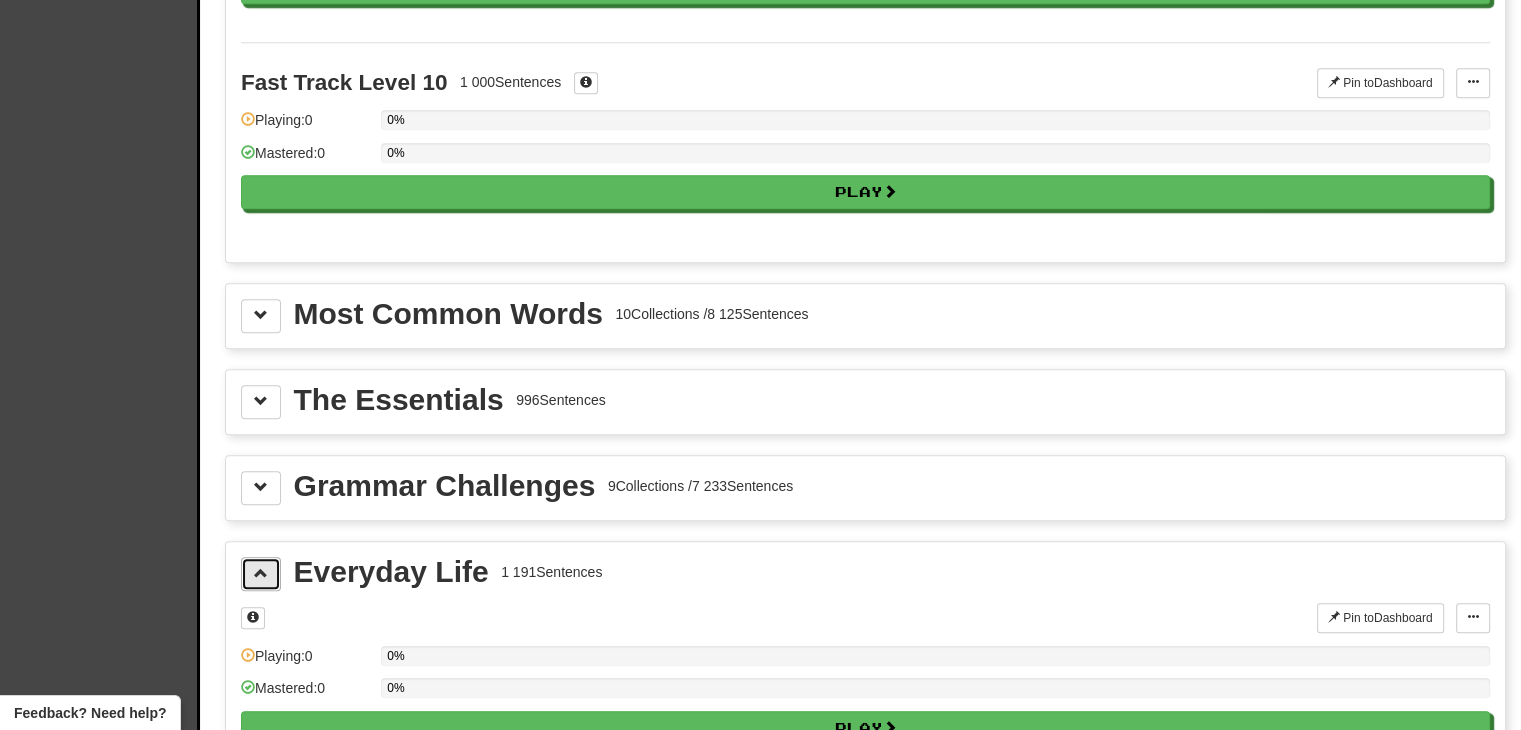 scroll, scrollTop: 2038, scrollLeft: 0, axis: vertical 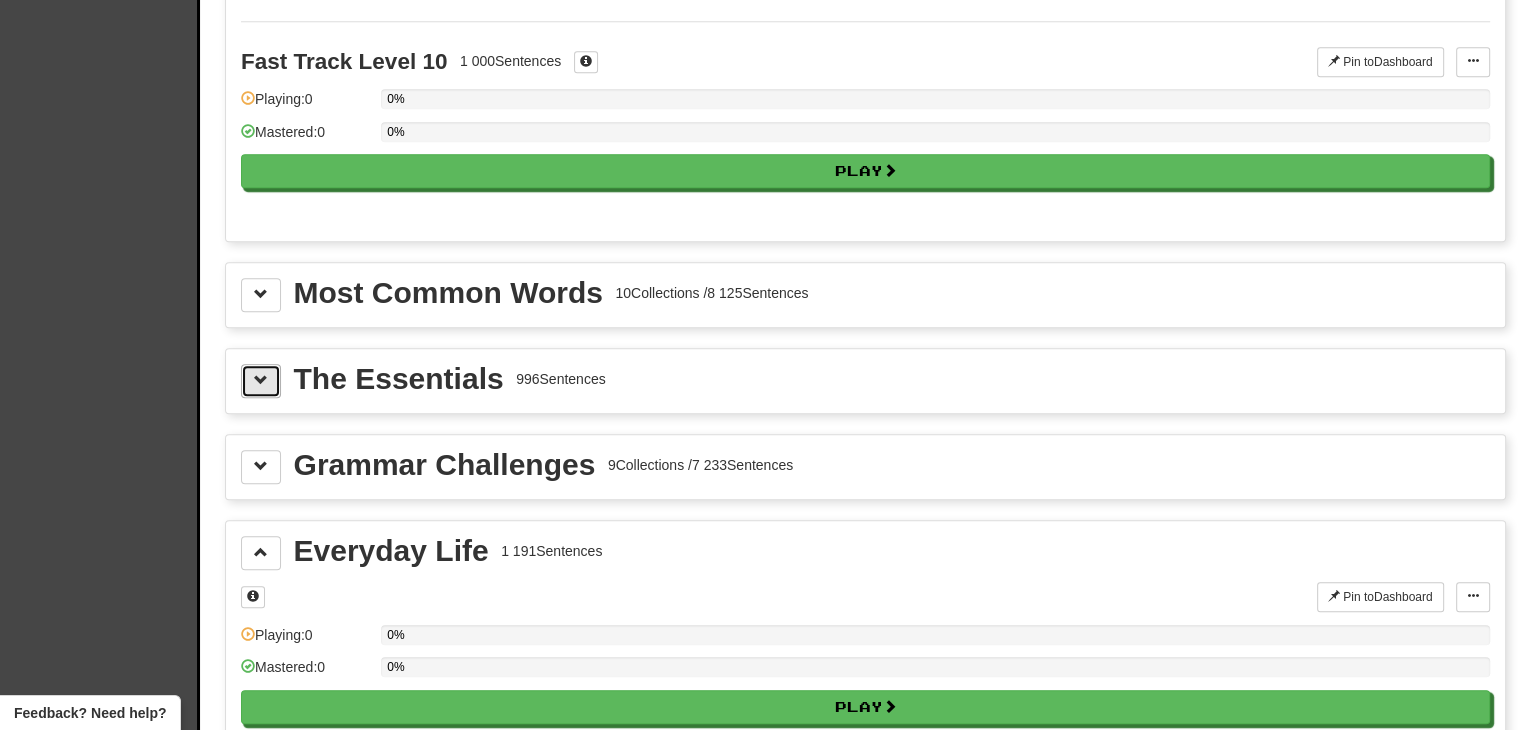 click at bounding box center (261, 381) 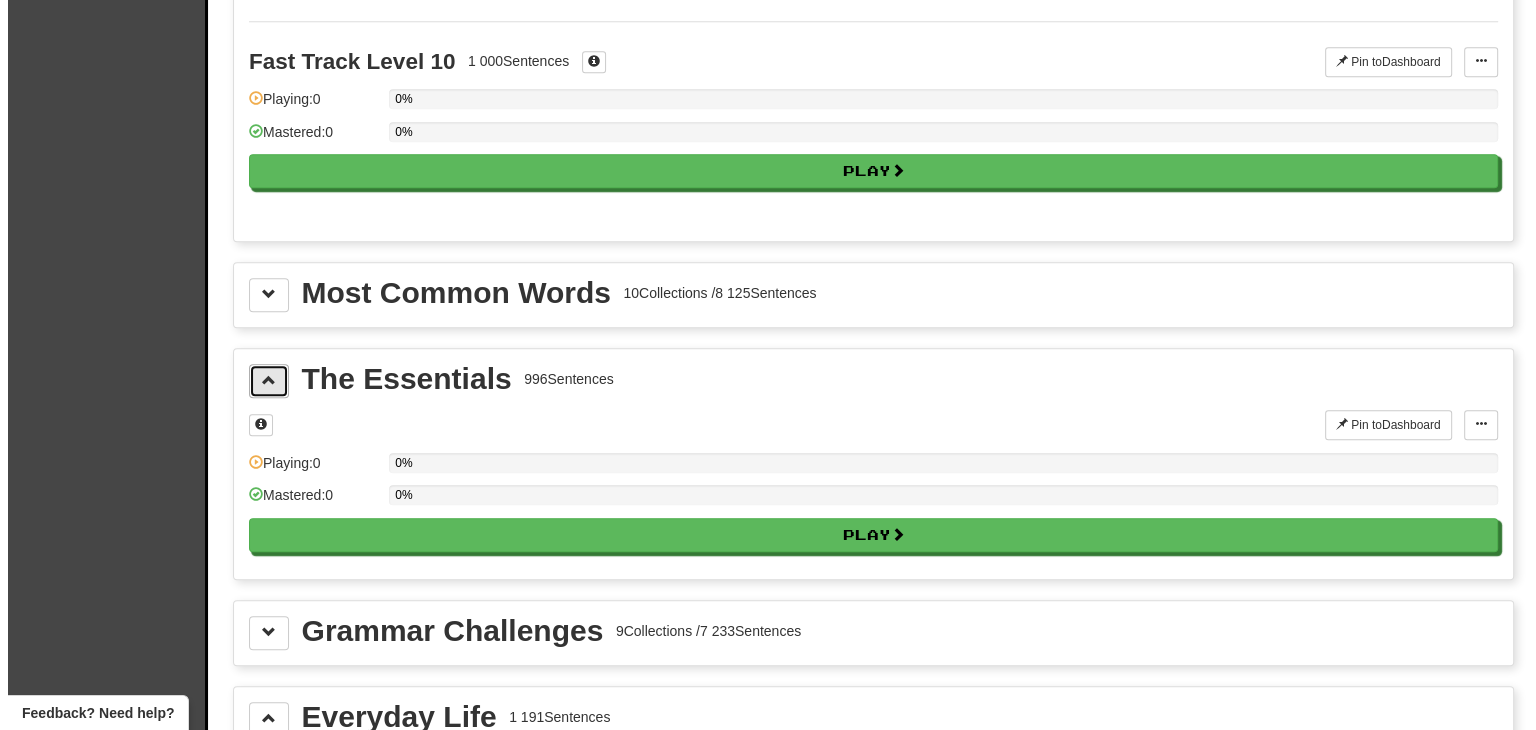 scroll, scrollTop: 2371, scrollLeft: 0, axis: vertical 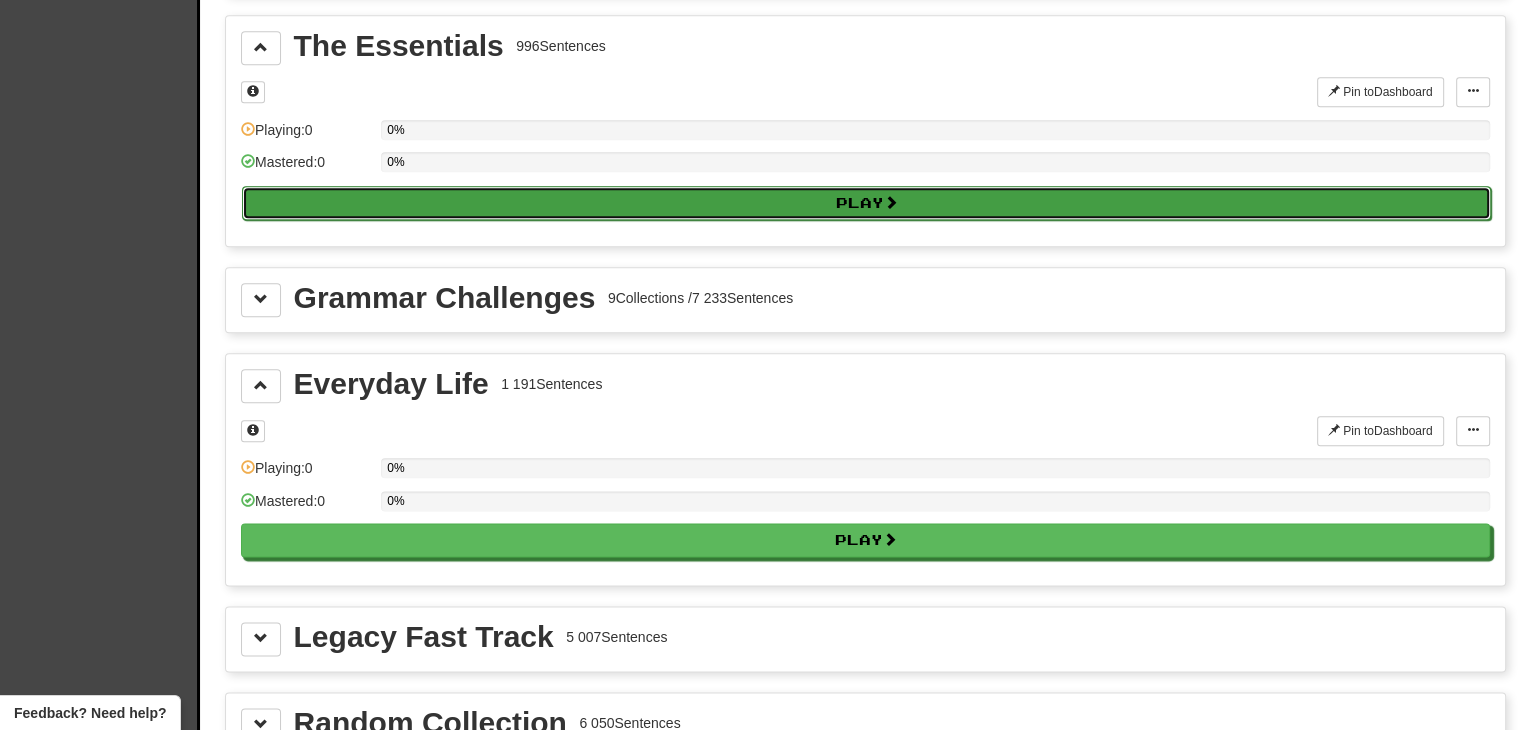 click on "Play" at bounding box center [866, 203] 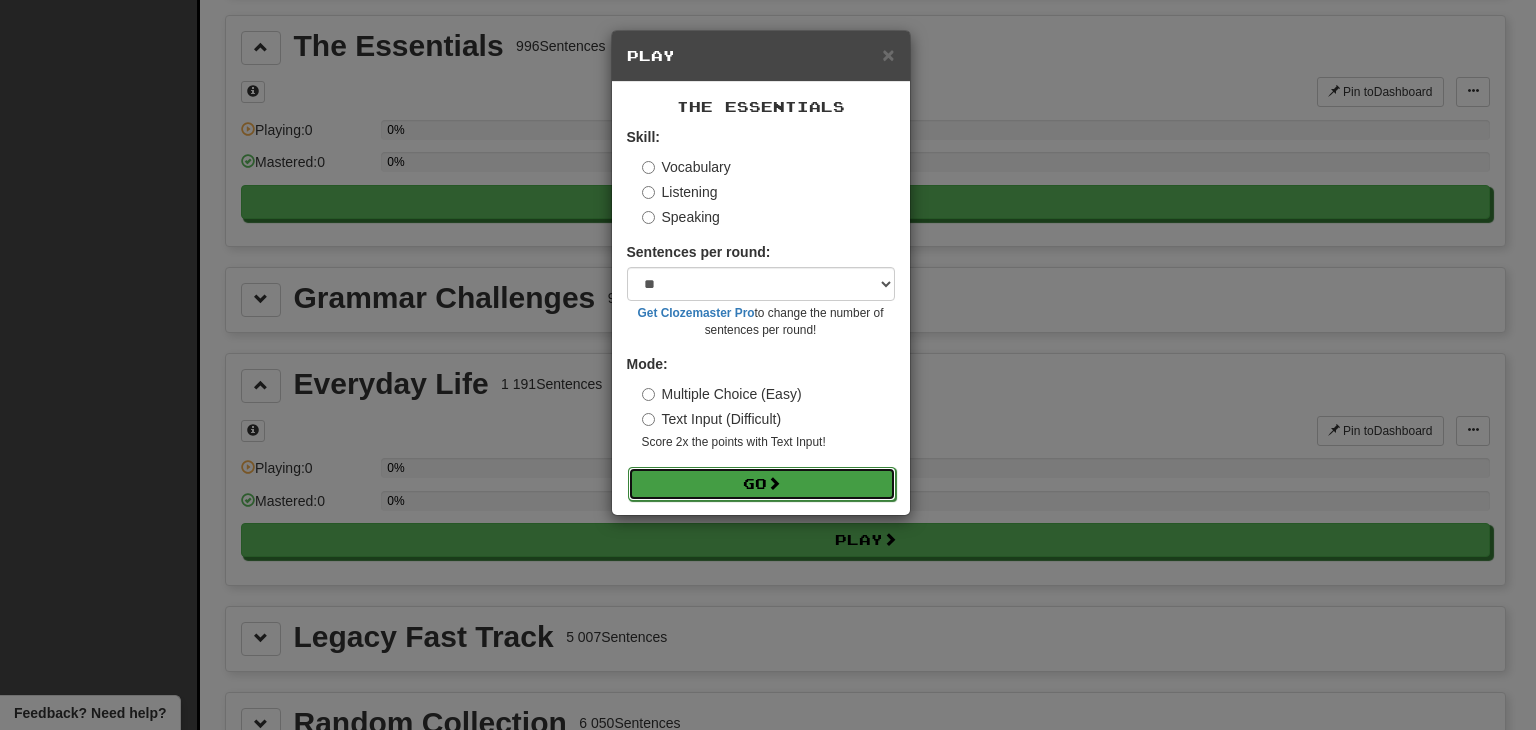 click on "Go" at bounding box center (762, 484) 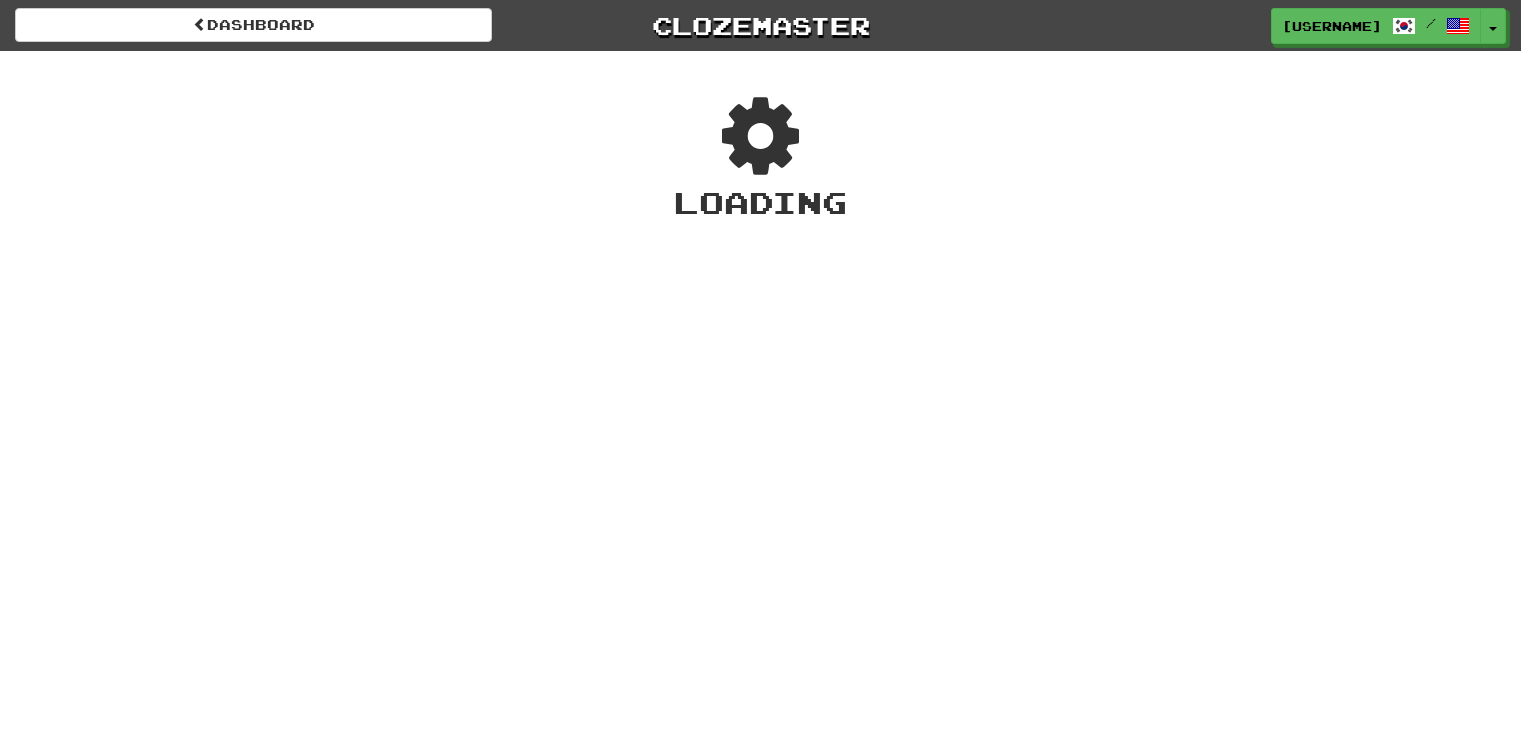 scroll, scrollTop: 0, scrollLeft: 0, axis: both 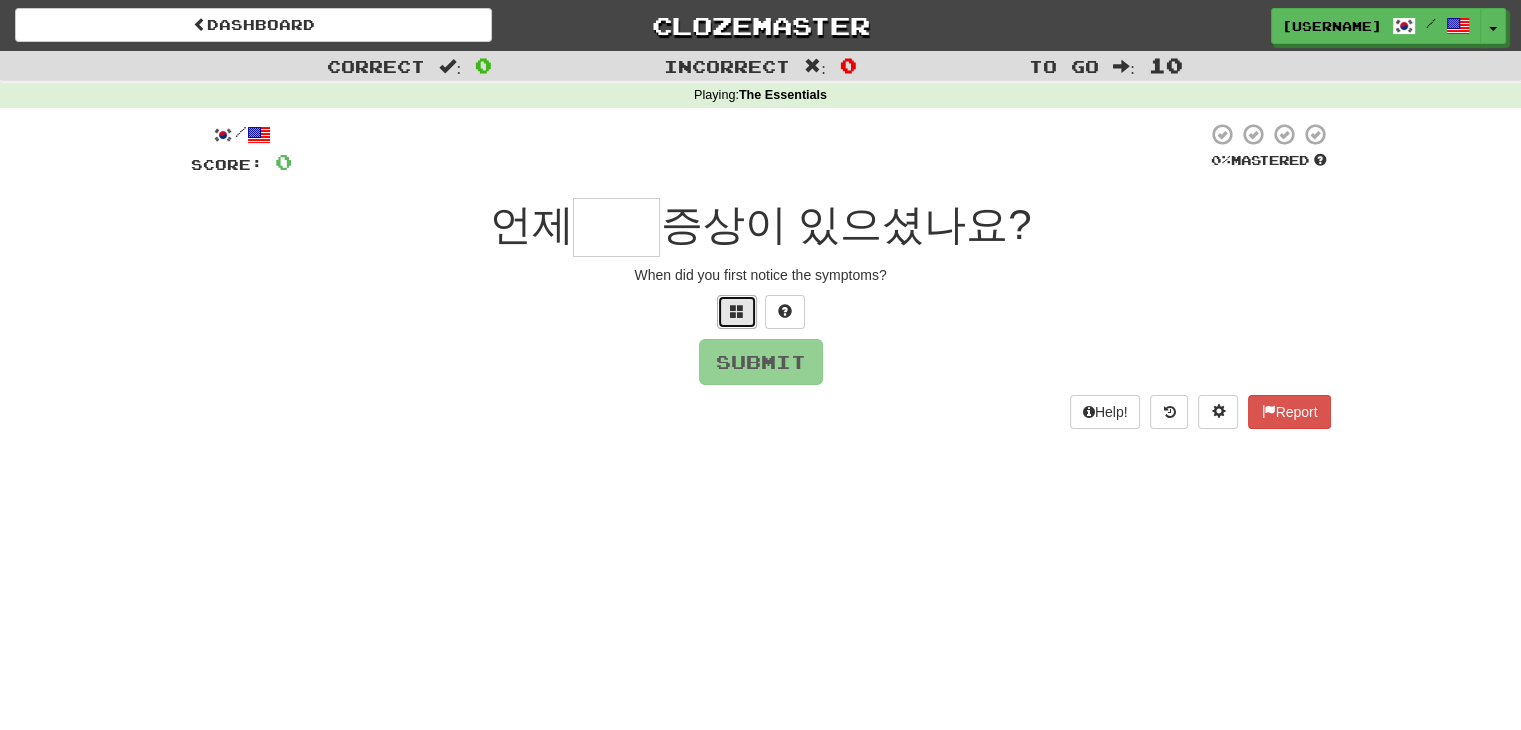 click at bounding box center [737, 312] 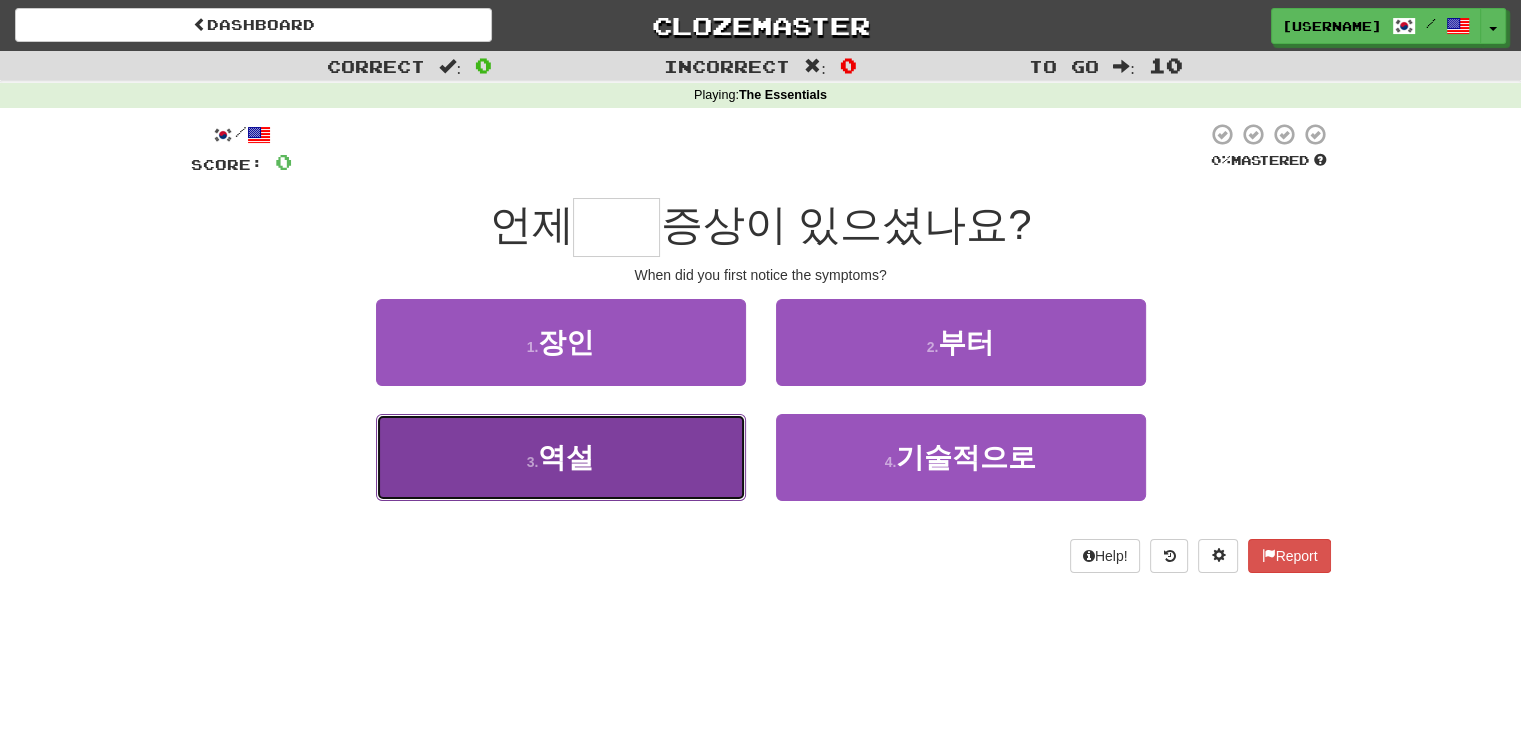 click on "3 .  역설" at bounding box center [561, 457] 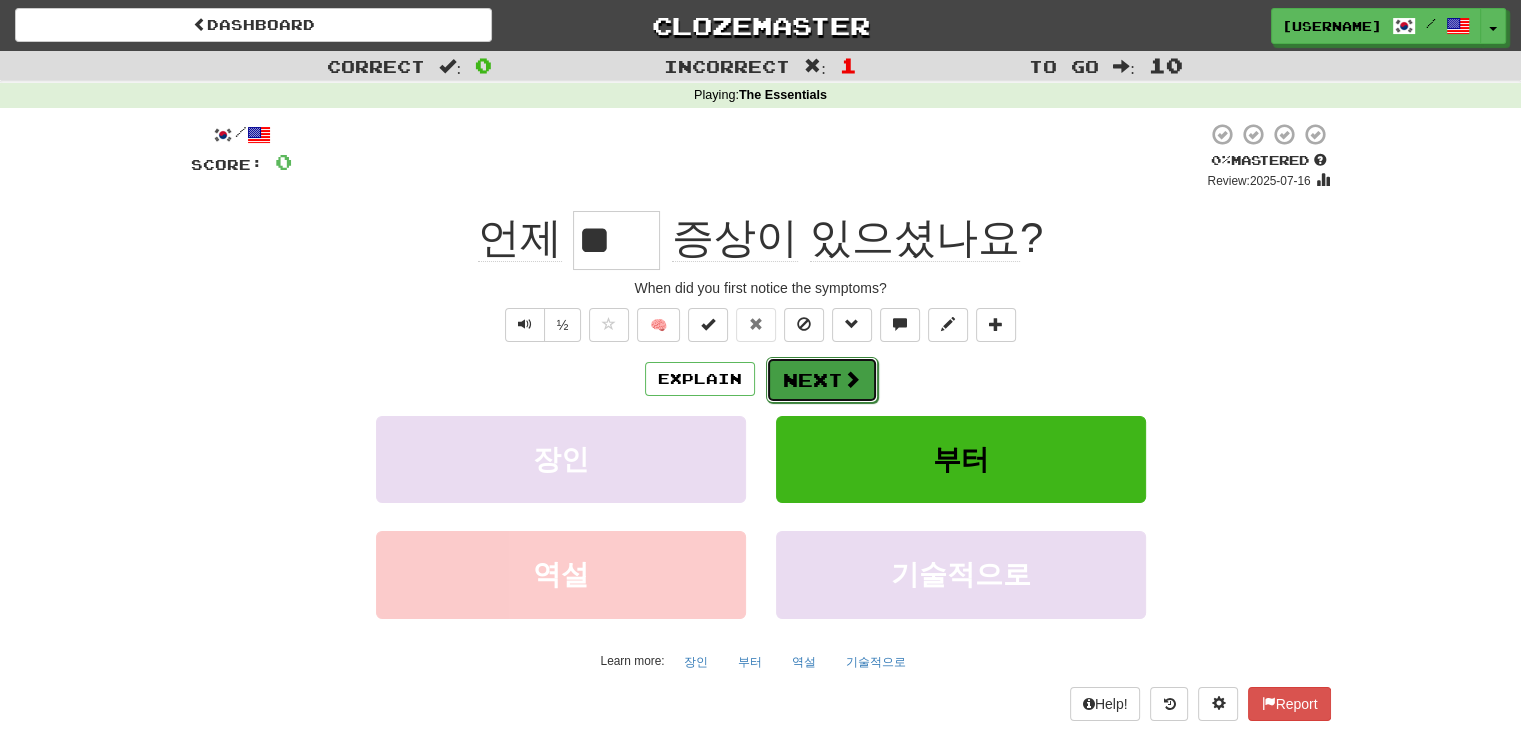 click on "Next" at bounding box center [822, 380] 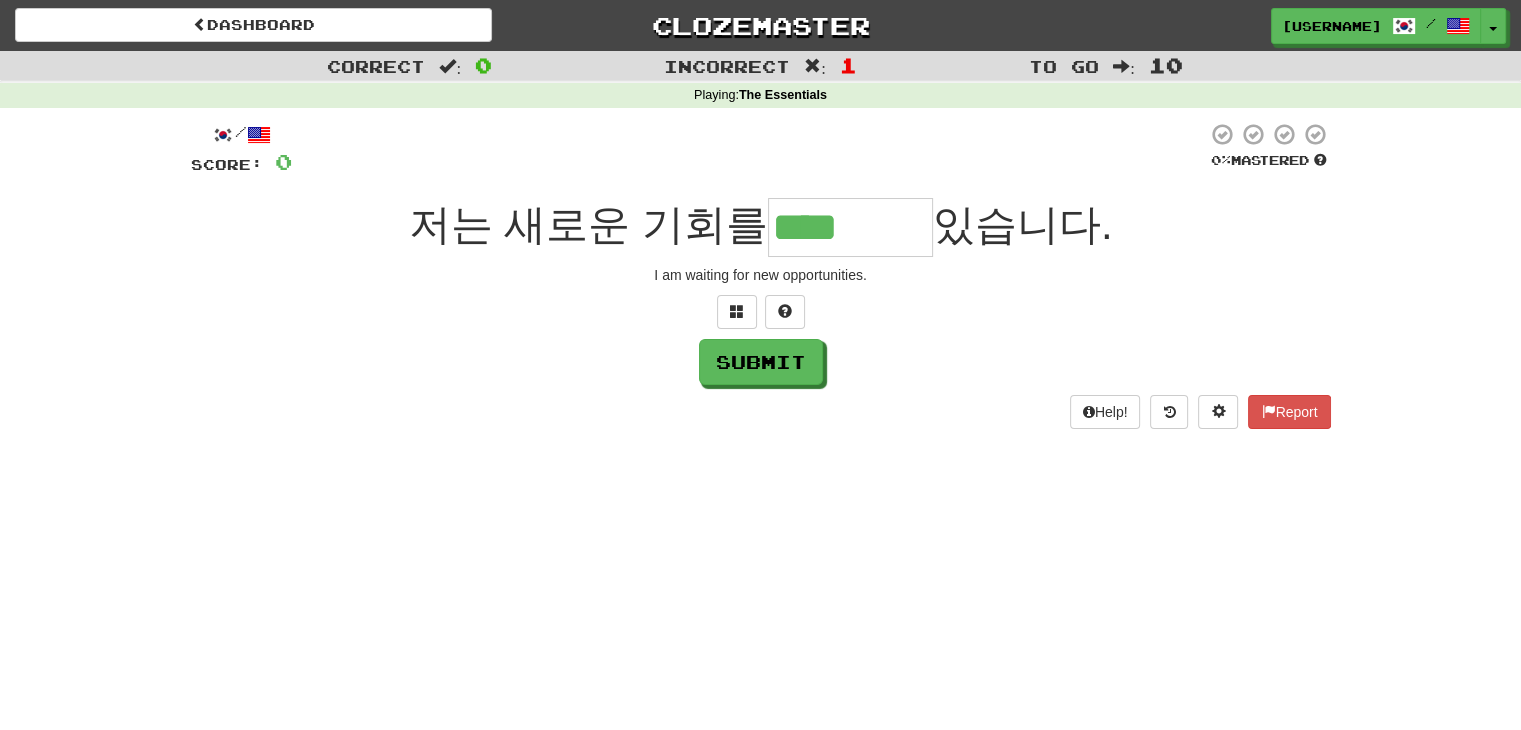type on "****" 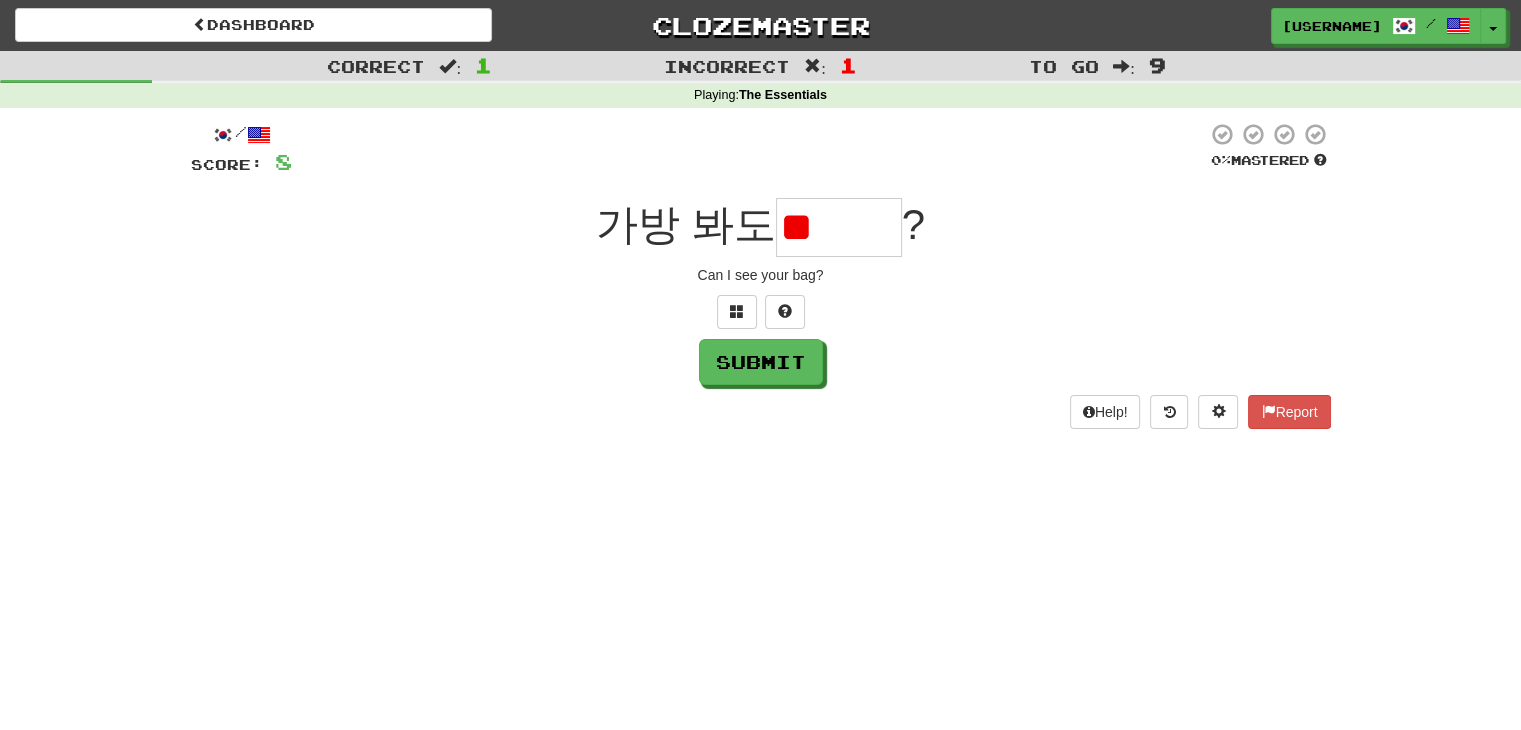 type on "*" 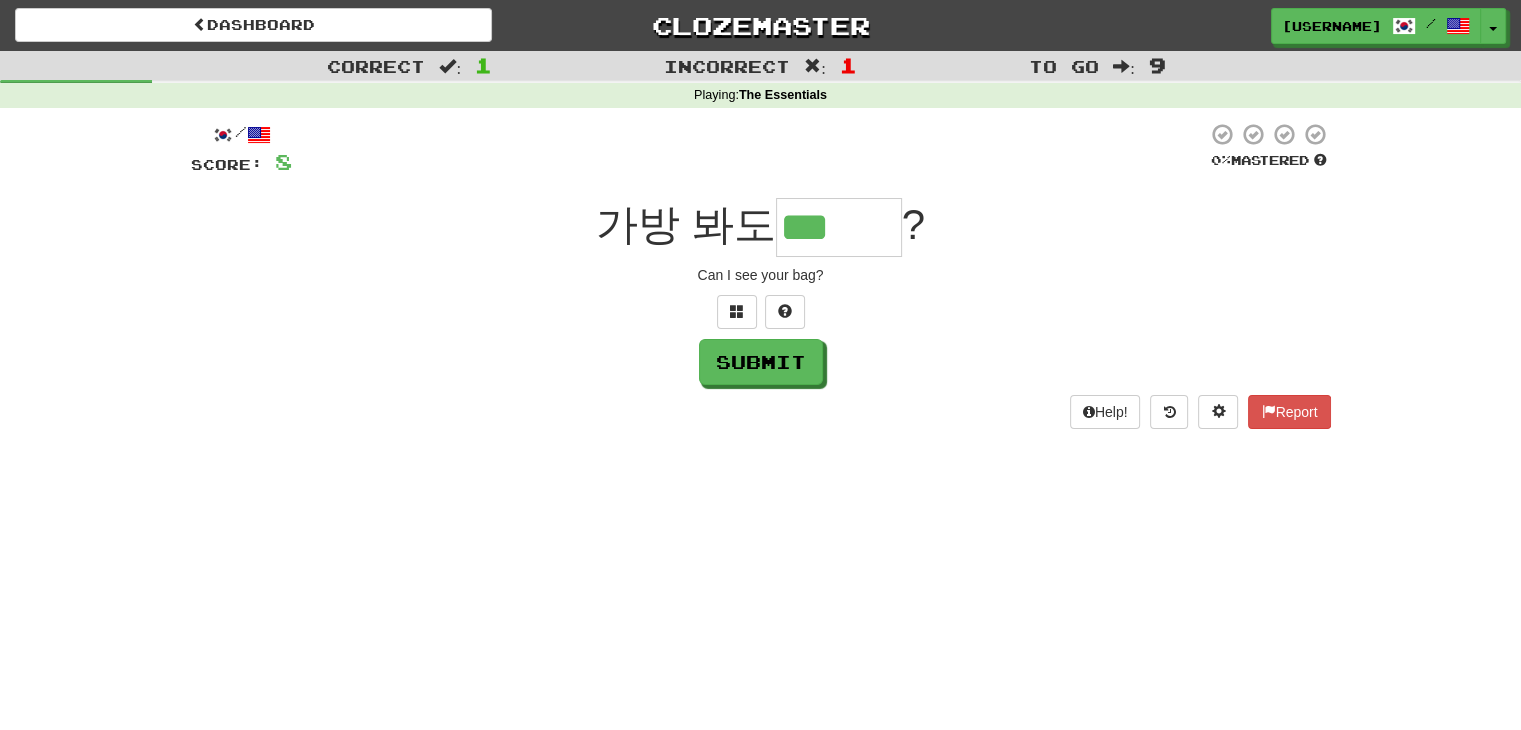 type on "***" 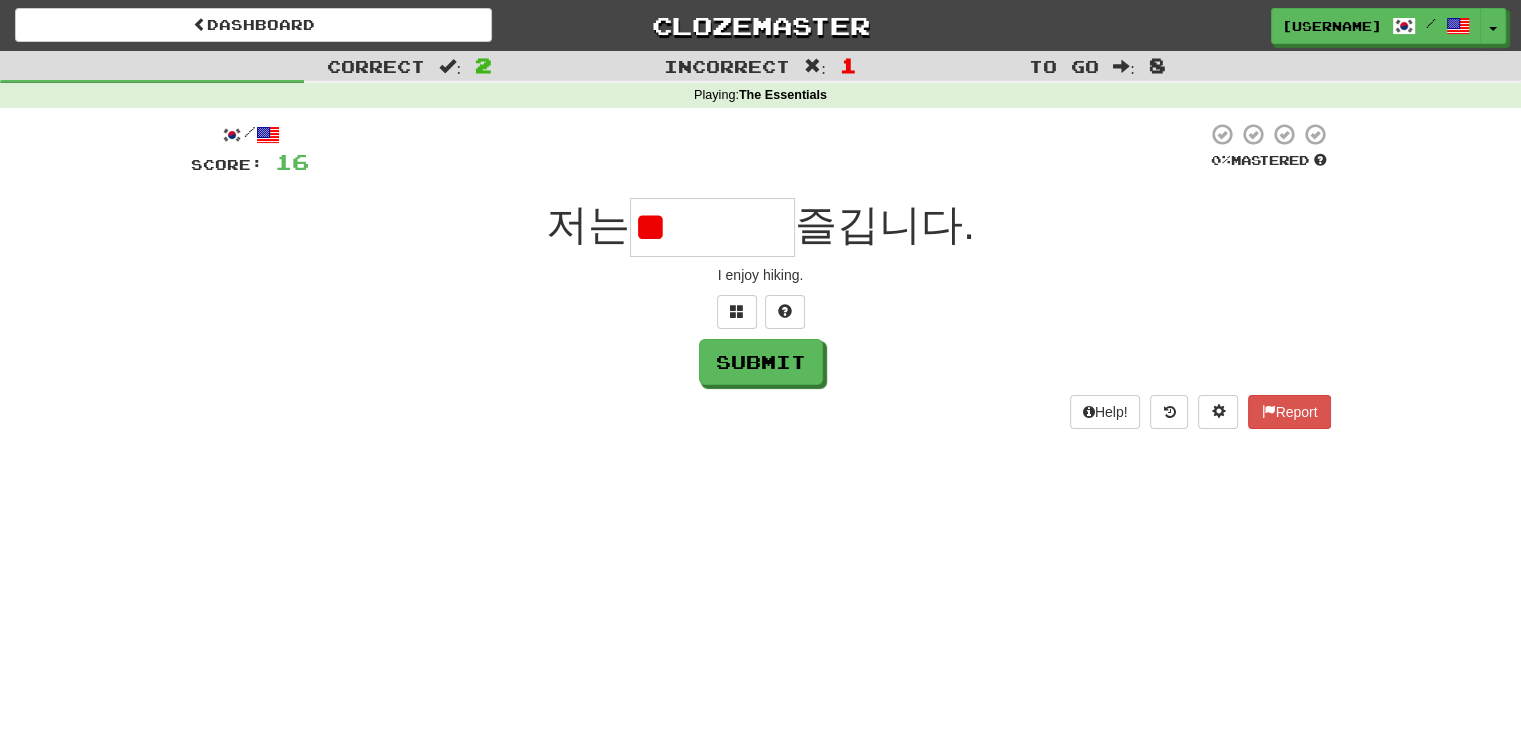 type on "*" 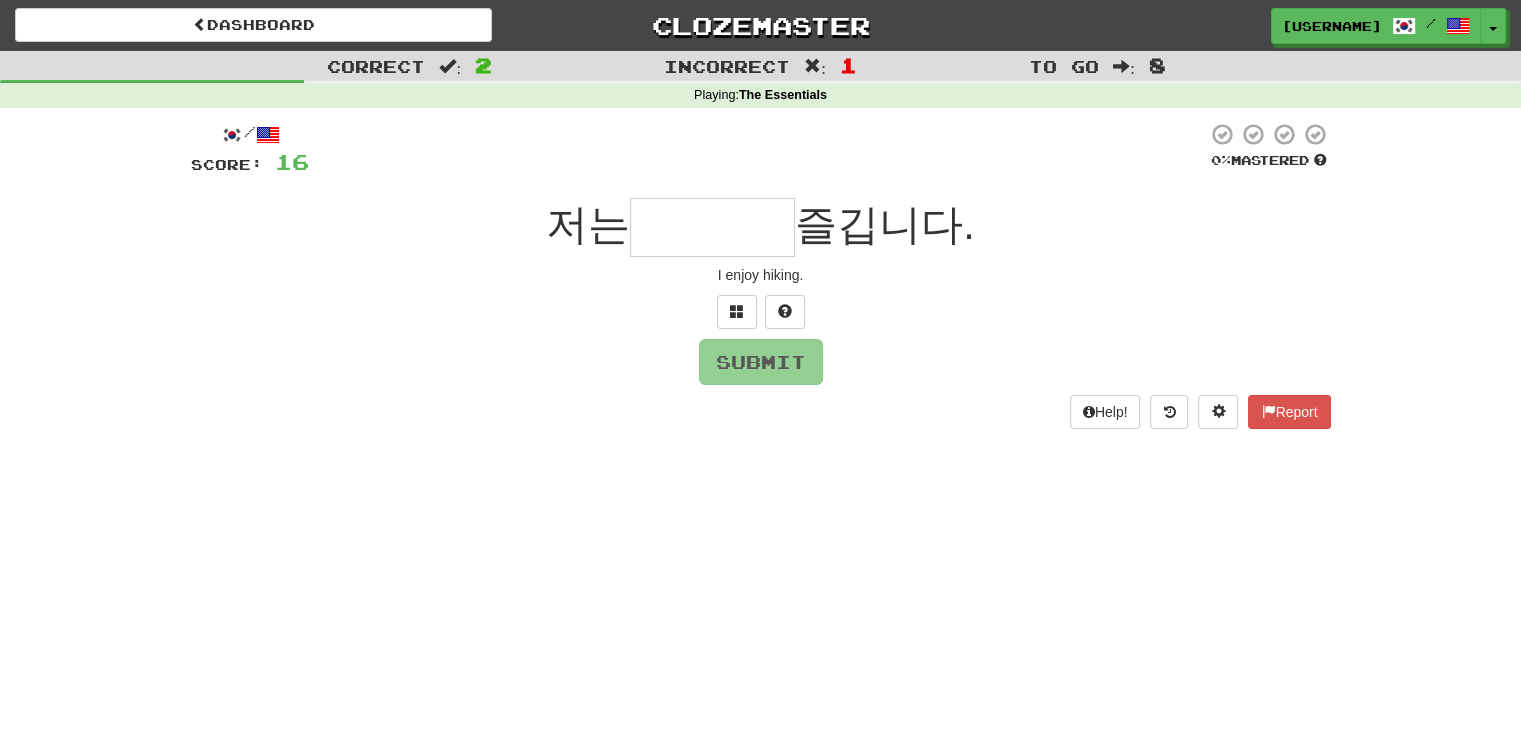click on "The party is too loud. / Score: 160% Mastered I enjoy hiking. Submit Help! Report" at bounding box center (761, 275) 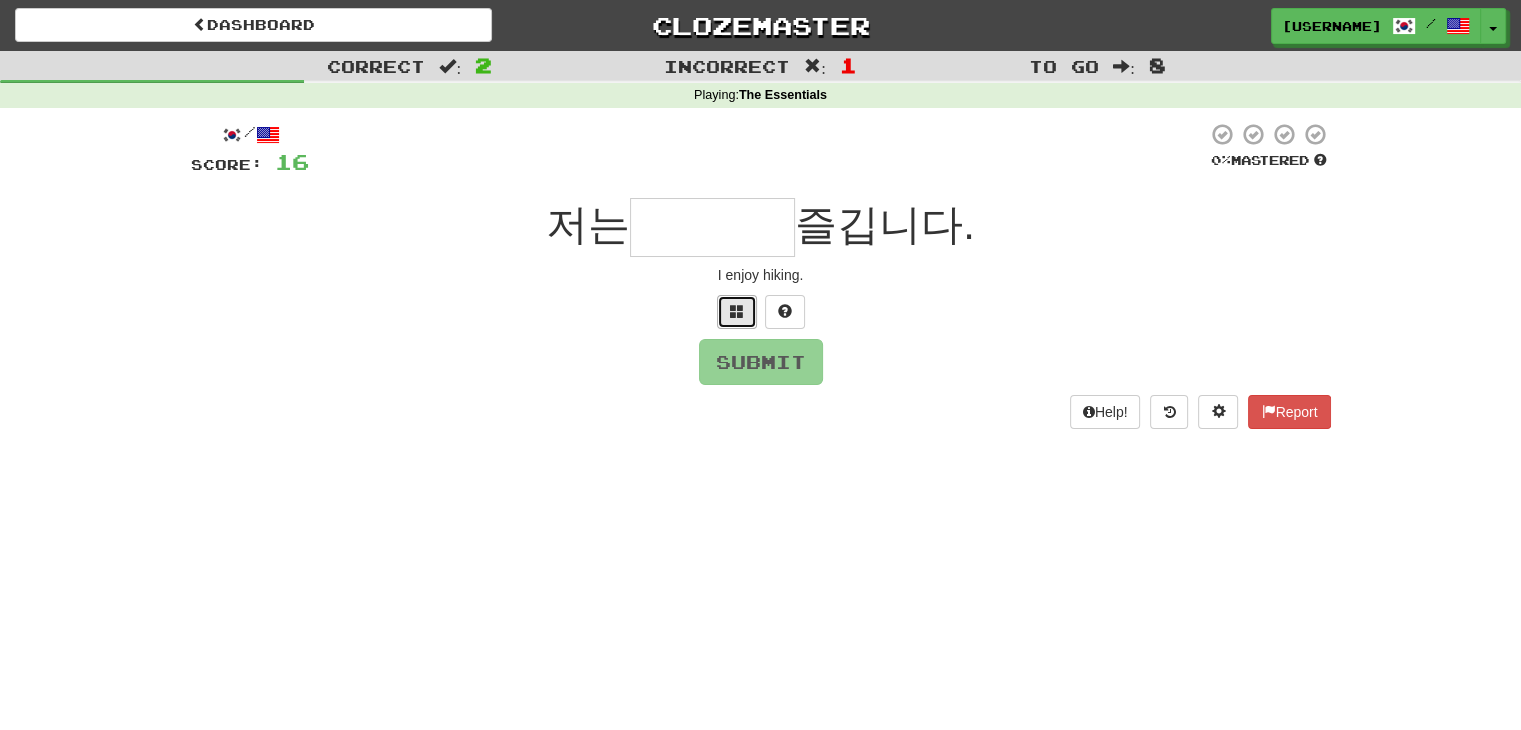 click at bounding box center (737, 312) 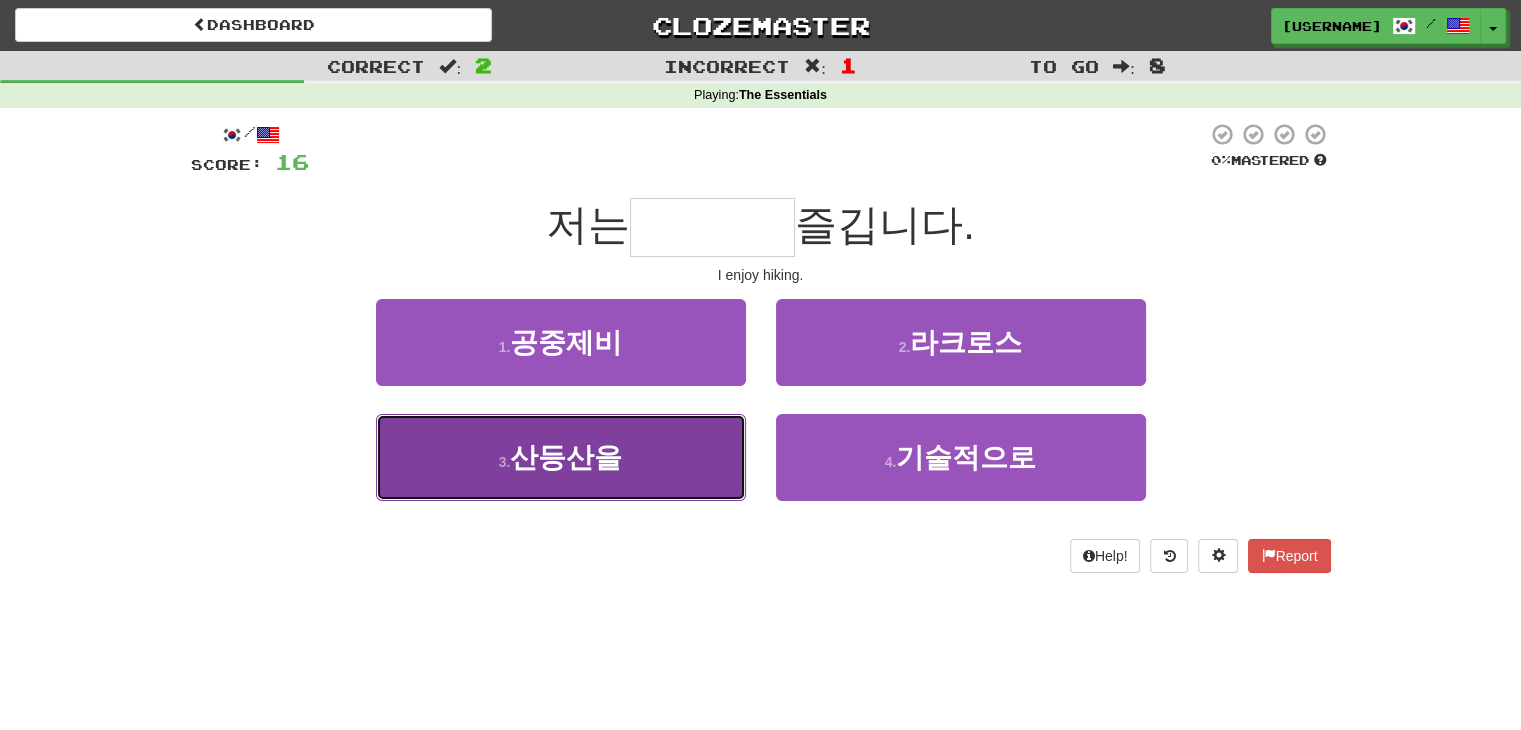 click on "3 .  산등산을" at bounding box center [561, 457] 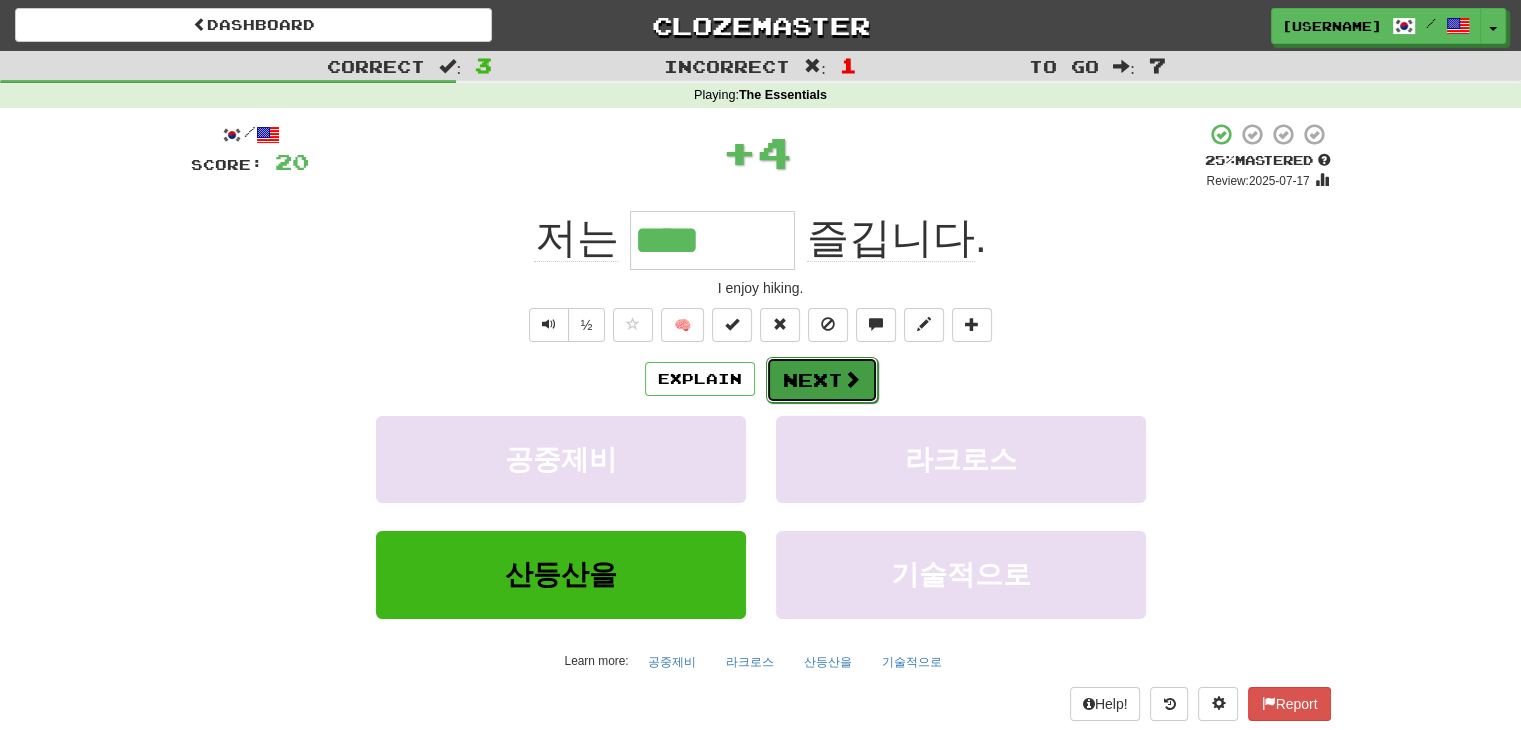 click on "Next" at bounding box center [822, 380] 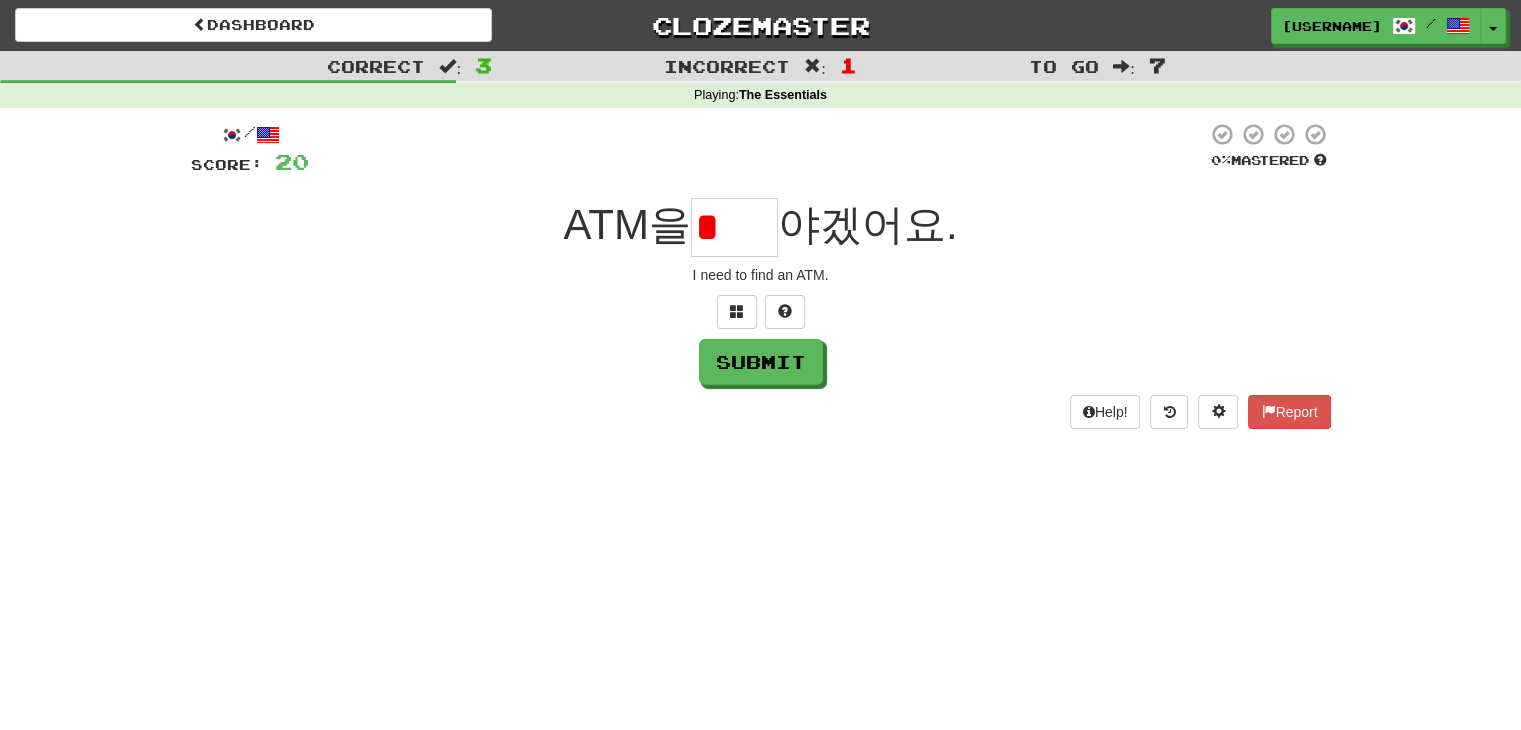 type on "*" 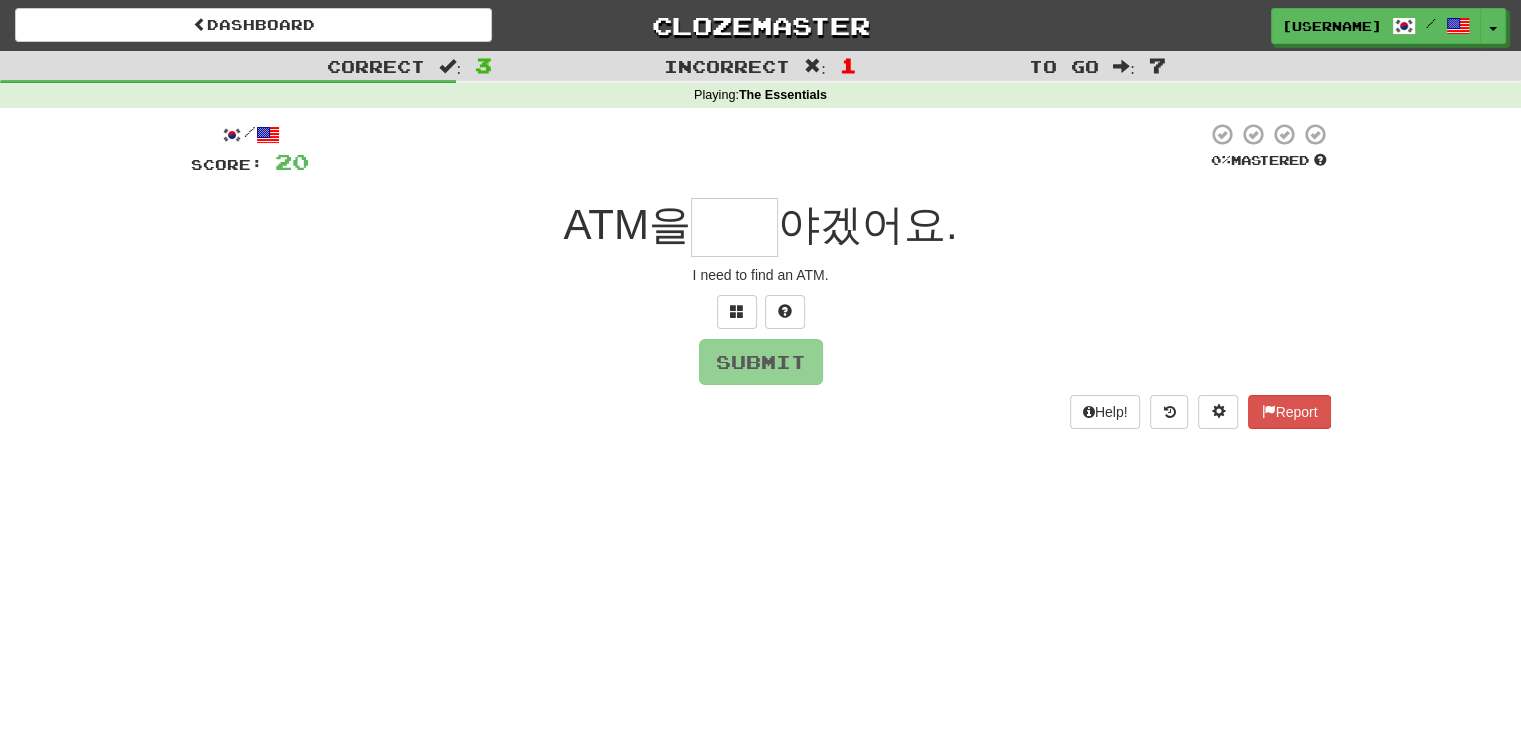 type on "*" 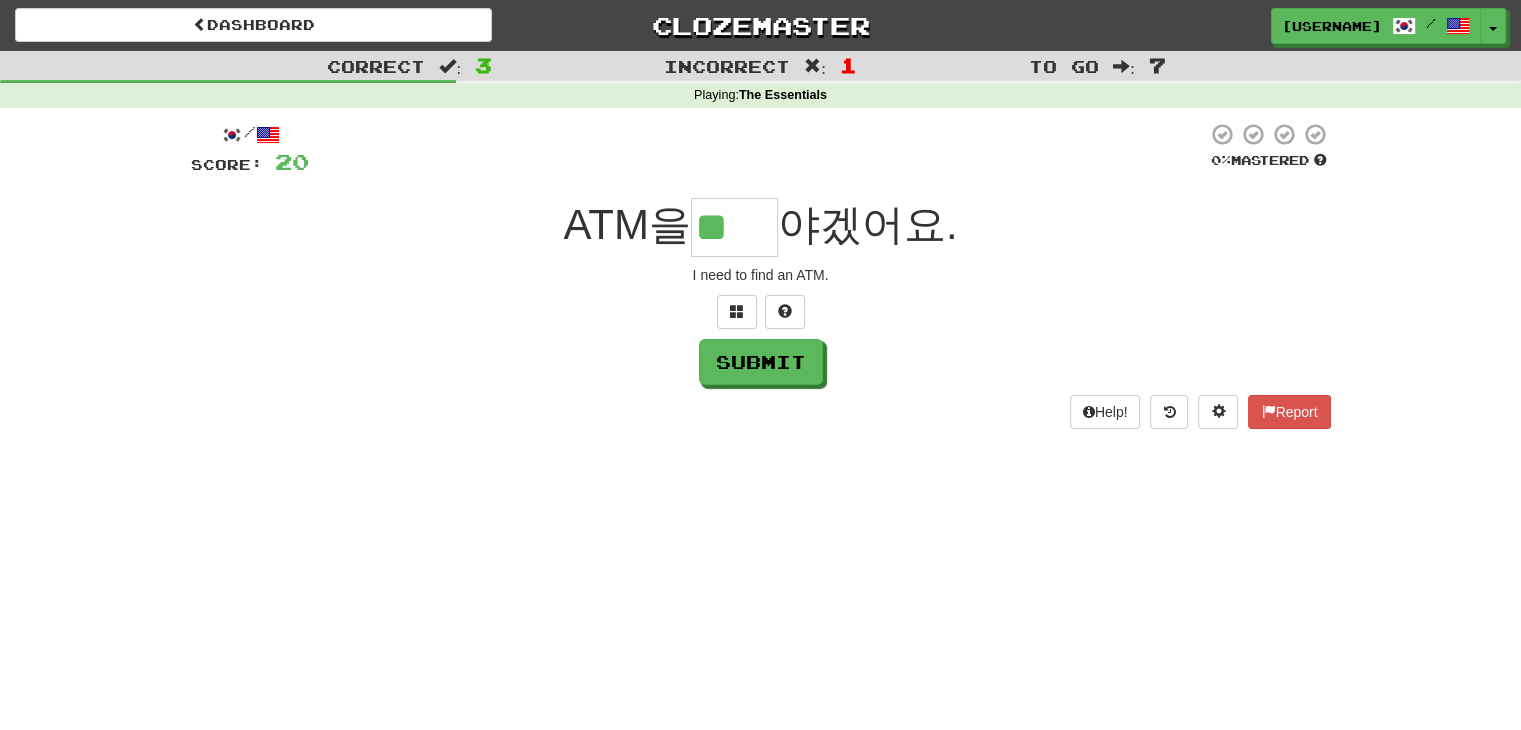type on "**" 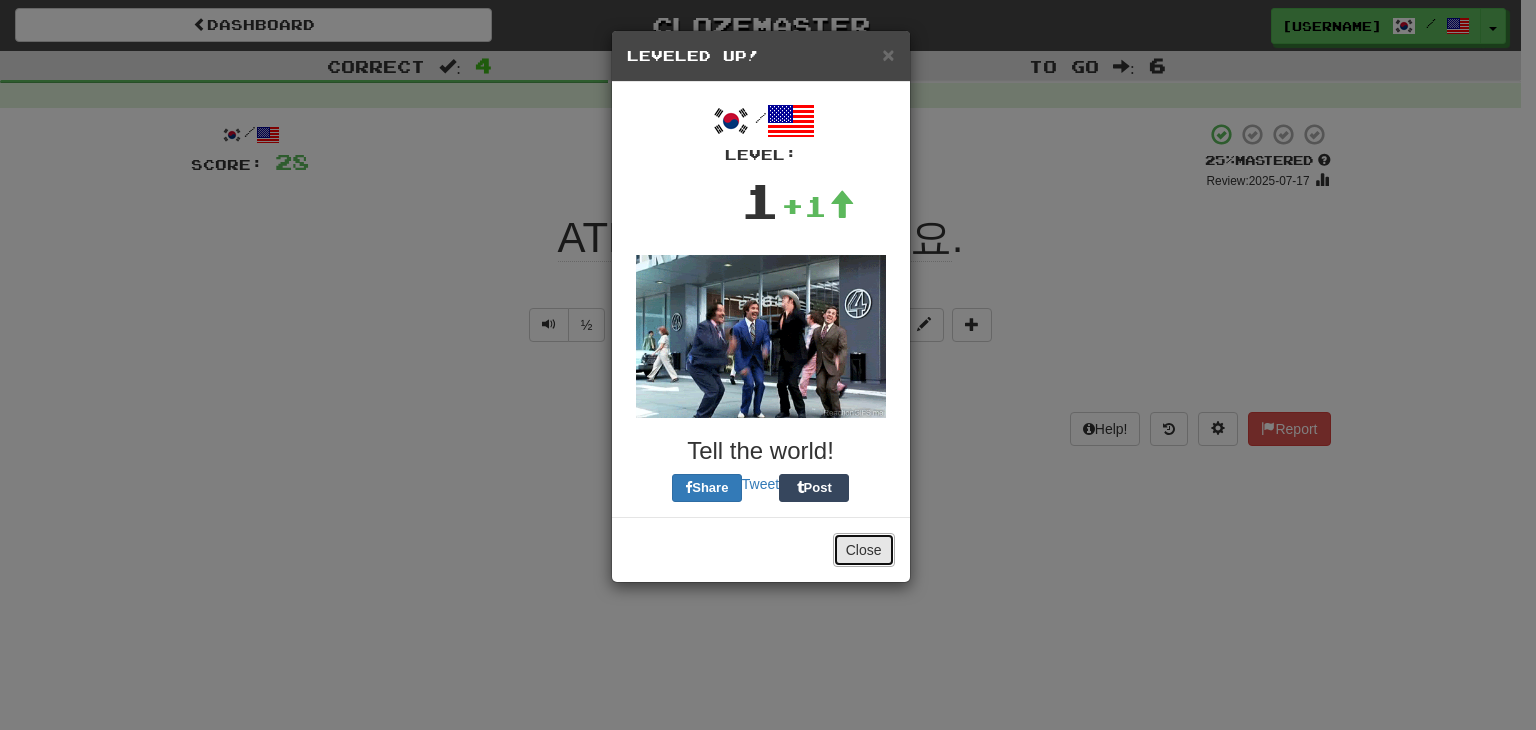 click on "Close" at bounding box center [864, 550] 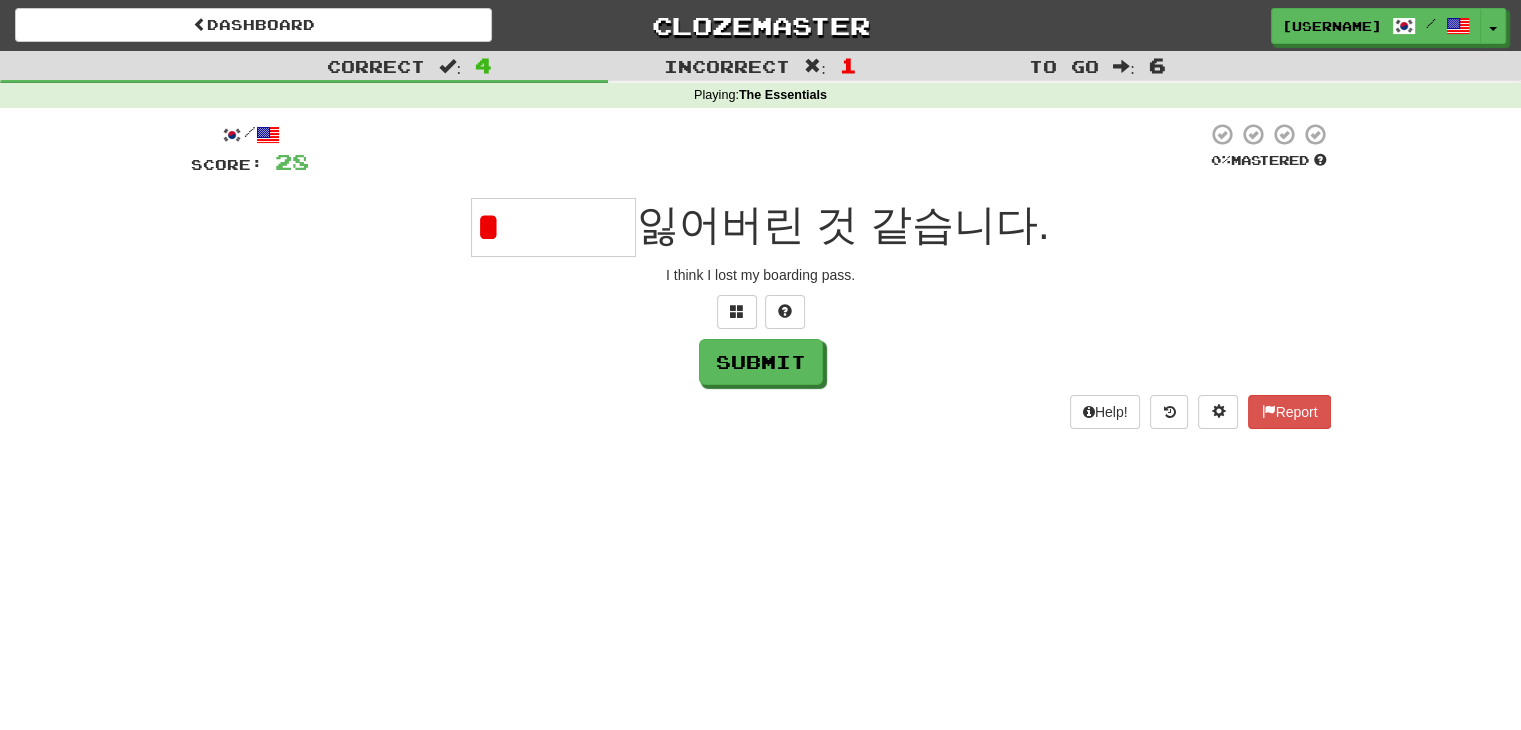 type on "*" 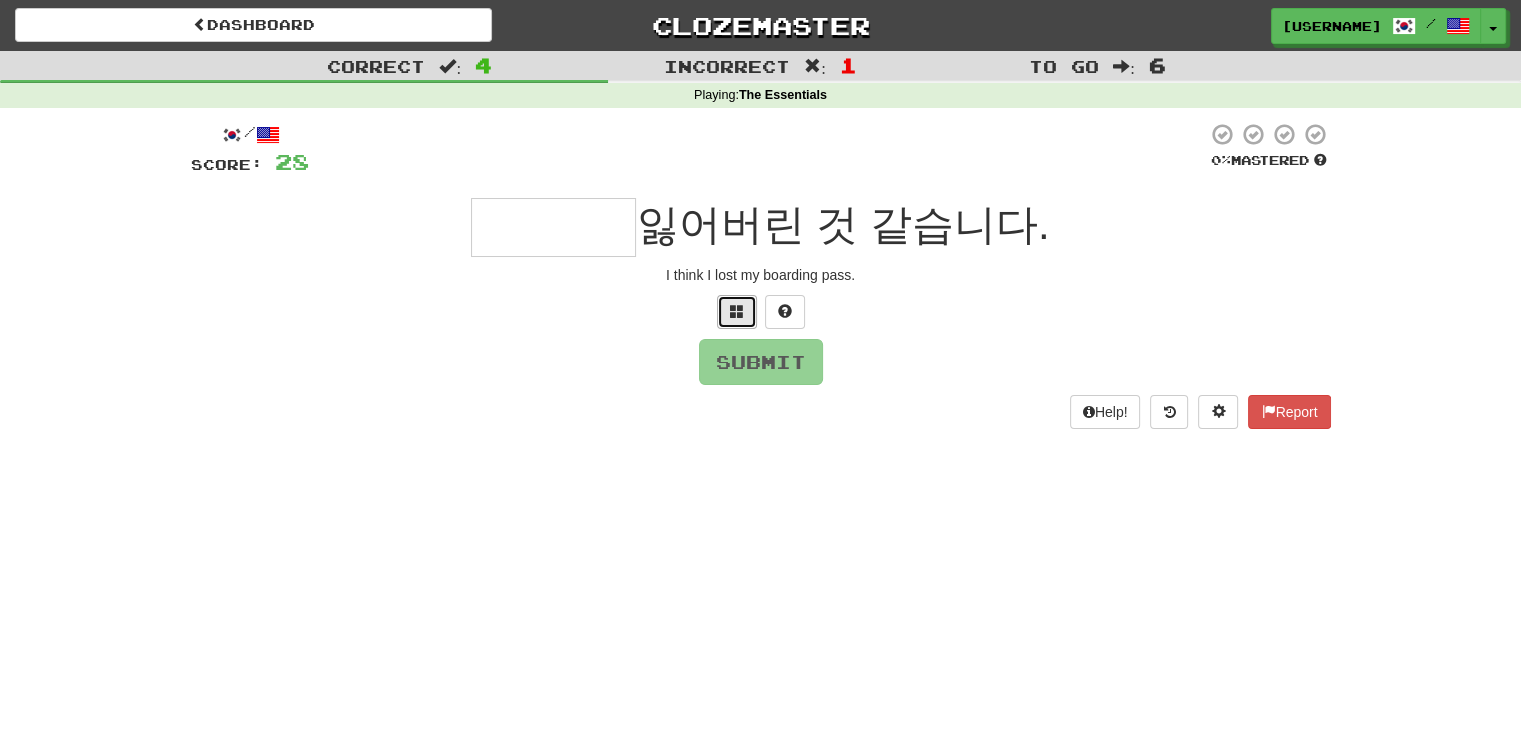 click at bounding box center (737, 312) 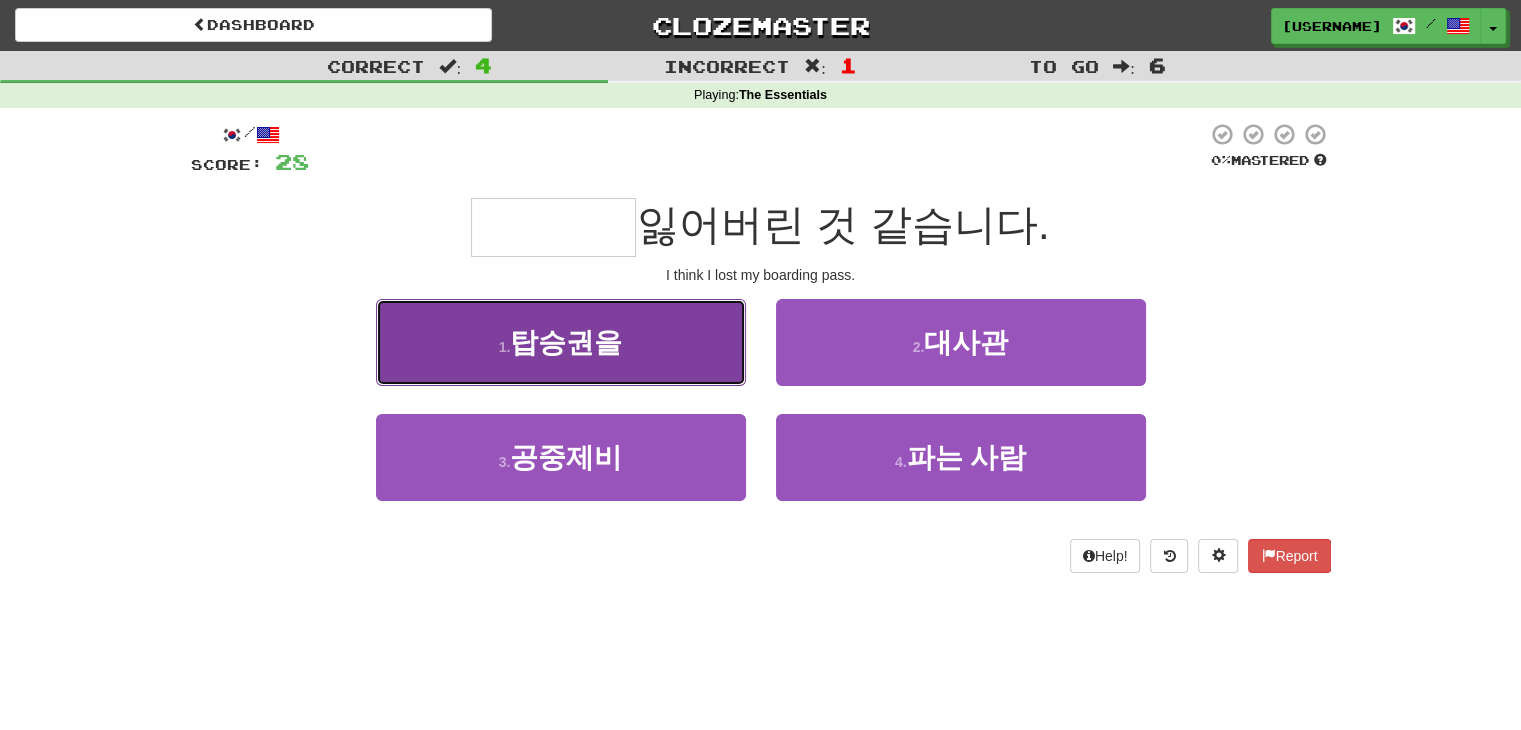 click on "1 .  탑승권을" at bounding box center [561, 342] 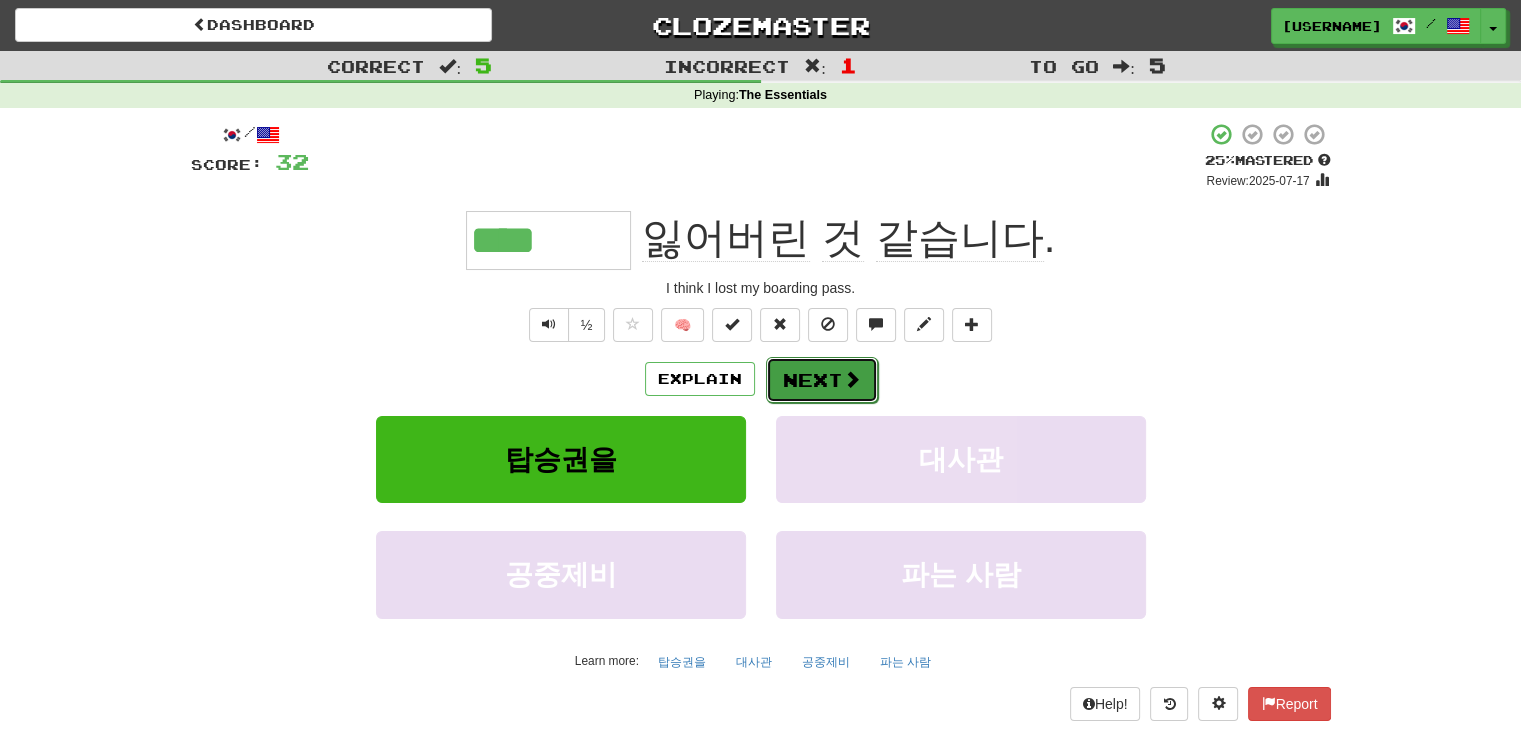 click on "Next" at bounding box center (822, 380) 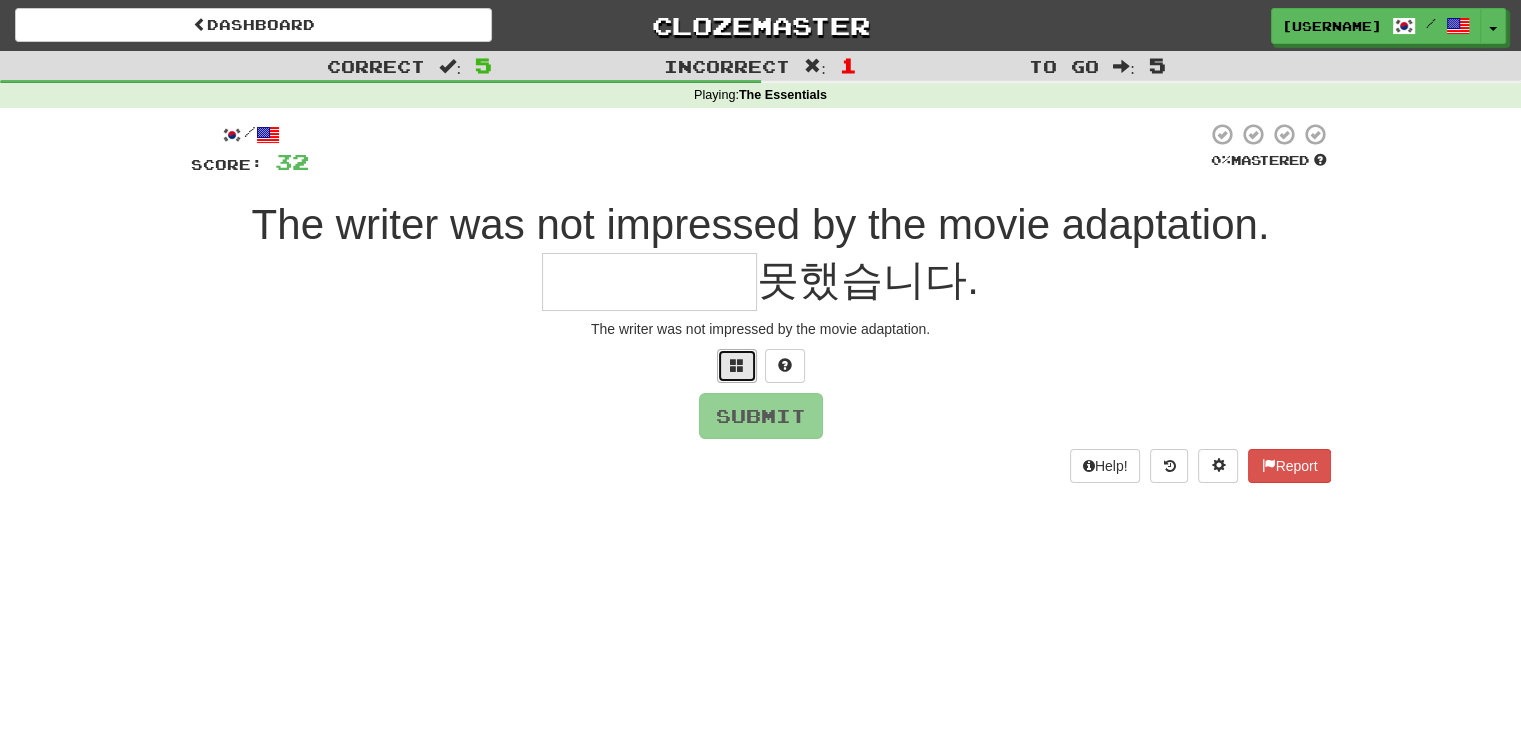 click at bounding box center [737, 366] 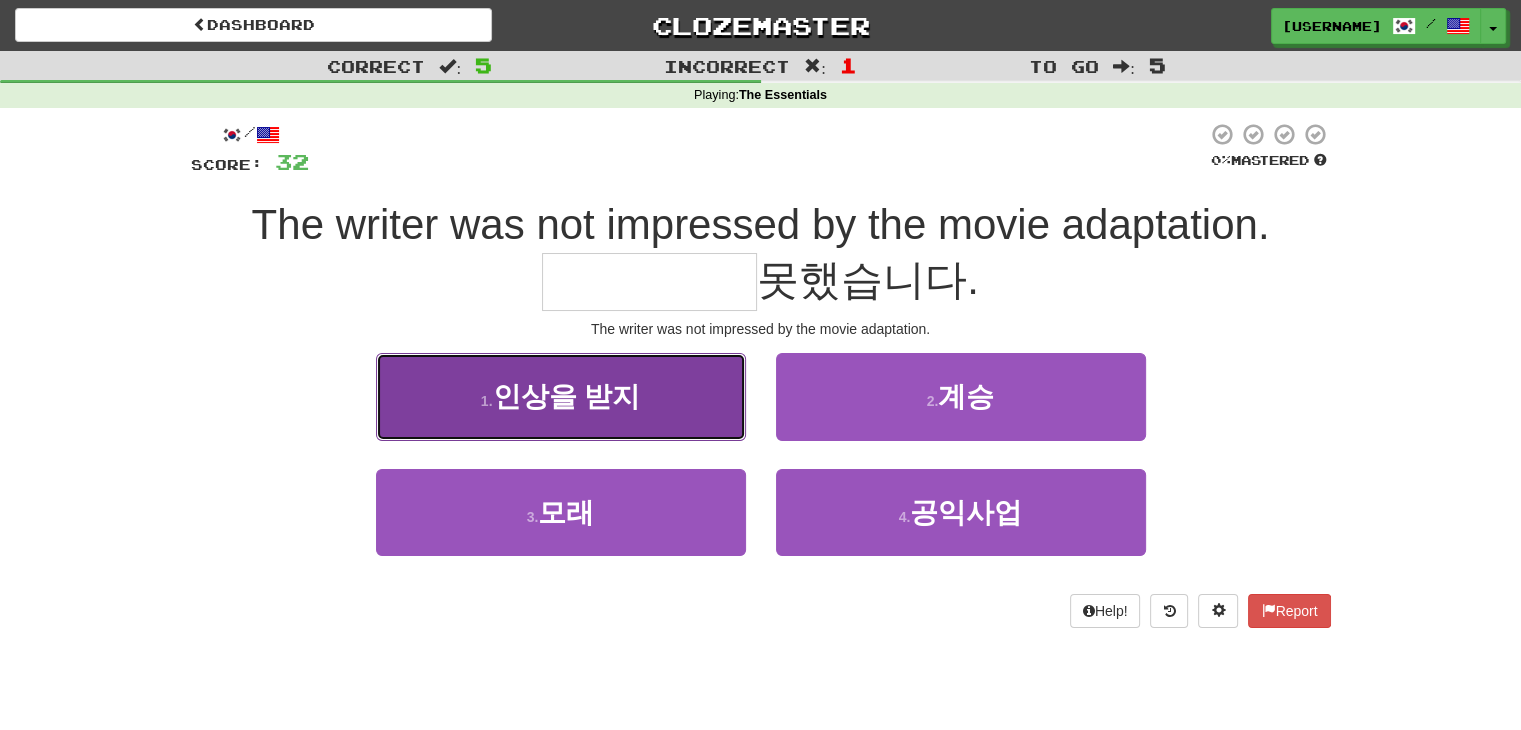 click on "1 .  인상을 받지" at bounding box center (561, 396) 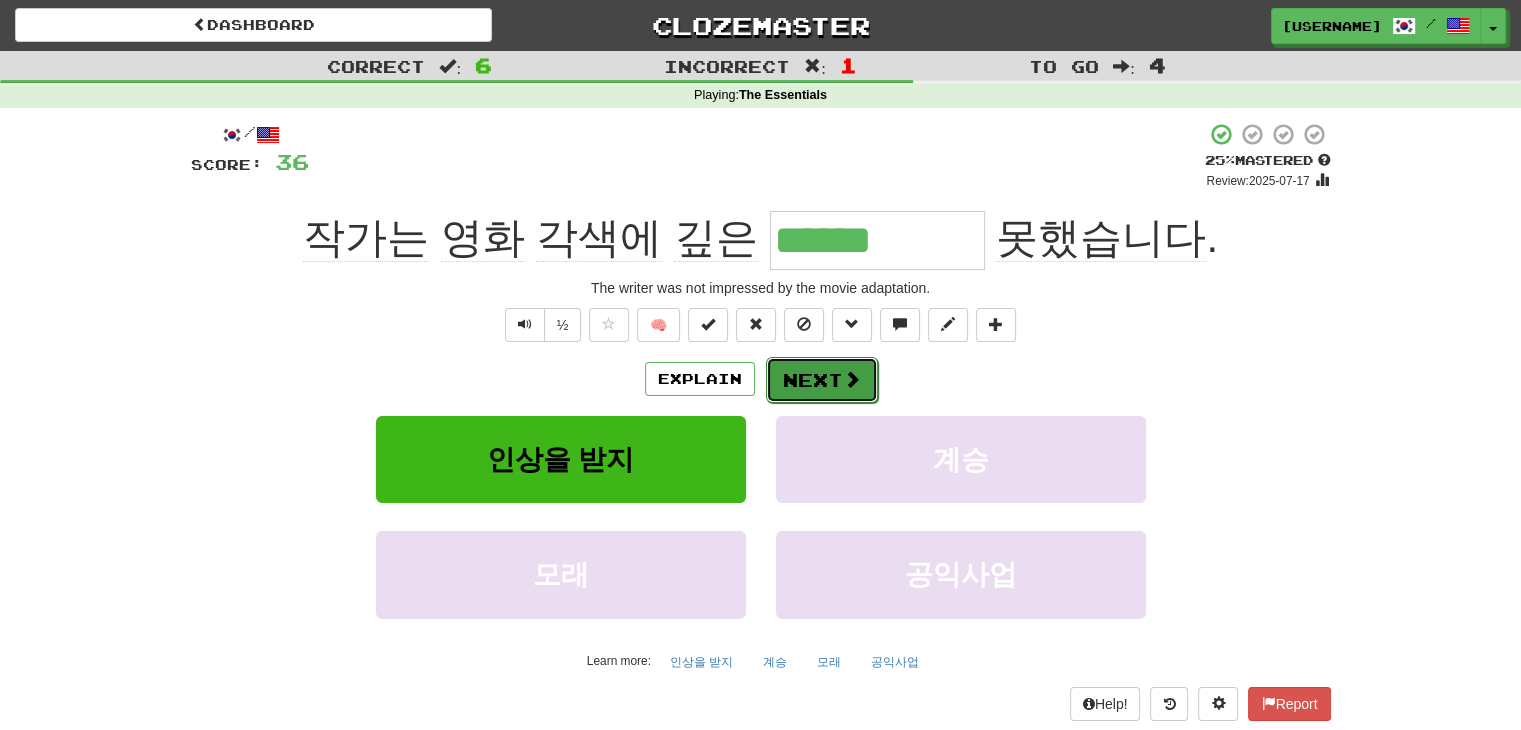 click at bounding box center [852, 379] 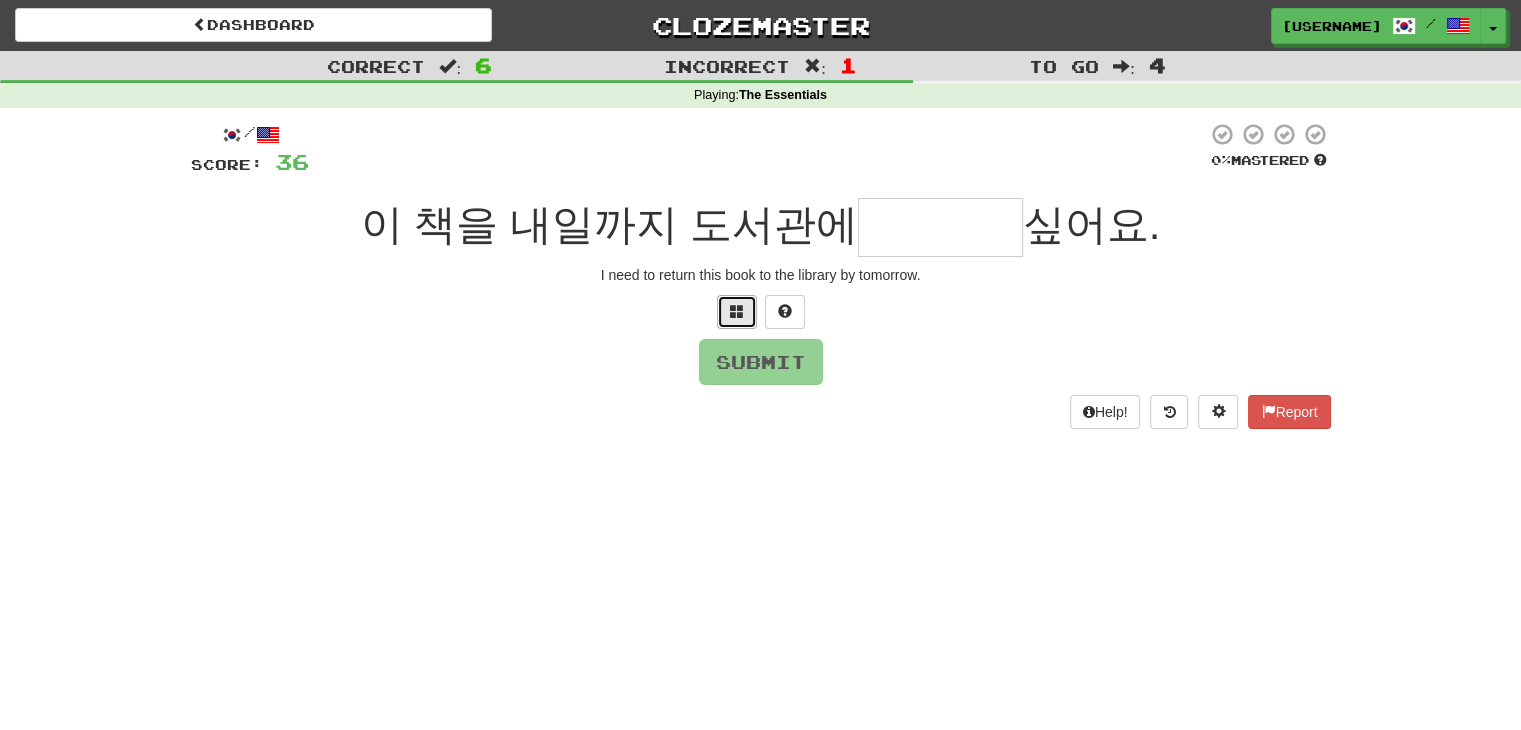 click at bounding box center [737, 311] 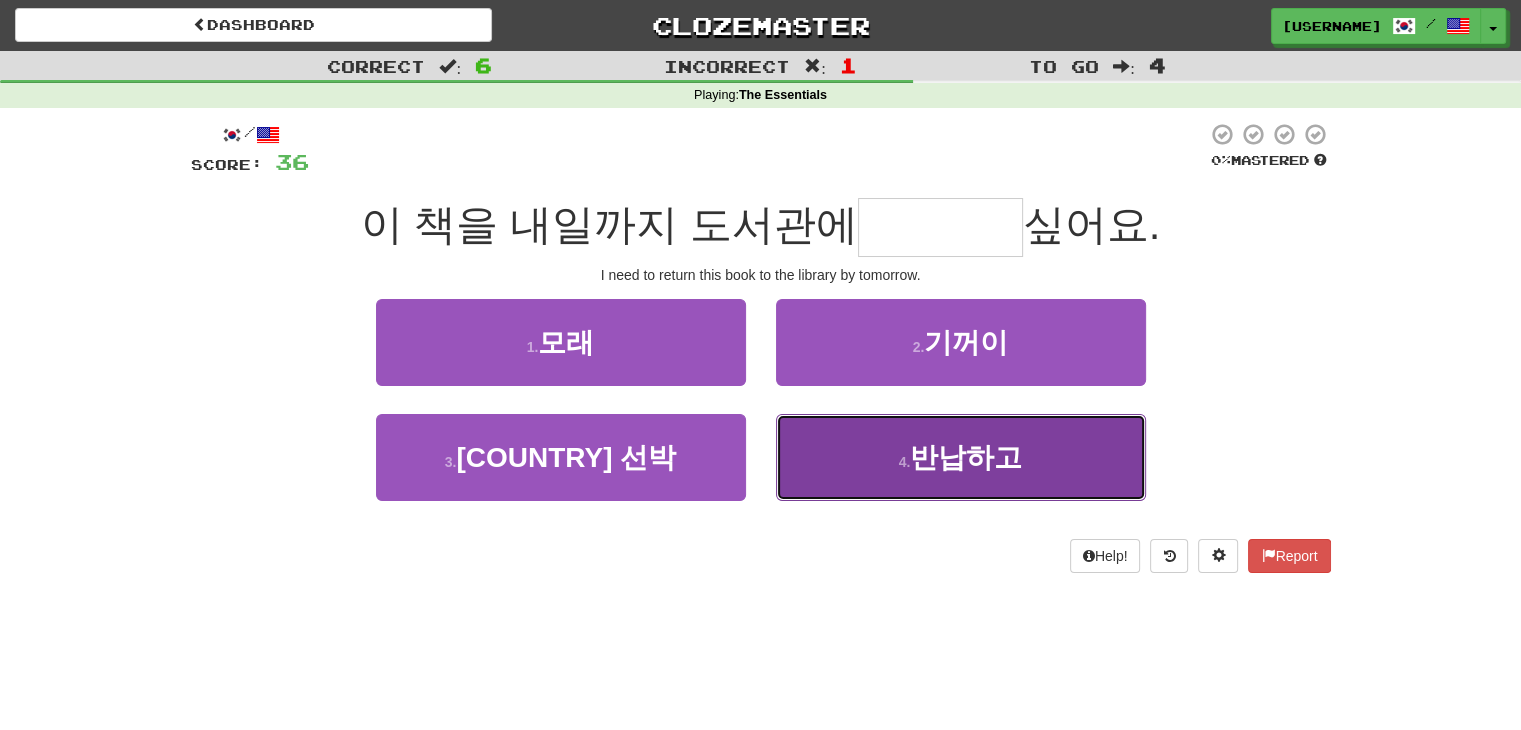 click on "4 .  반납하고" at bounding box center (961, 457) 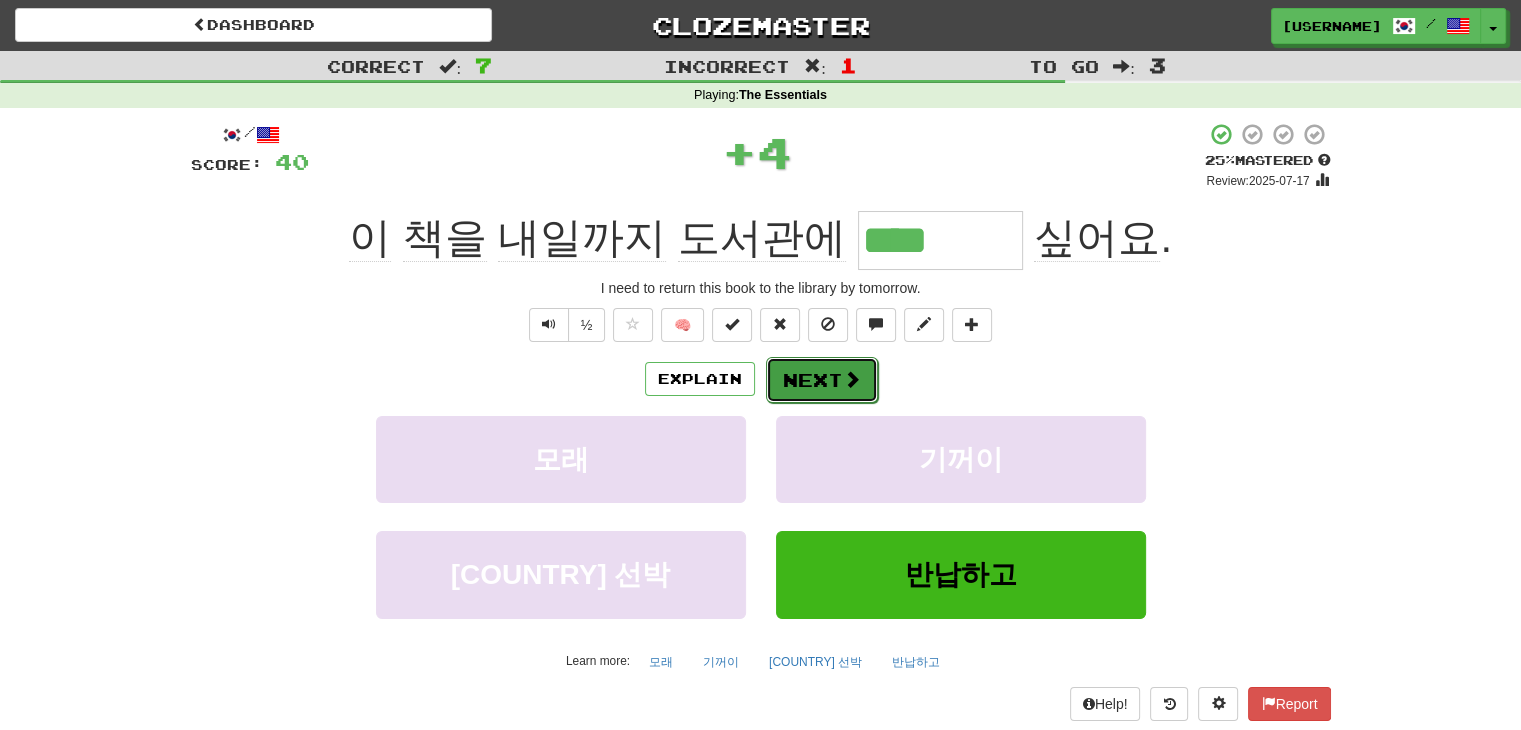 click on "Next" at bounding box center [822, 380] 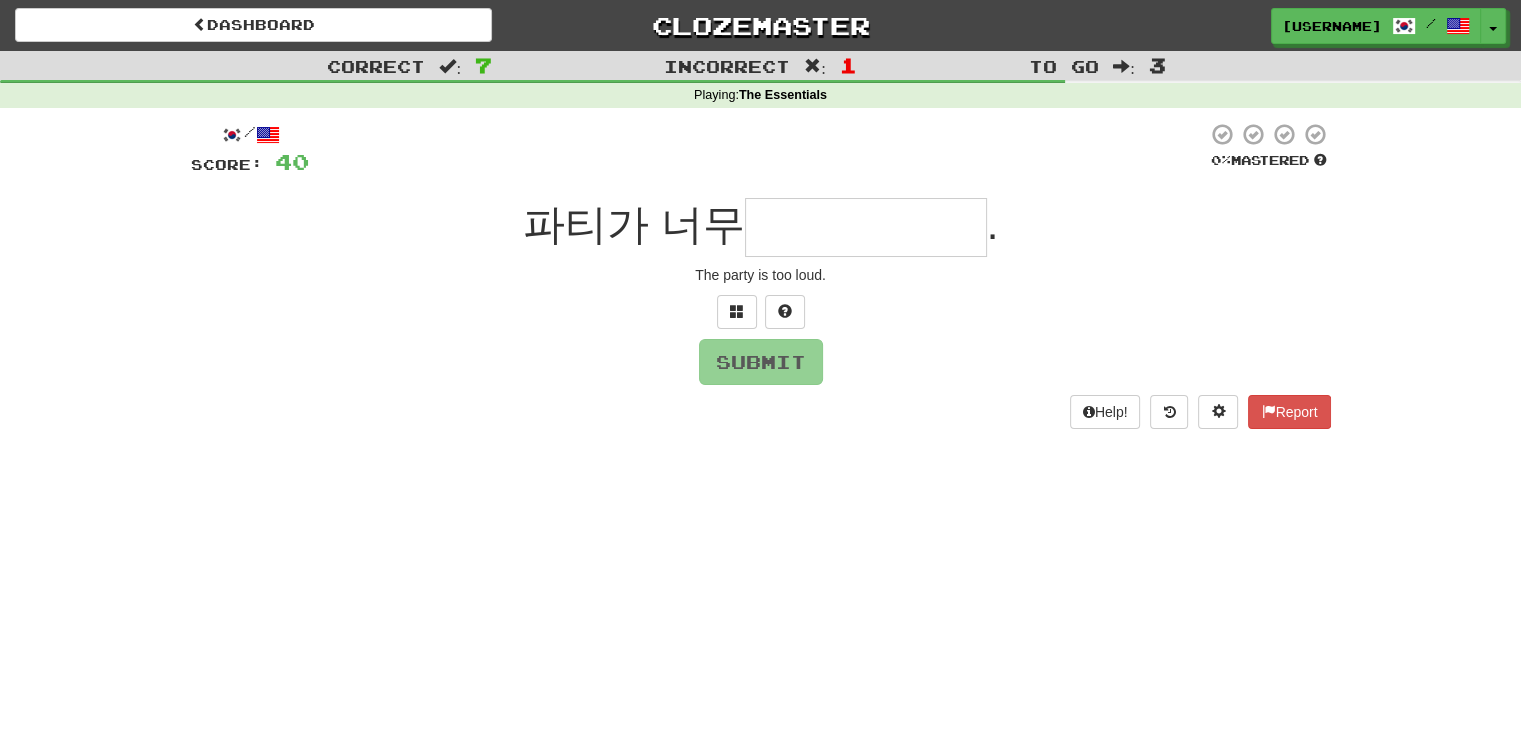type on "*" 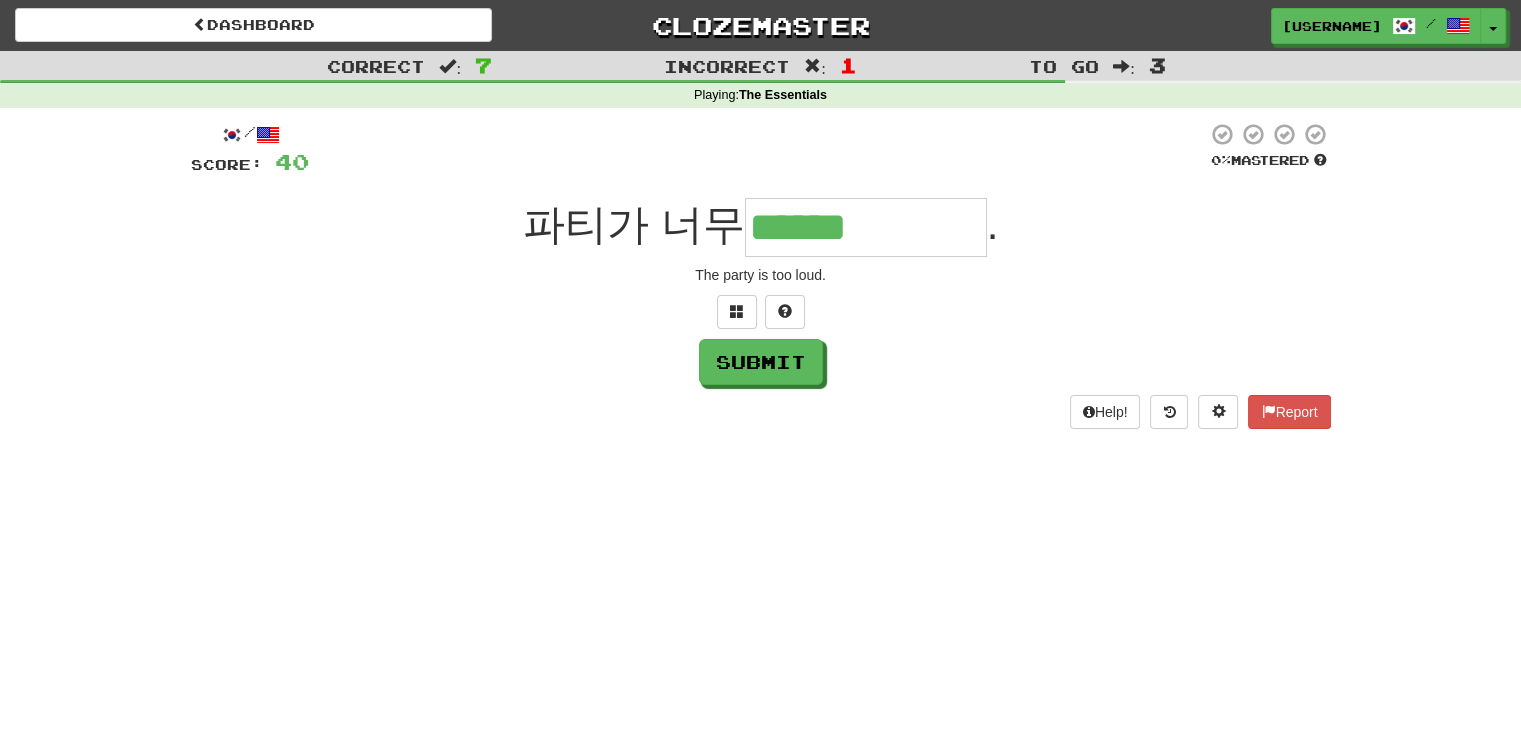 type on "******" 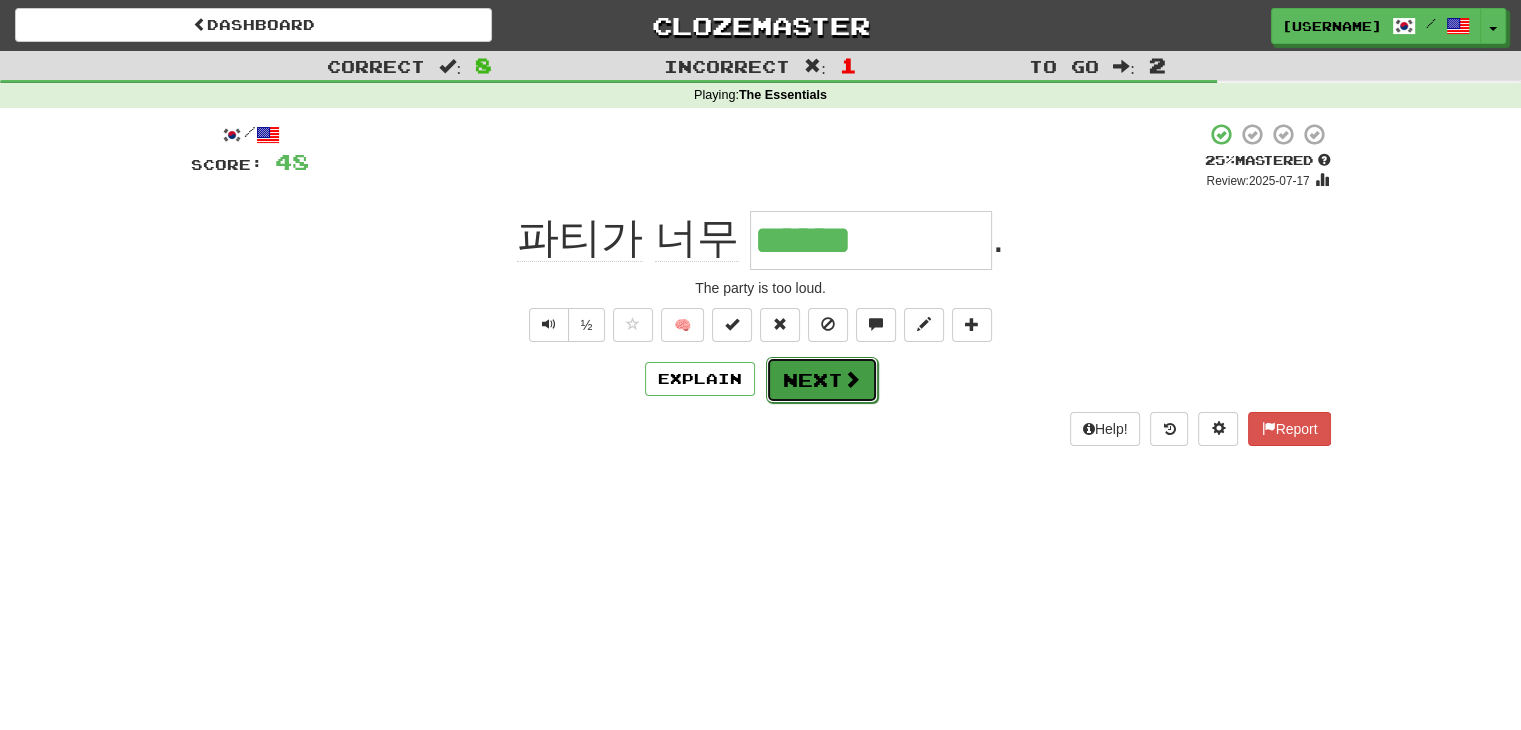 click on "Next" at bounding box center (822, 380) 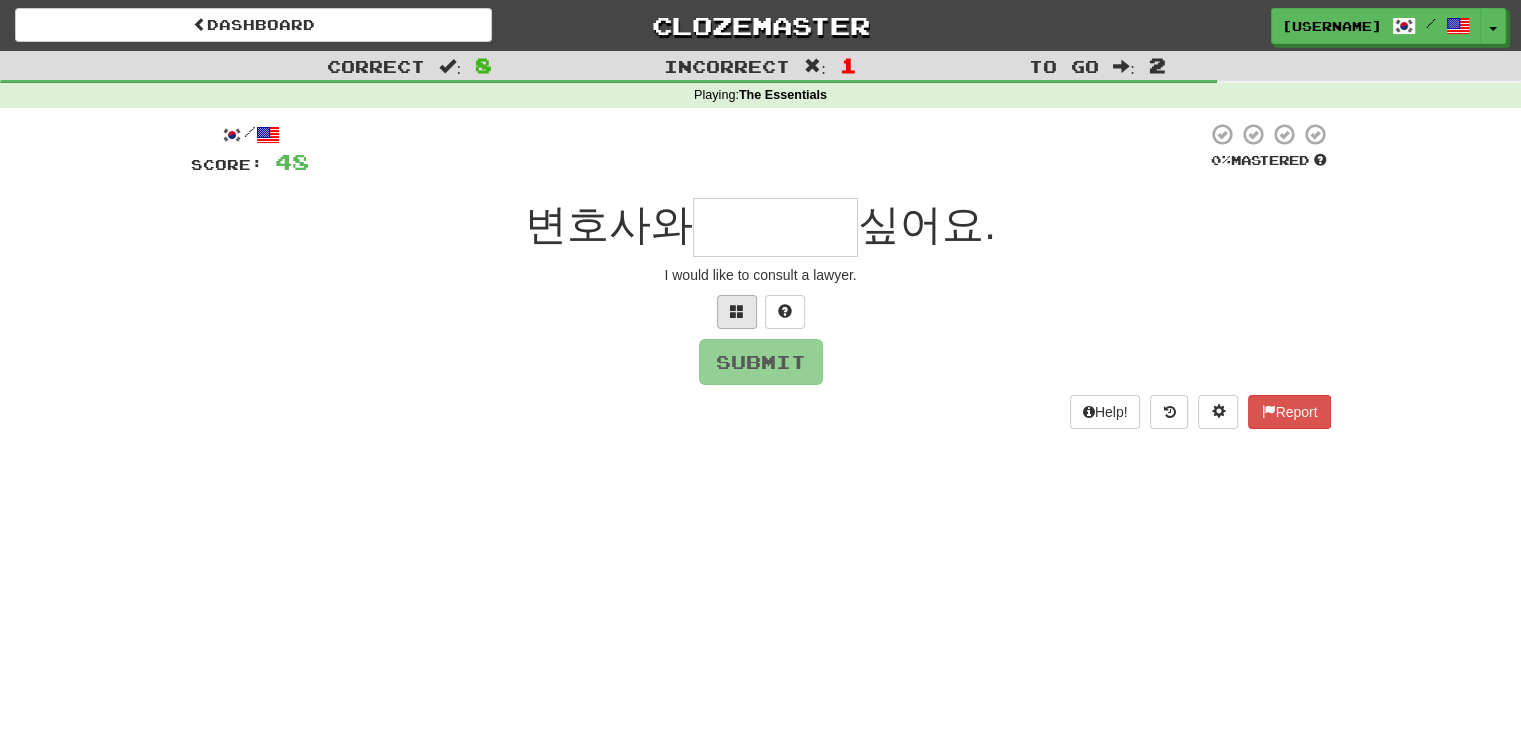 drag, startPoint x: 711, startPoint y: 308, endPoint x: 732, endPoint y: 313, distance: 21.587032 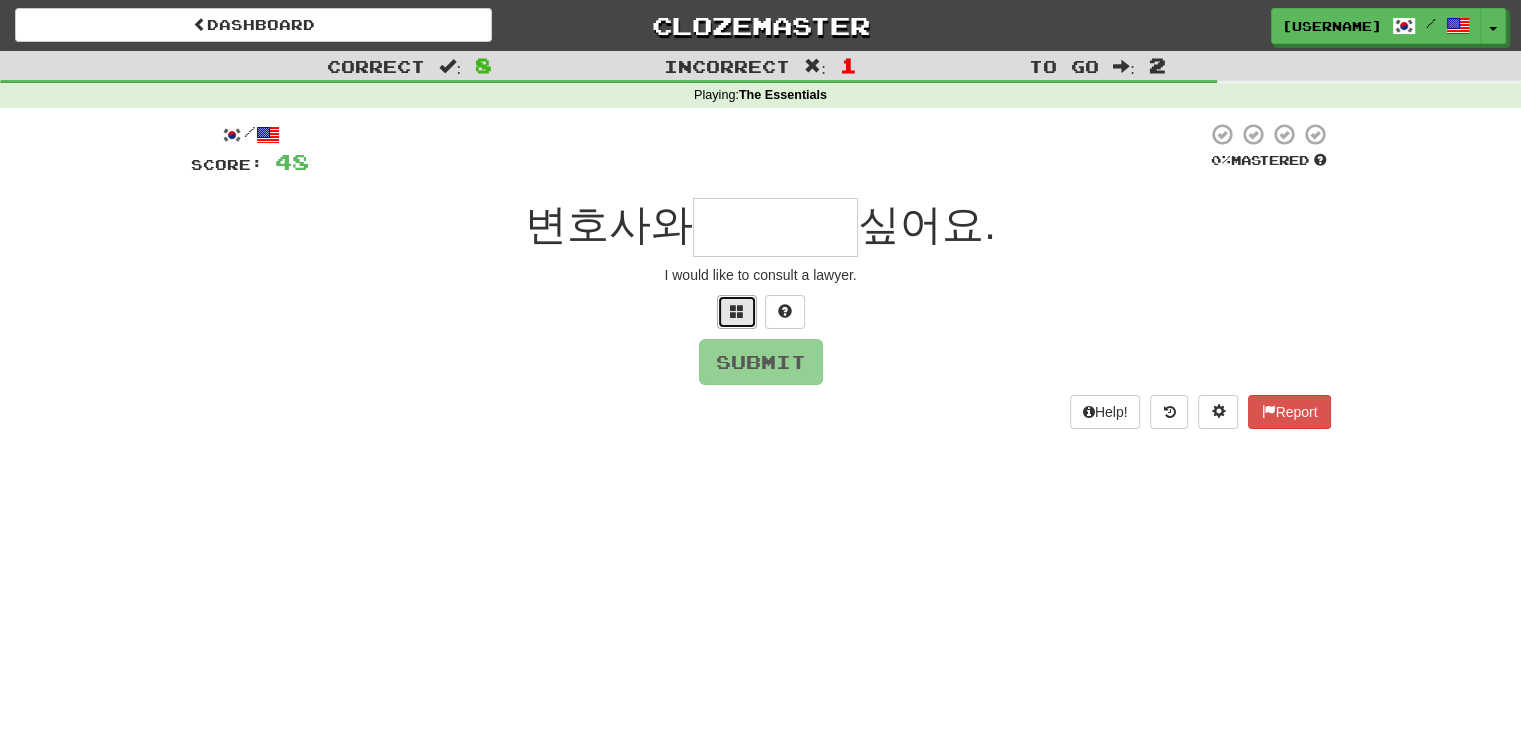 click at bounding box center (737, 311) 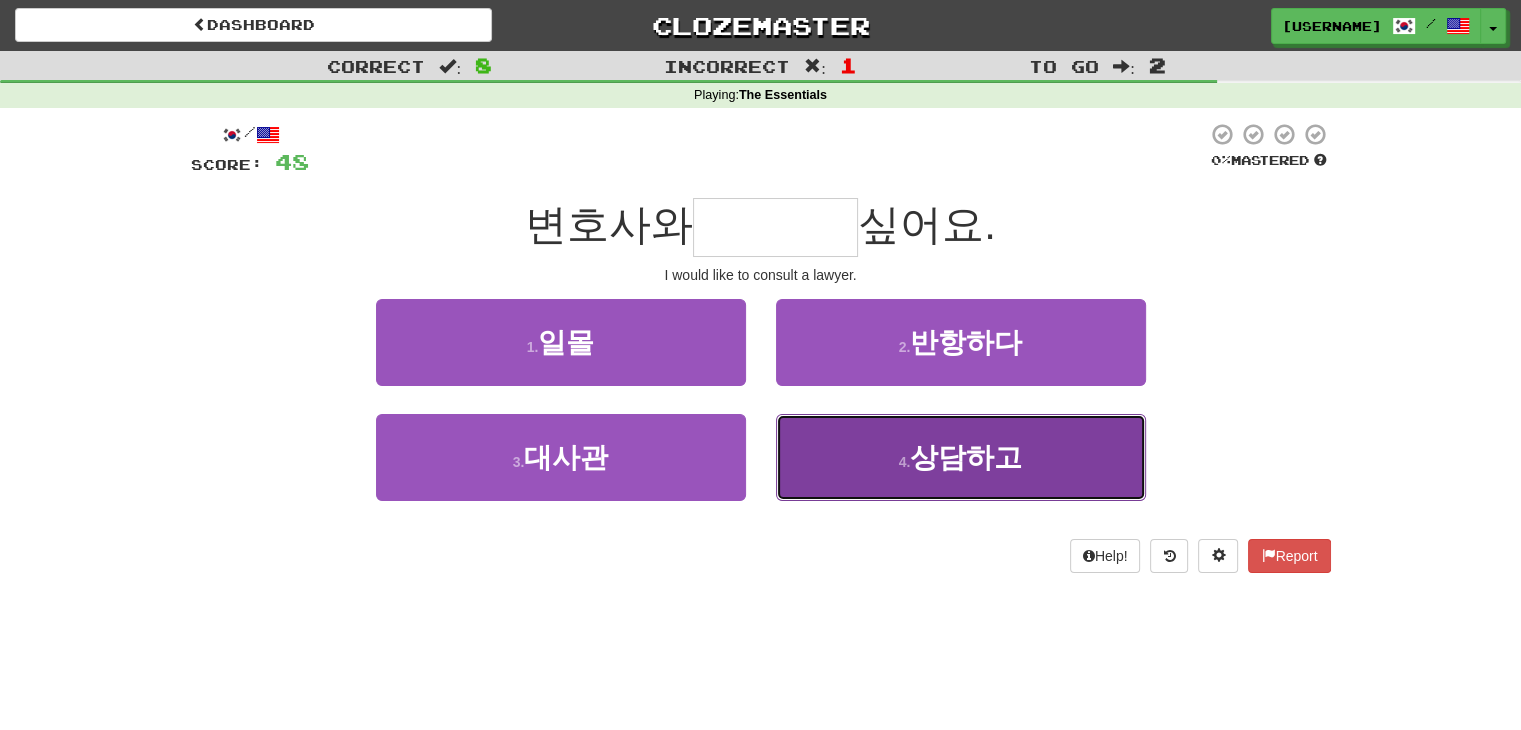 click on "4 .  상담하고" at bounding box center [961, 457] 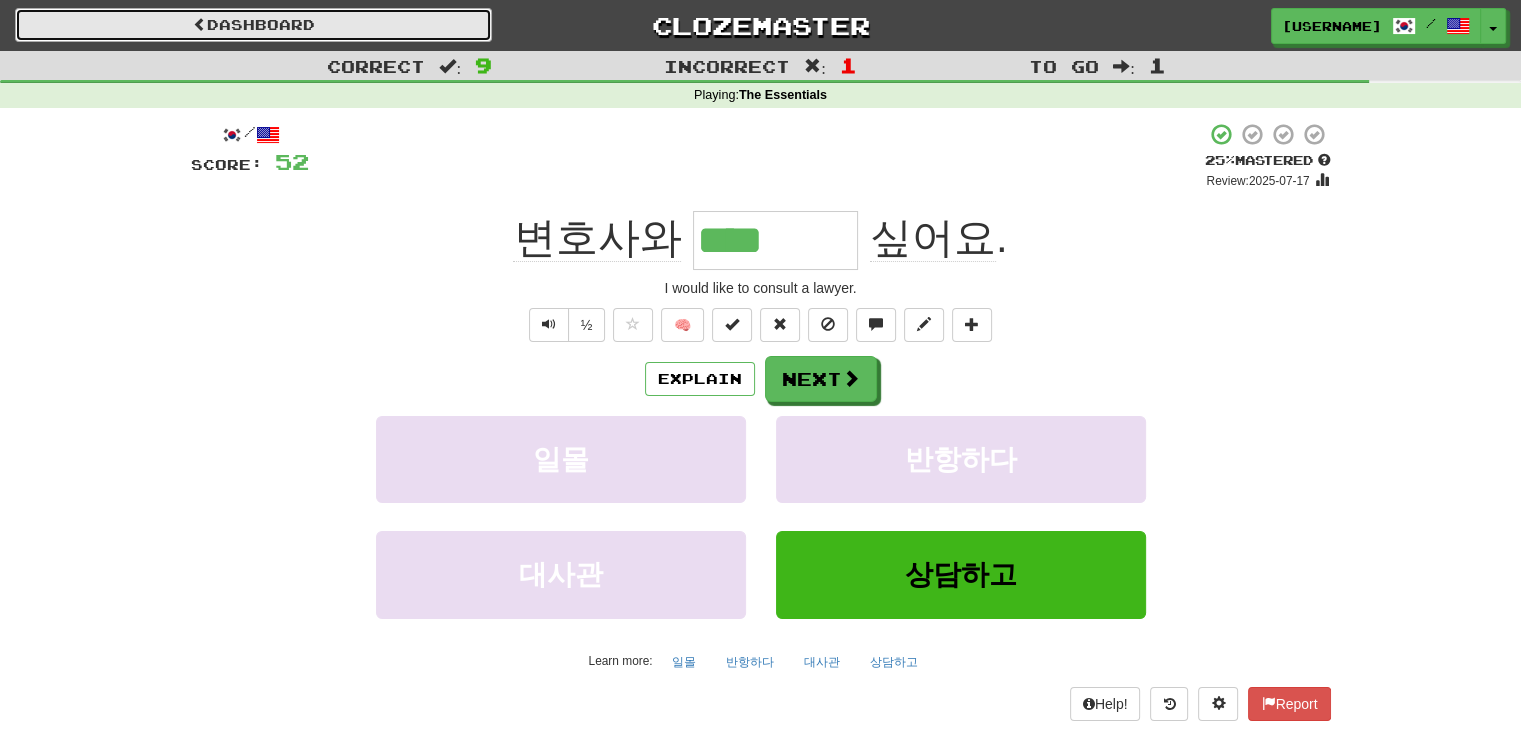 click on "Dashboard" at bounding box center (253, 25) 